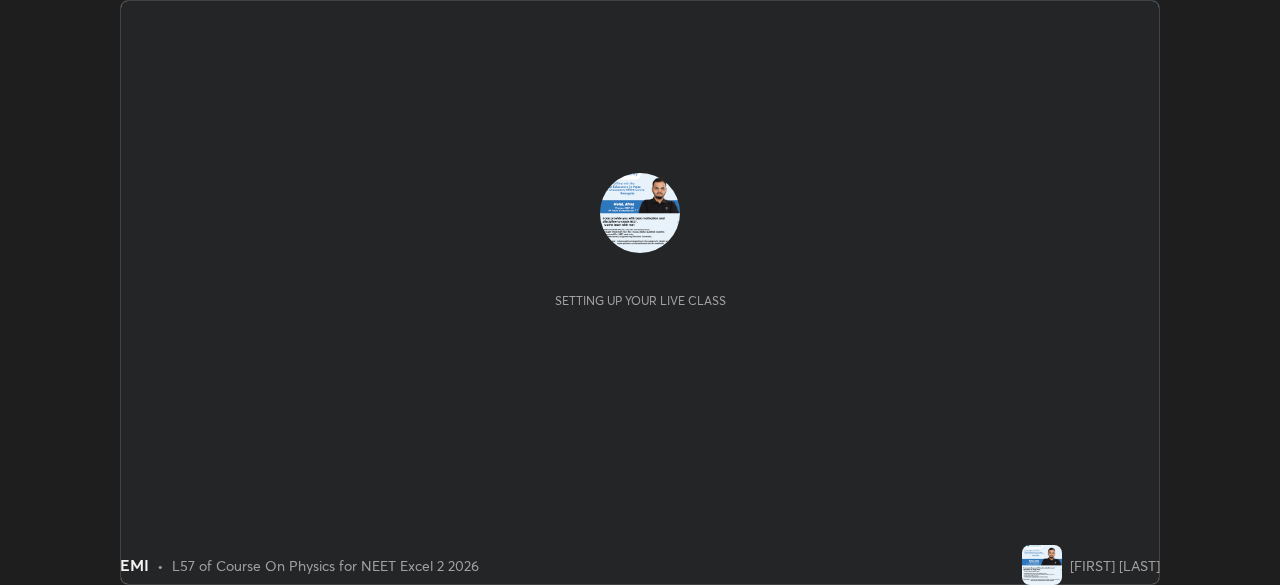 scroll, scrollTop: 0, scrollLeft: 0, axis: both 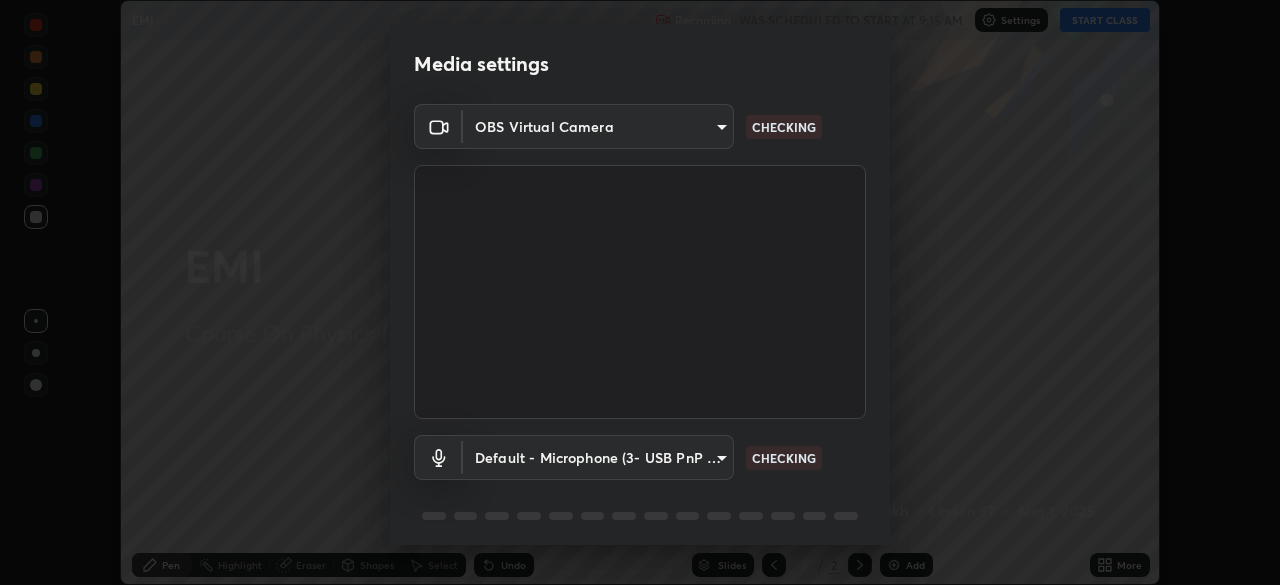 type on "8eb8a9b94d543390f1bf6c46f2de83bcb95ddf8c53c718d69585ea9f7ba8e57b" 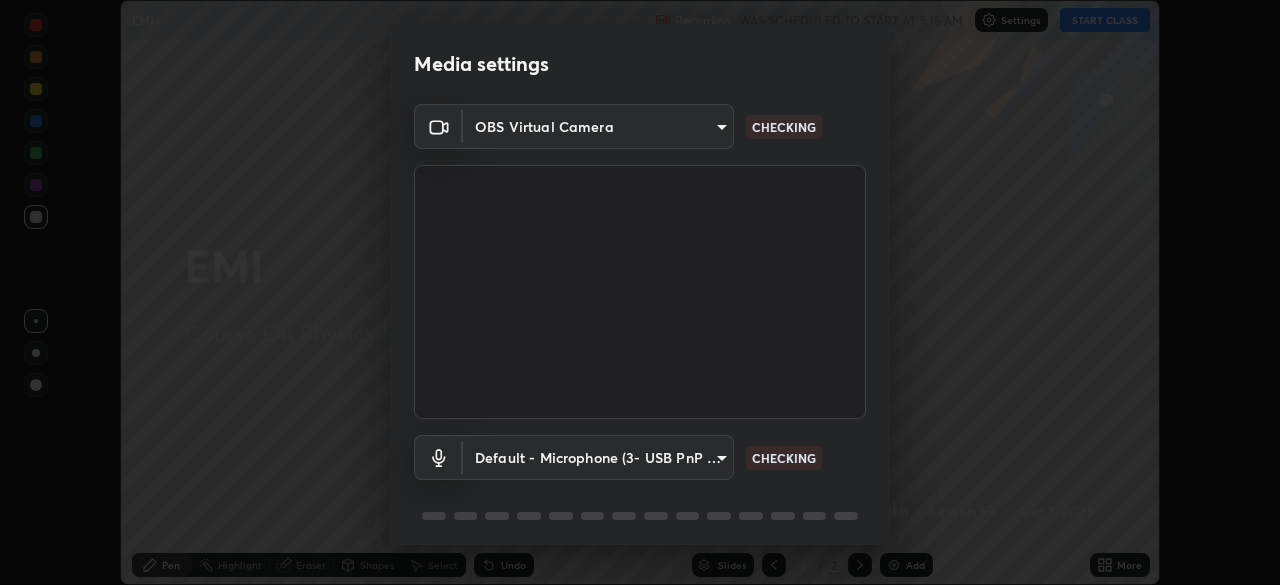scroll, scrollTop: 71, scrollLeft: 0, axis: vertical 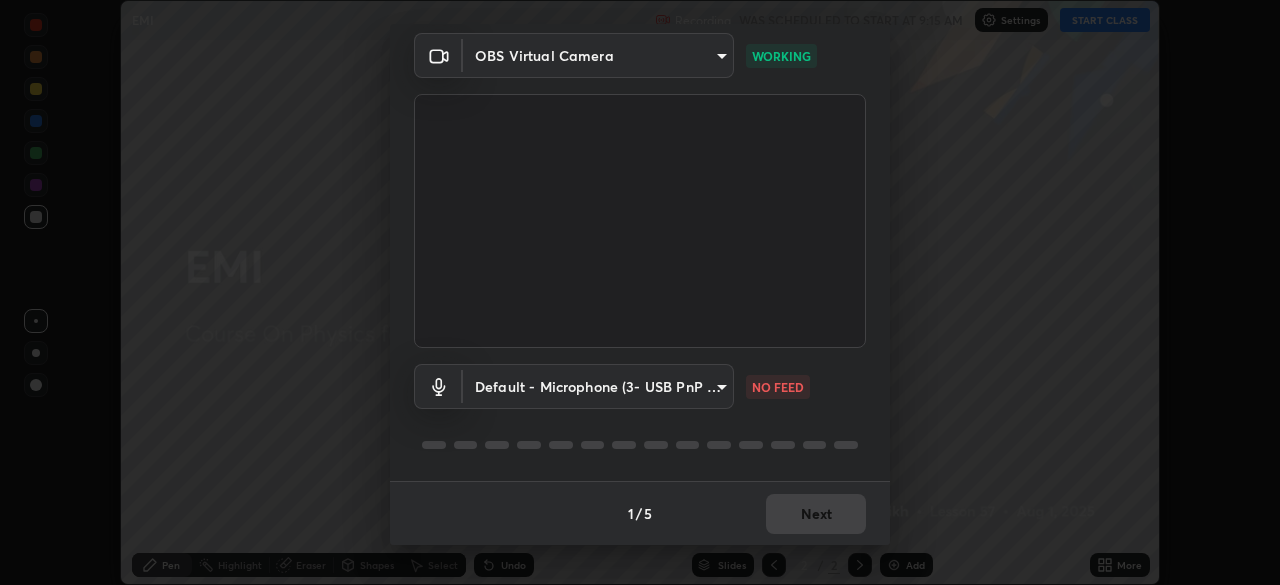 click on "Erase all EMI Recording WAS SCHEDULED TO START AT  9:15 AM Settings START CLASS Setting up your live class EMI • L57 of Course On Physics for NEET Excel 2 2026 [FIRST] [LAST] Pen Highlight Eraser Shapes Select Undo Slides 2 / 2 Add More No doubts shared Encourage your learners to ask a doubt for better clarity Report an issue Reason for reporting Buffering Chat not working Audio - Video sync issue Educator video quality low ​ Attach an image Report Media settings OBS Virtual Camera [HASH] WORKING Default - Microphone (3- USB PnP Sound Device) default NO FEED 1 / 5 Next" at bounding box center (640, 292) 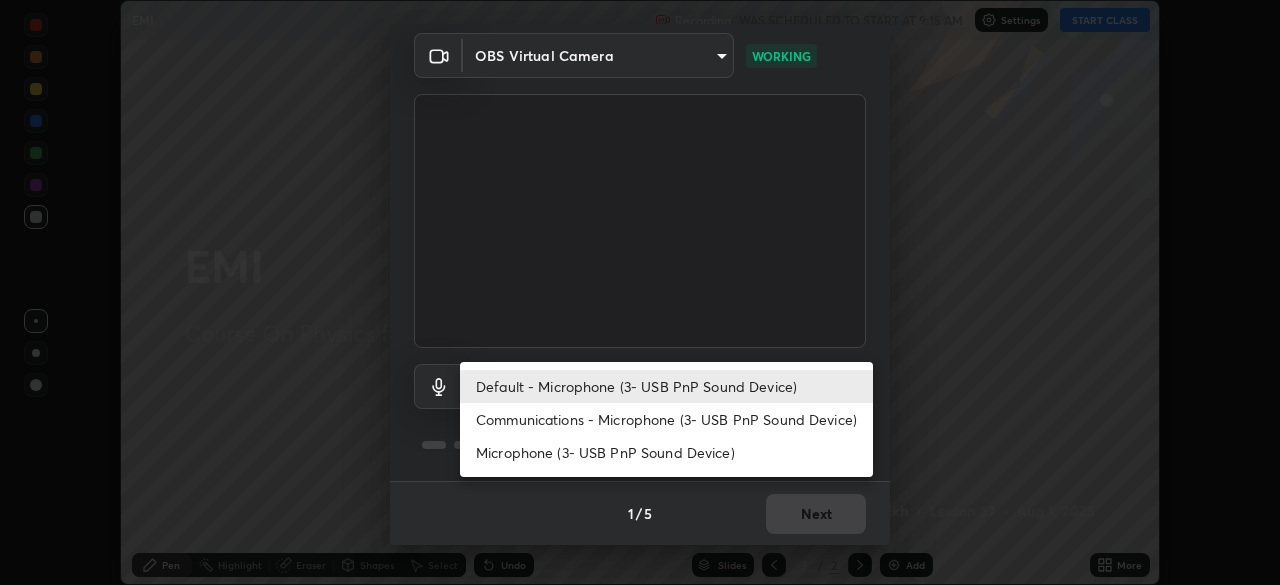 click on "Communications - Microphone (3- USB PnP Sound Device)" at bounding box center [666, 419] 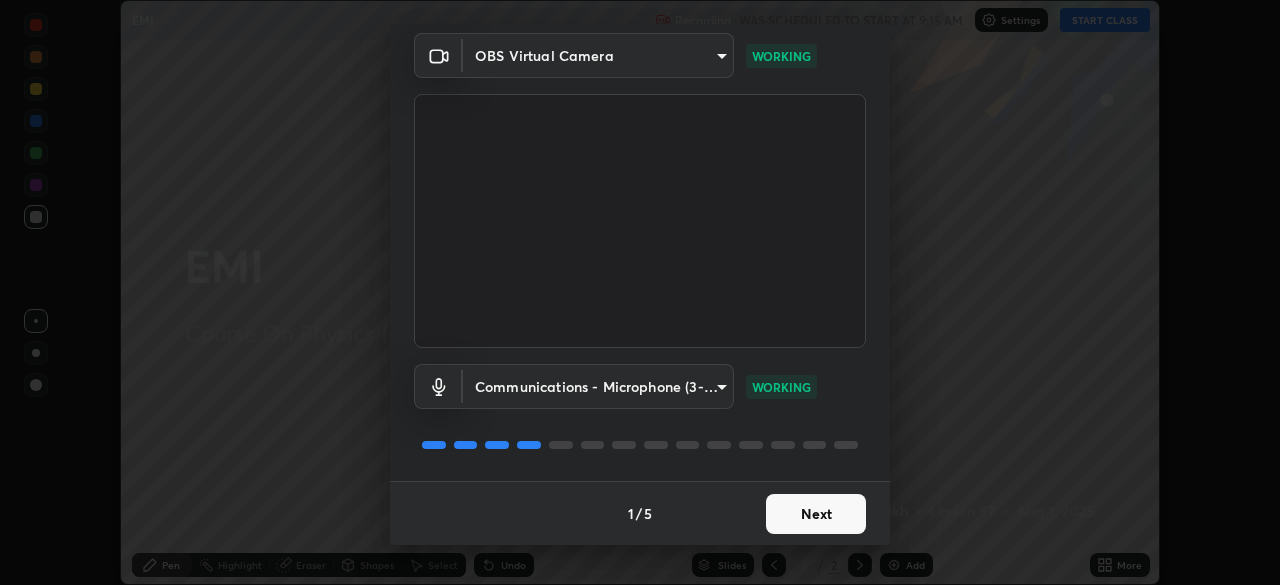click on "Next" at bounding box center [816, 514] 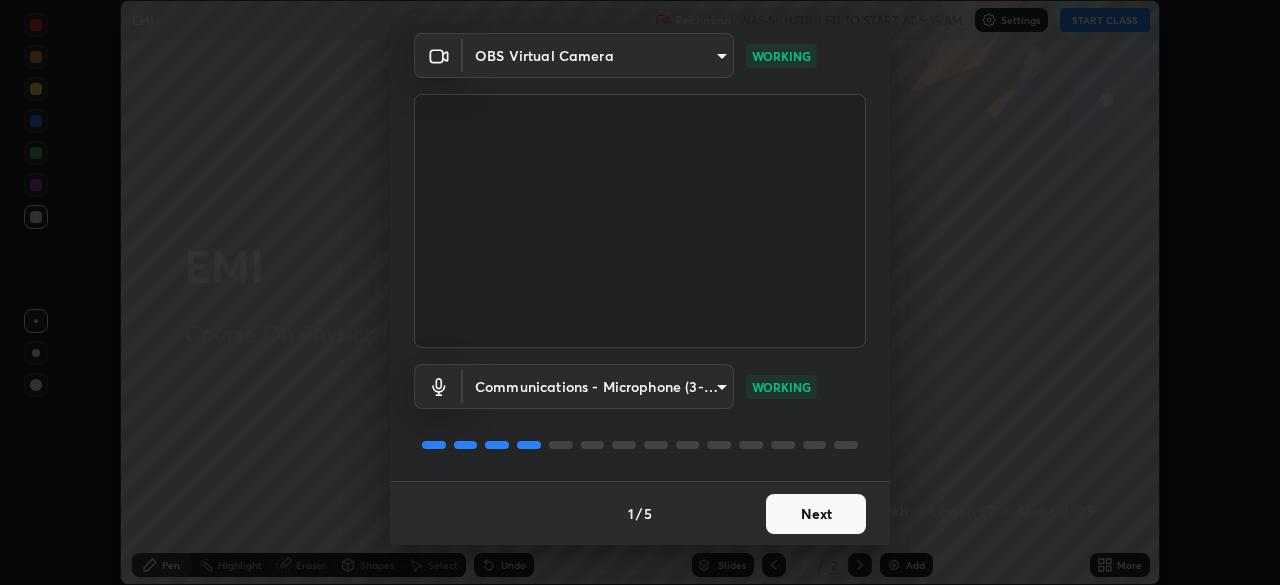 scroll, scrollTop: 0, scrollLeft: 0, axis: both 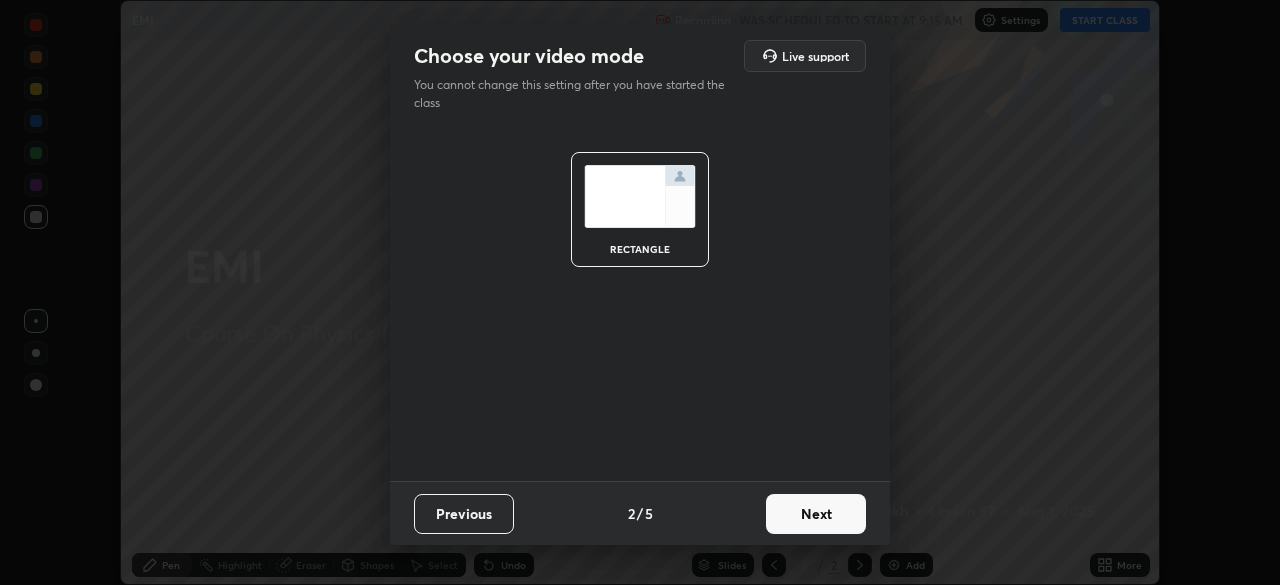 click on "Next" at bounding box center [816, 514] 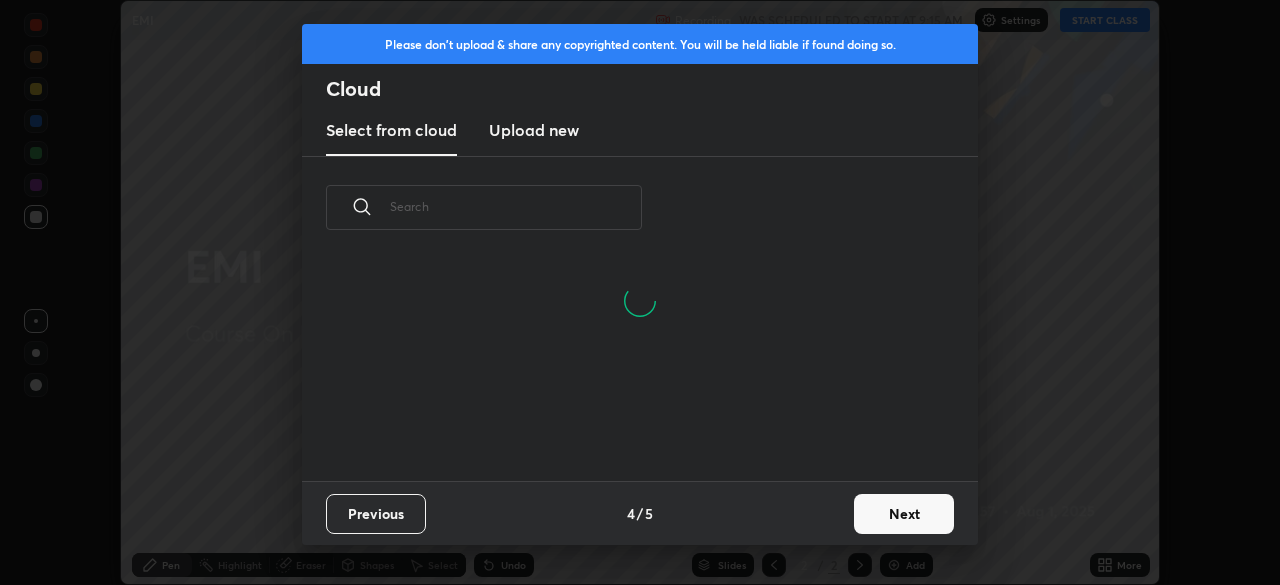 click on "Next" at bounding box center (904, 514) 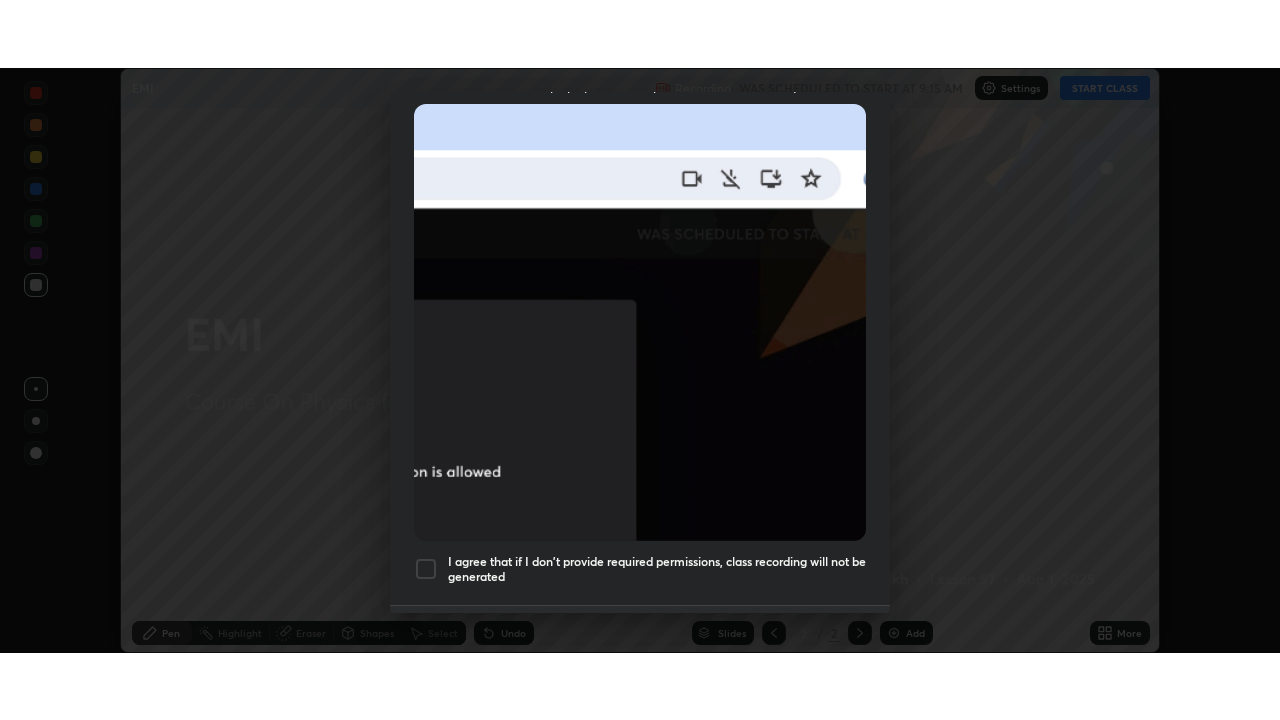scroll, scrollTop: 479, scrollLeft: 0, axis: vertical 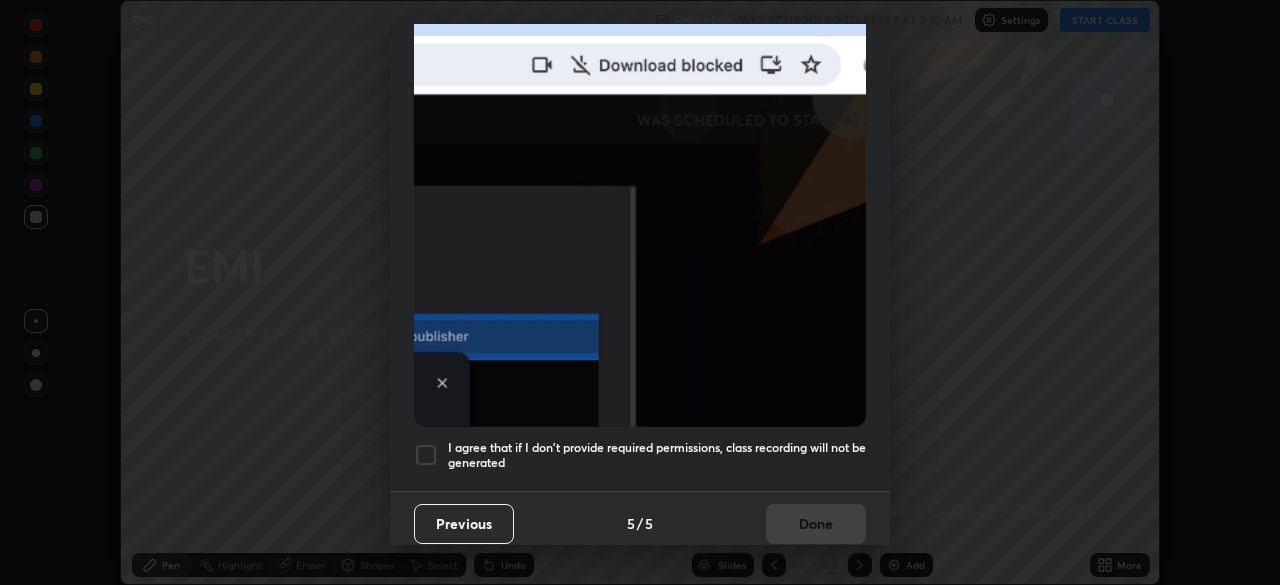click on "I agree that if I don't provide required permissions, class recording will not be generated" at bounding box center [657, 455] 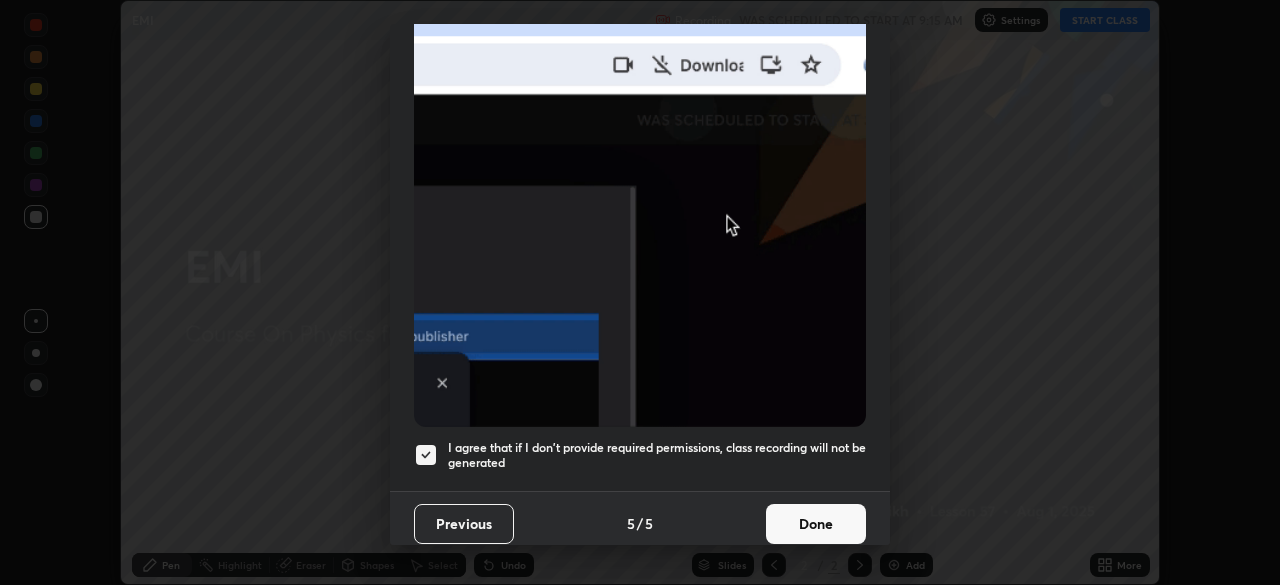 click on "Done" at bounding box center [816, 524] 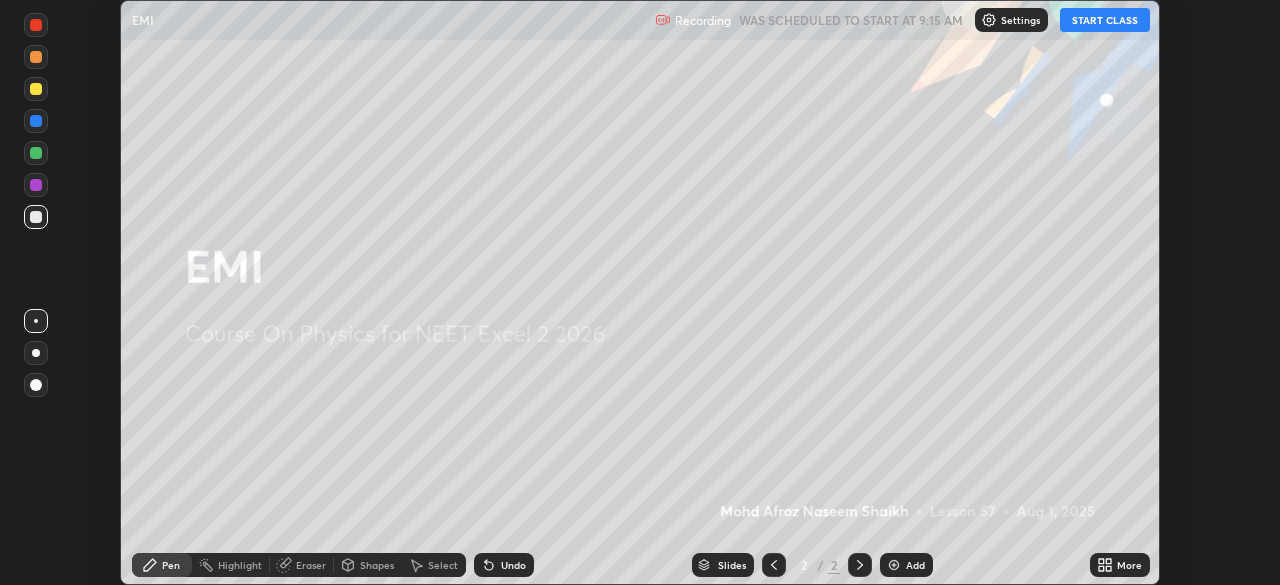 click on "START CLASS" at bounding box center (1105, 20) 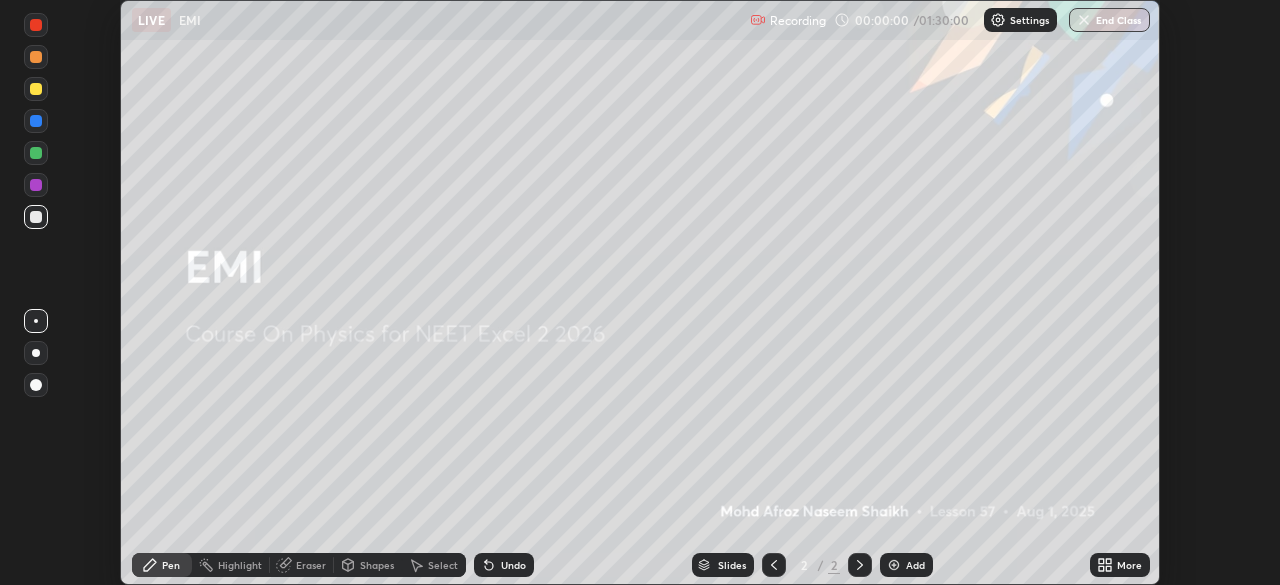 click on "More" at bounding box center [1129, 565] 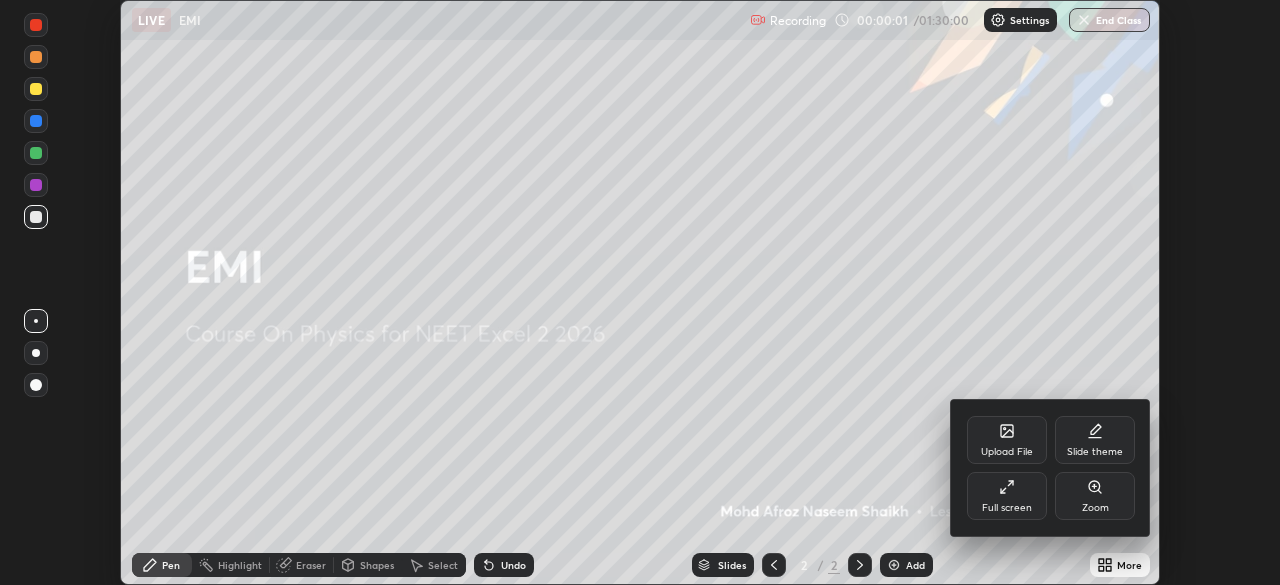 click on "Full screen" at bounding box center [1007, 508] 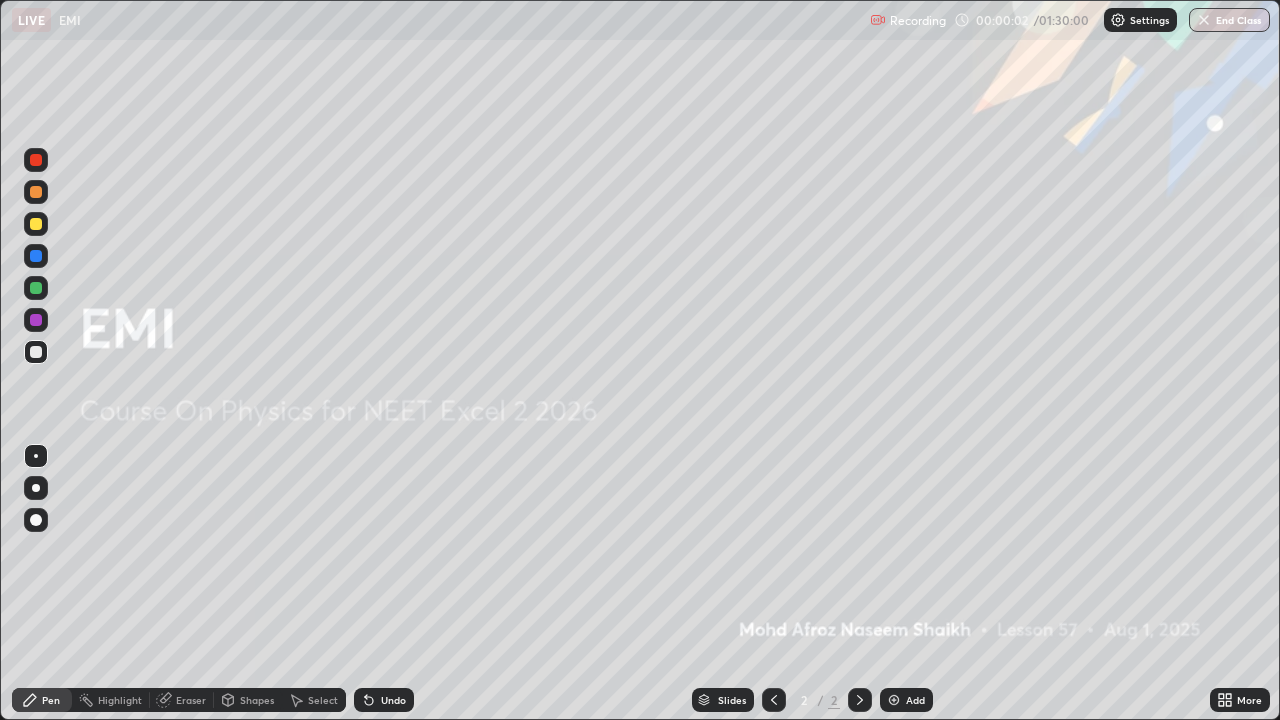 scroll, scrollTop: 99280, scrollLeft: 98720, axis: both 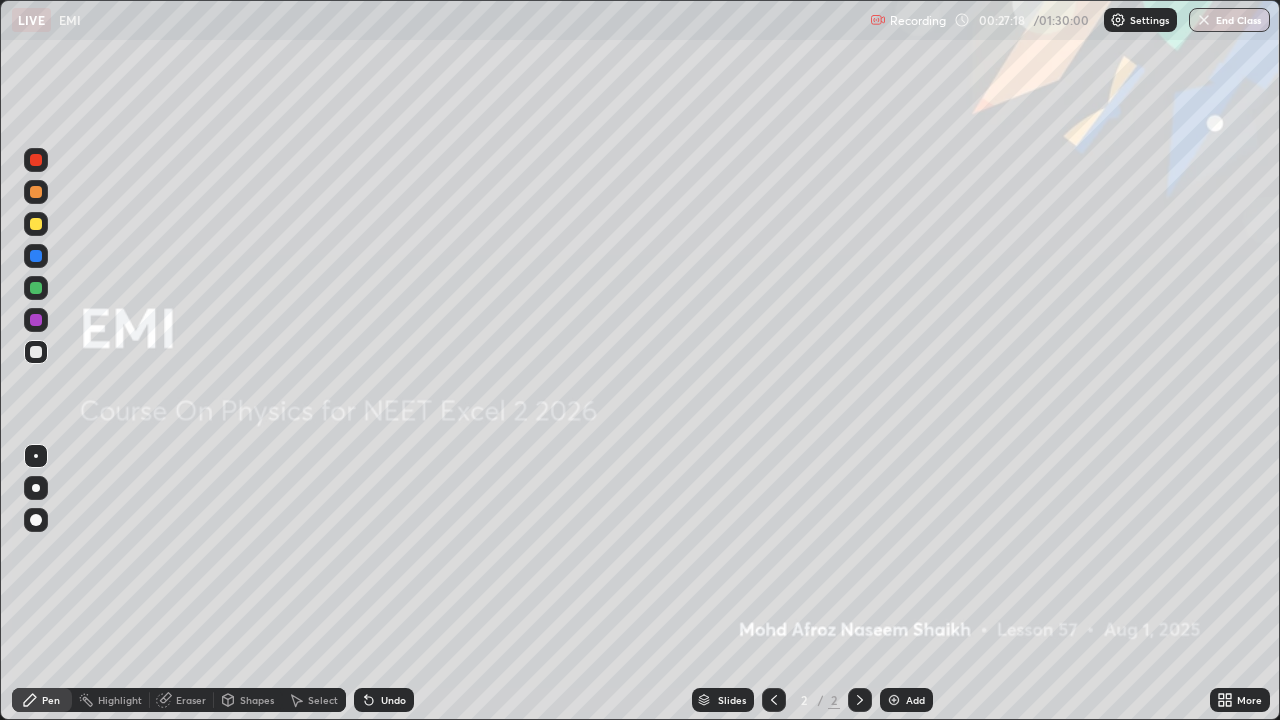 click at bounding box center (894, 700) 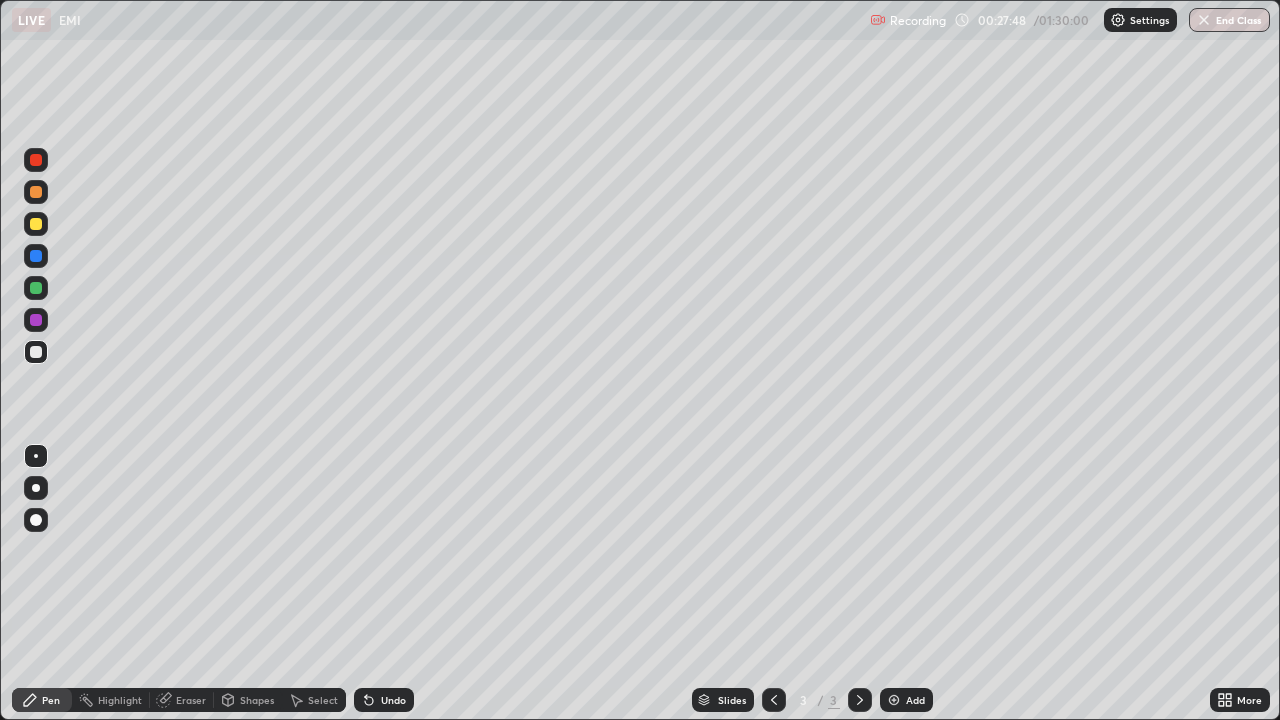 click at bounding box center [36, 488] 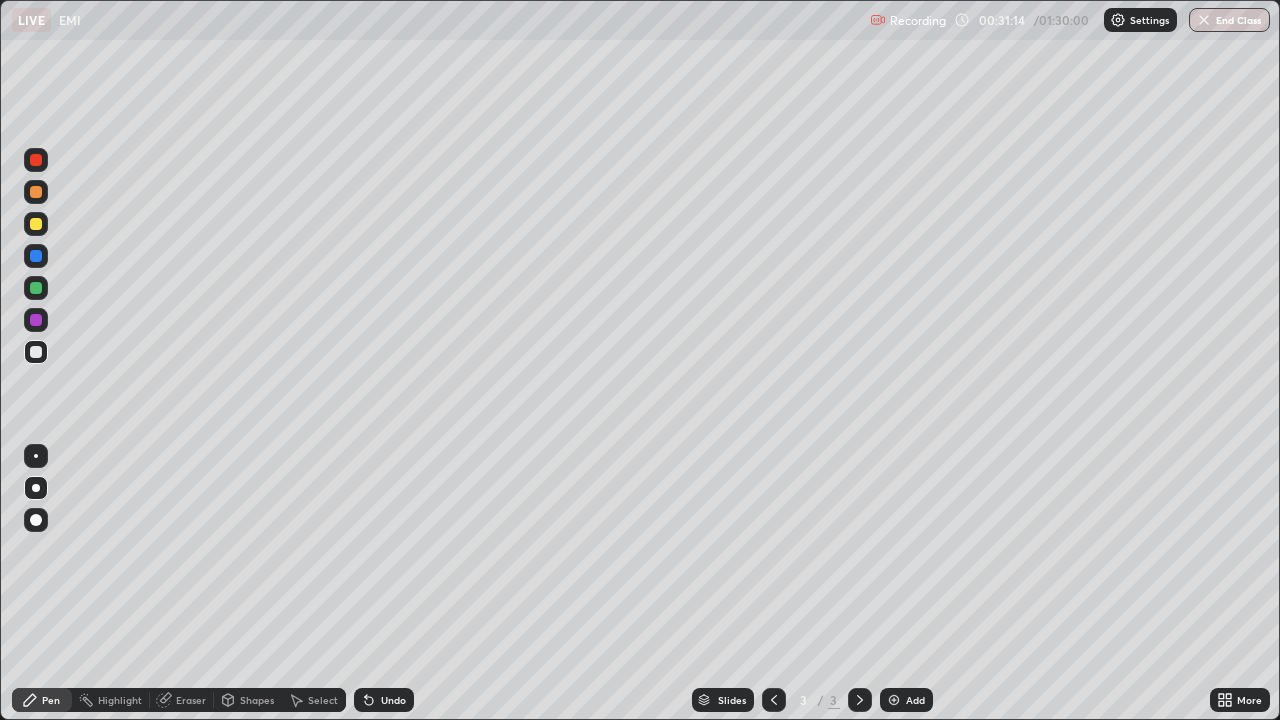 click at bounding box center (36, 224) 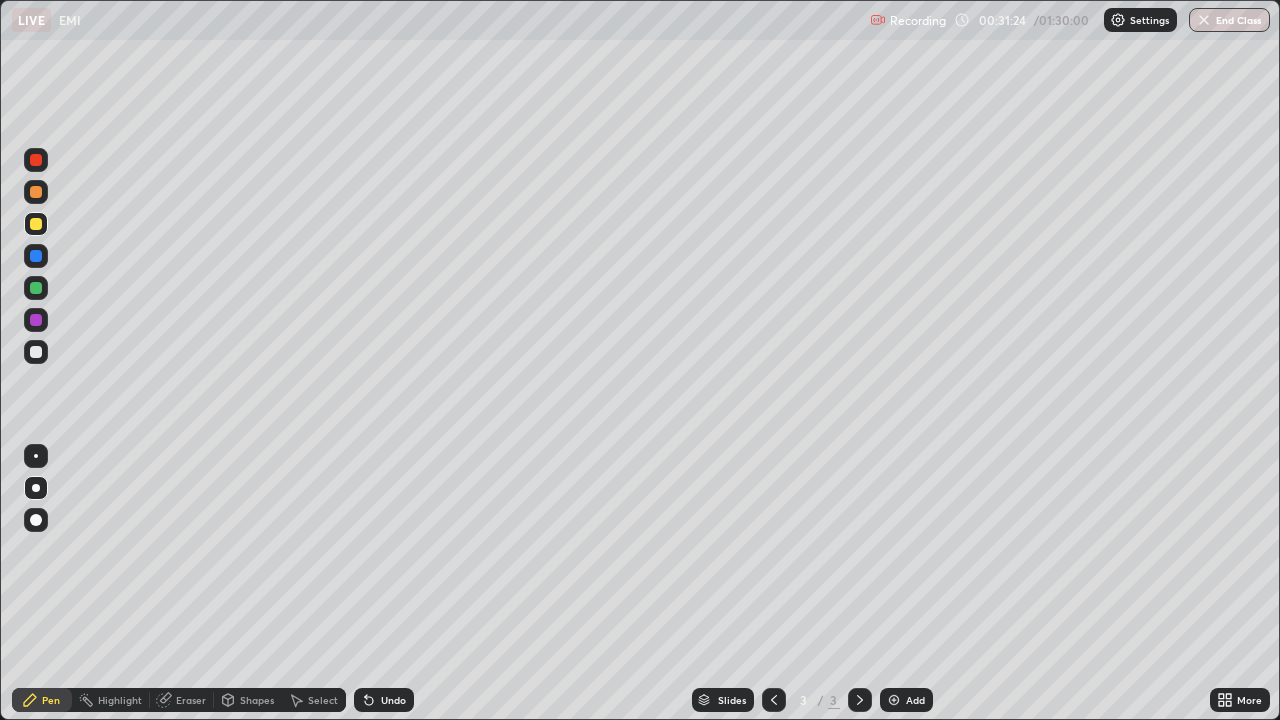 click 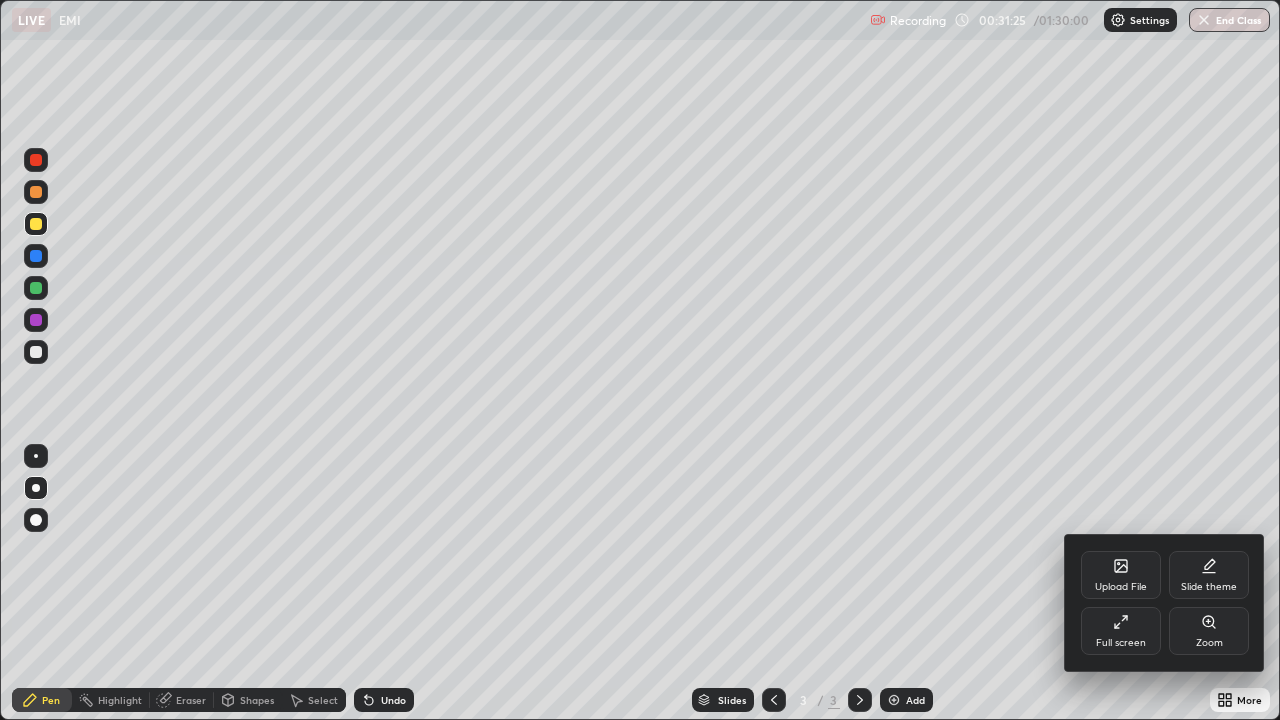 click on "Full screen" at bounding box center (1121, 631) 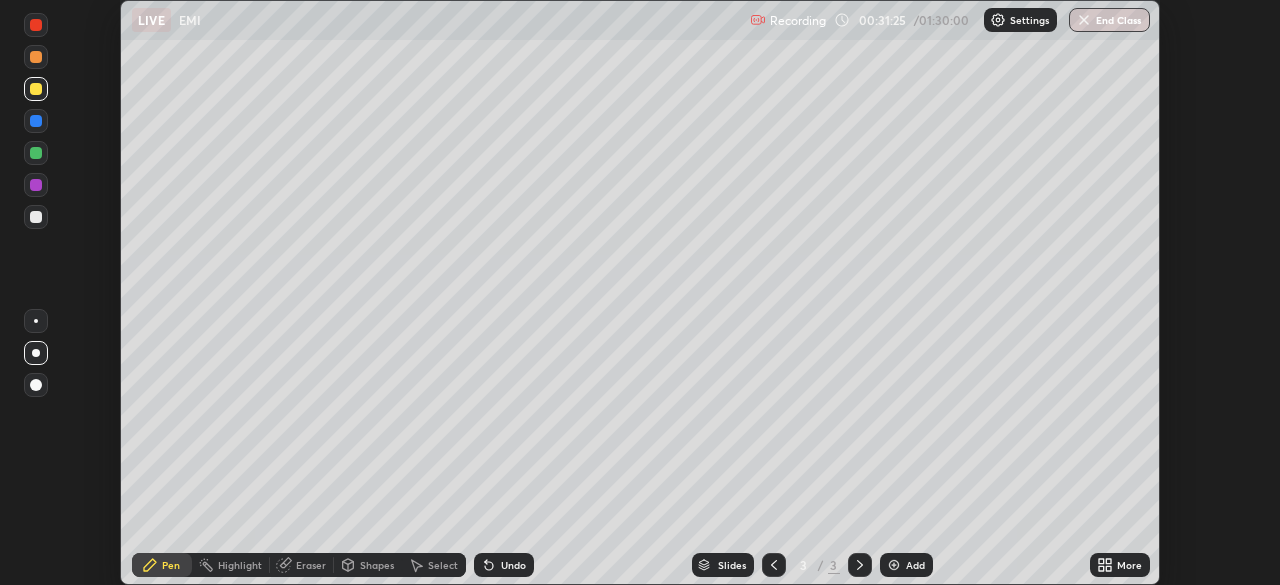 scroll, scrollTop: 585, scrollLeft: 1280, axis: both 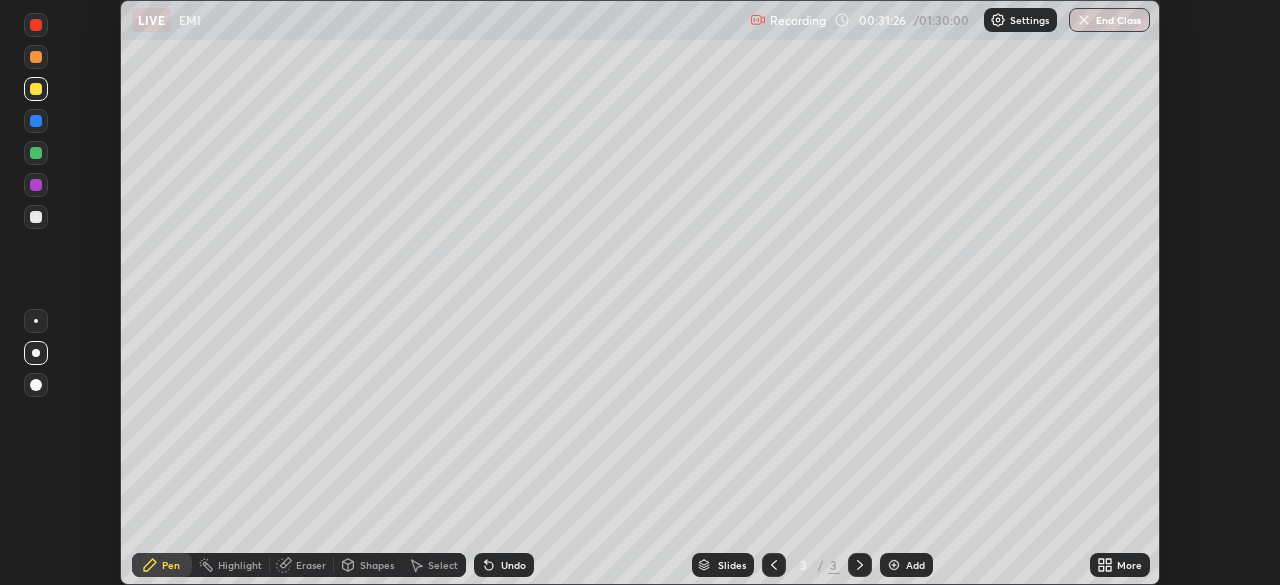 click 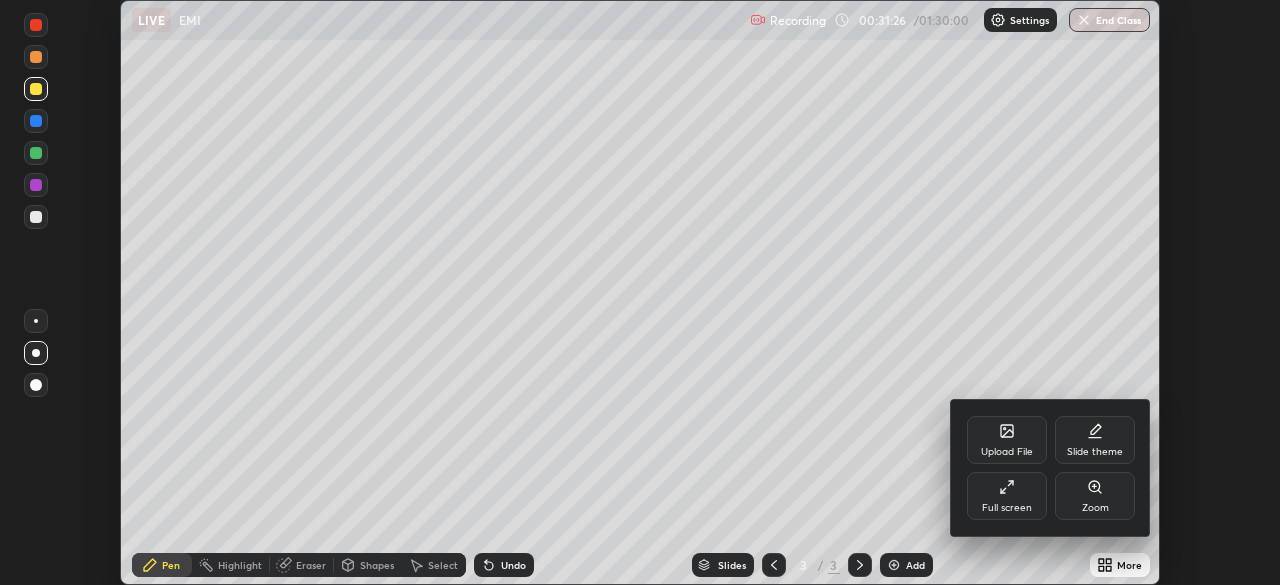 click on "Full screen" at bounding box center [1007, 496] 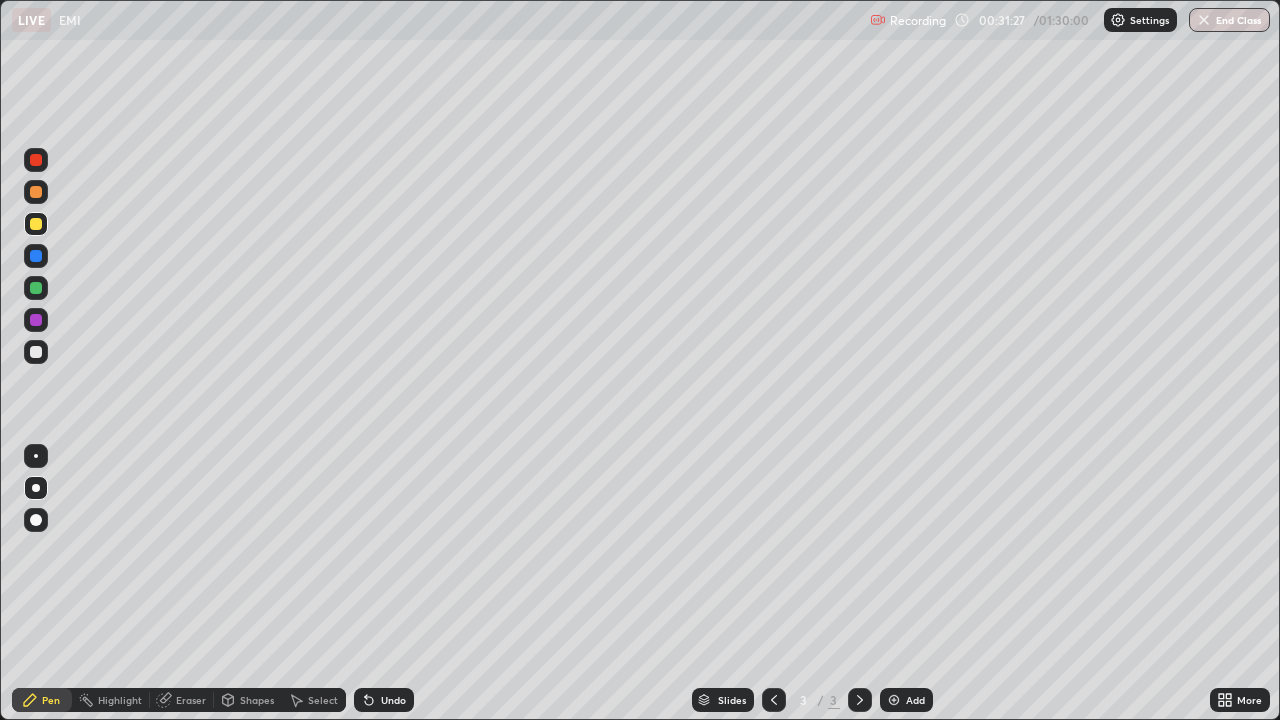 scroll, scrollTop: 99280, scrollLeft: 98720, axis: both 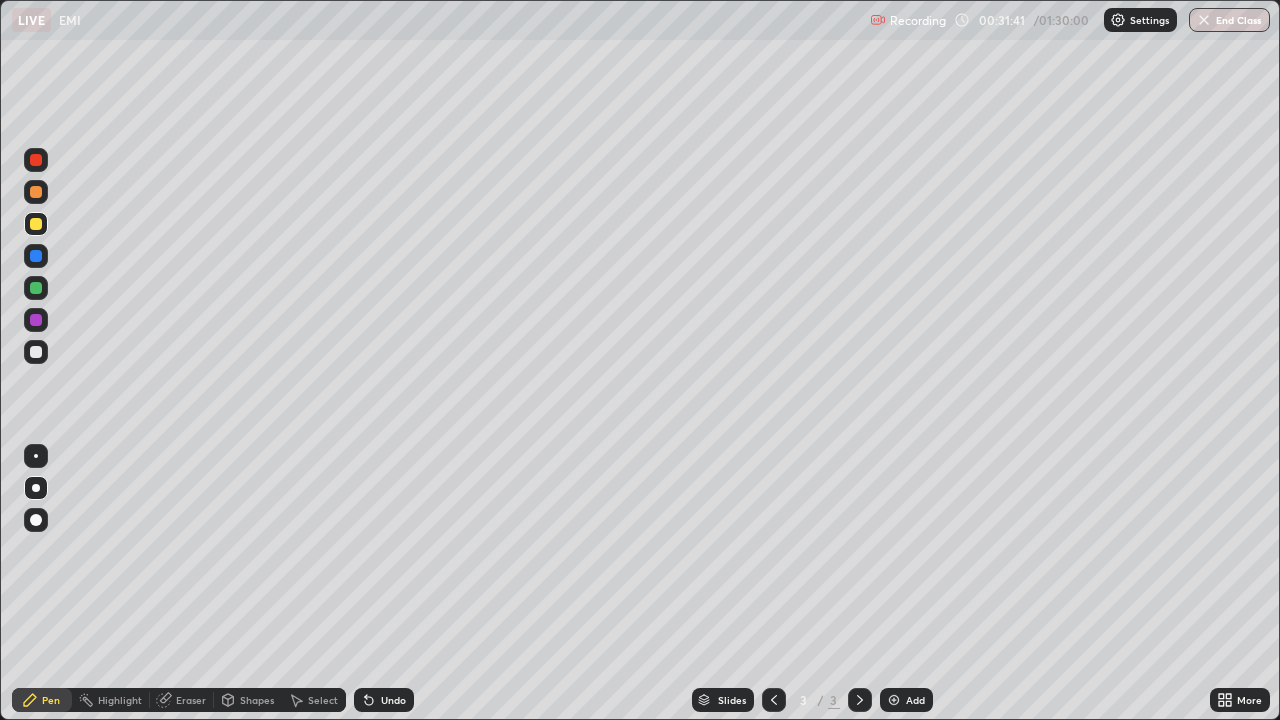 click at bounding box center [36, 352] 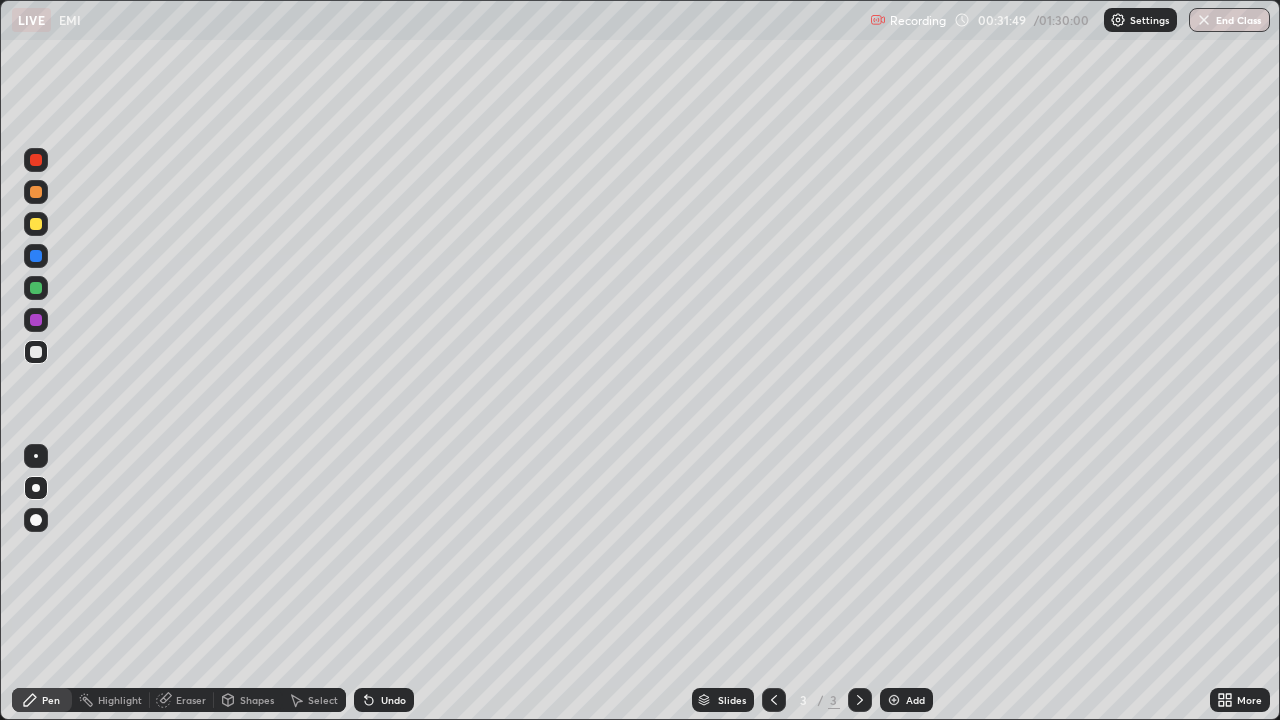 click at bounding box center [894, 700] 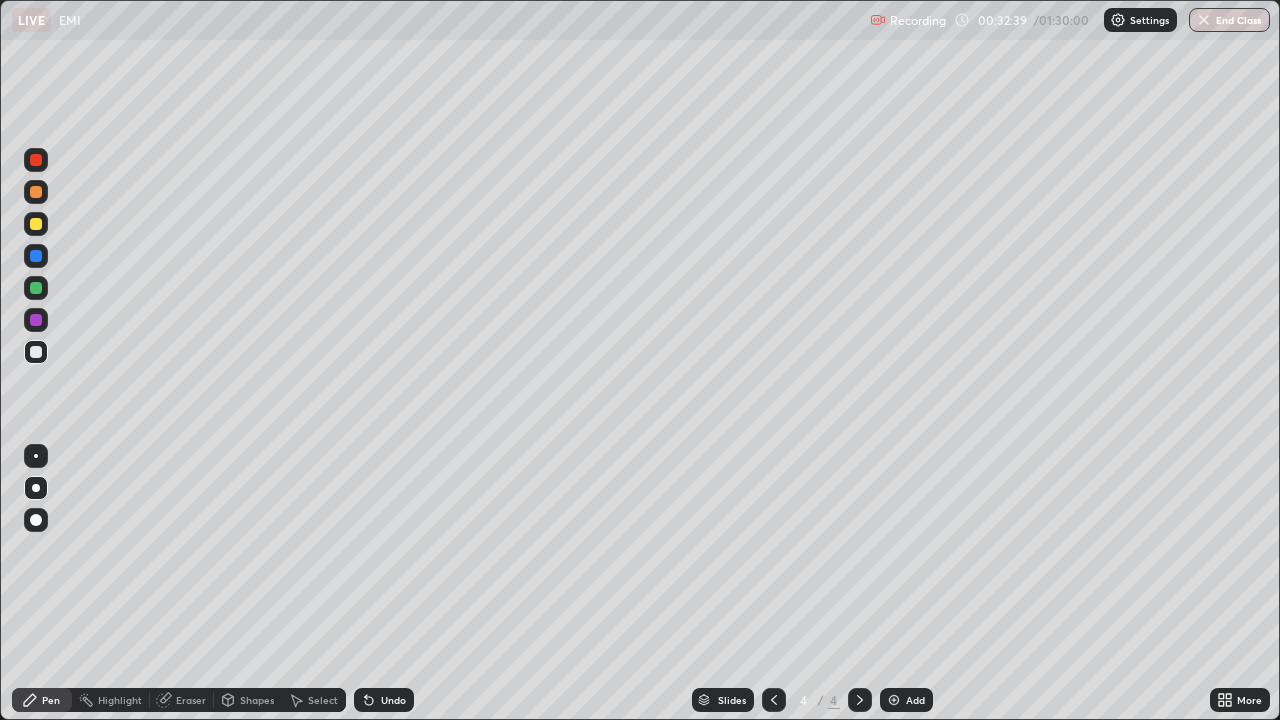 click at bounding box center [36, 352] 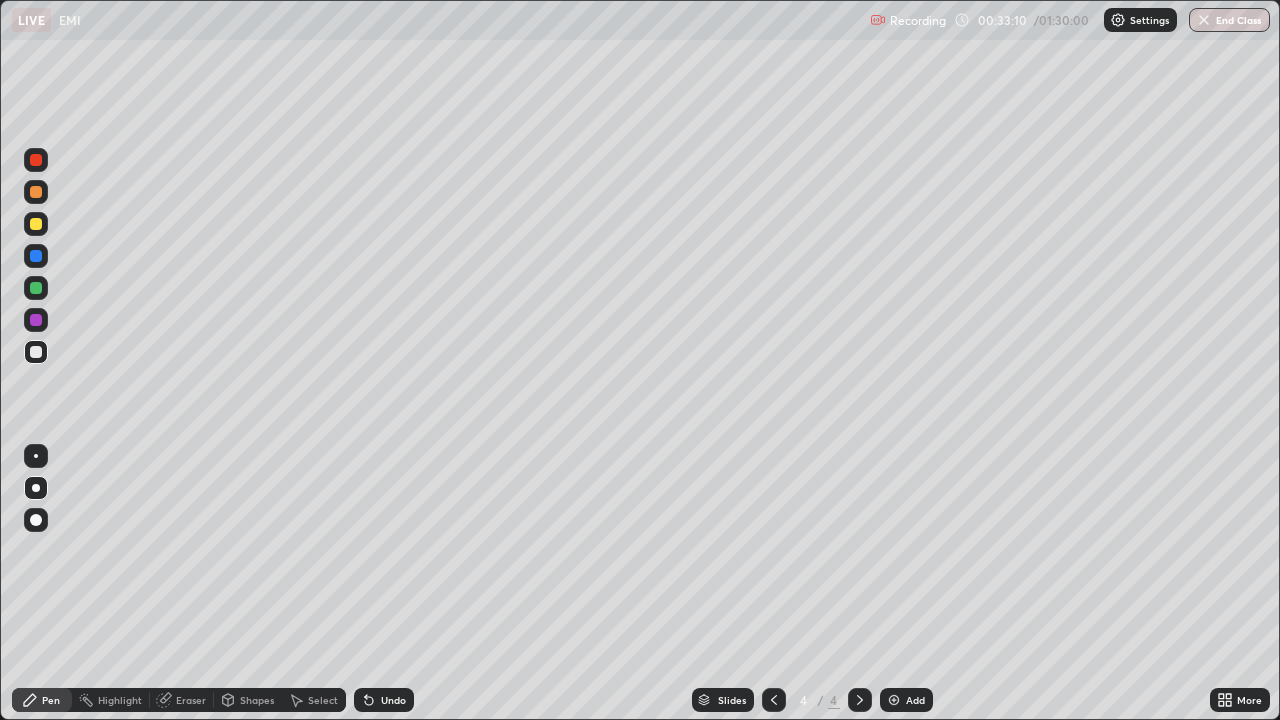 click at bounding box center [36, 352] 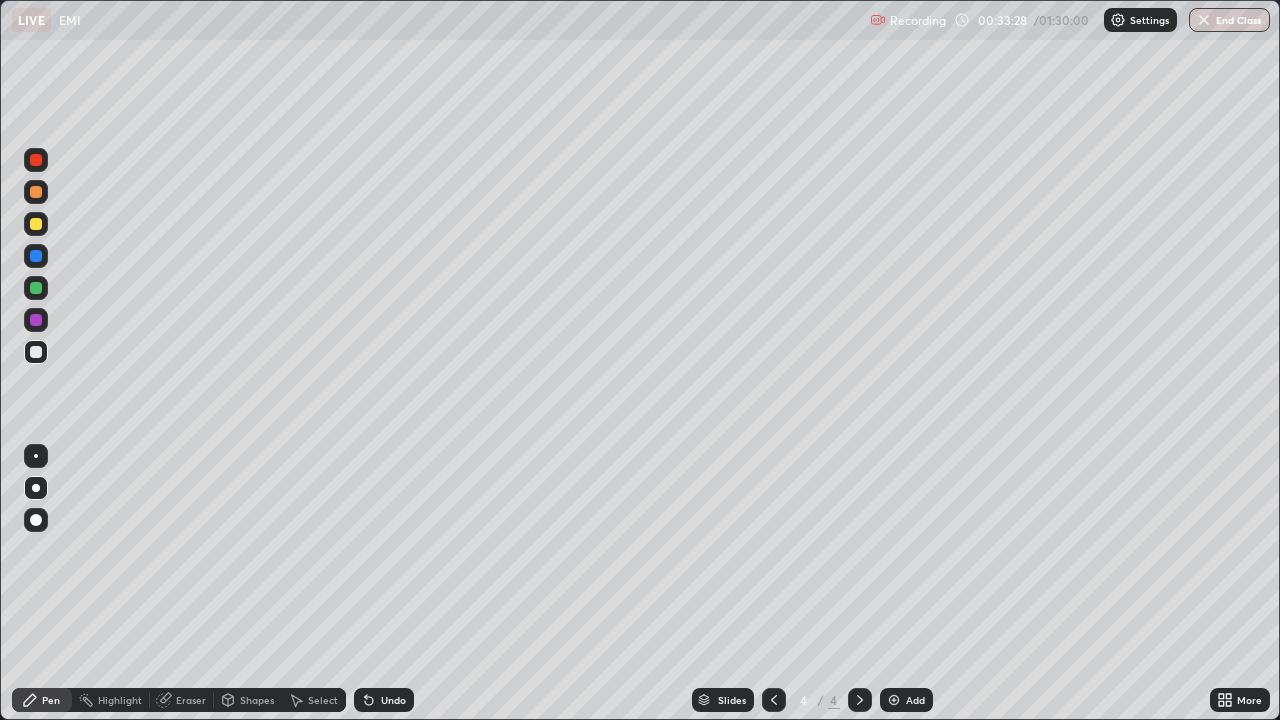 click at bounding box center [36, 224] 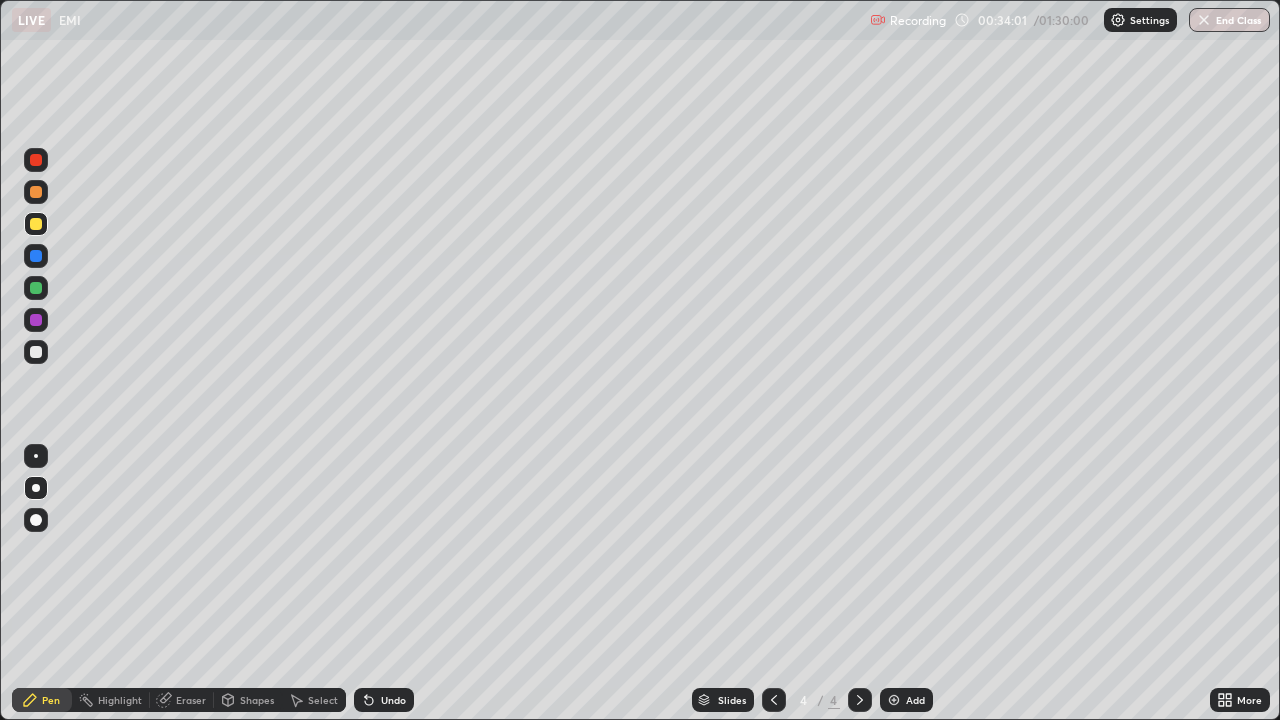 click at bounding box center [36, 352] 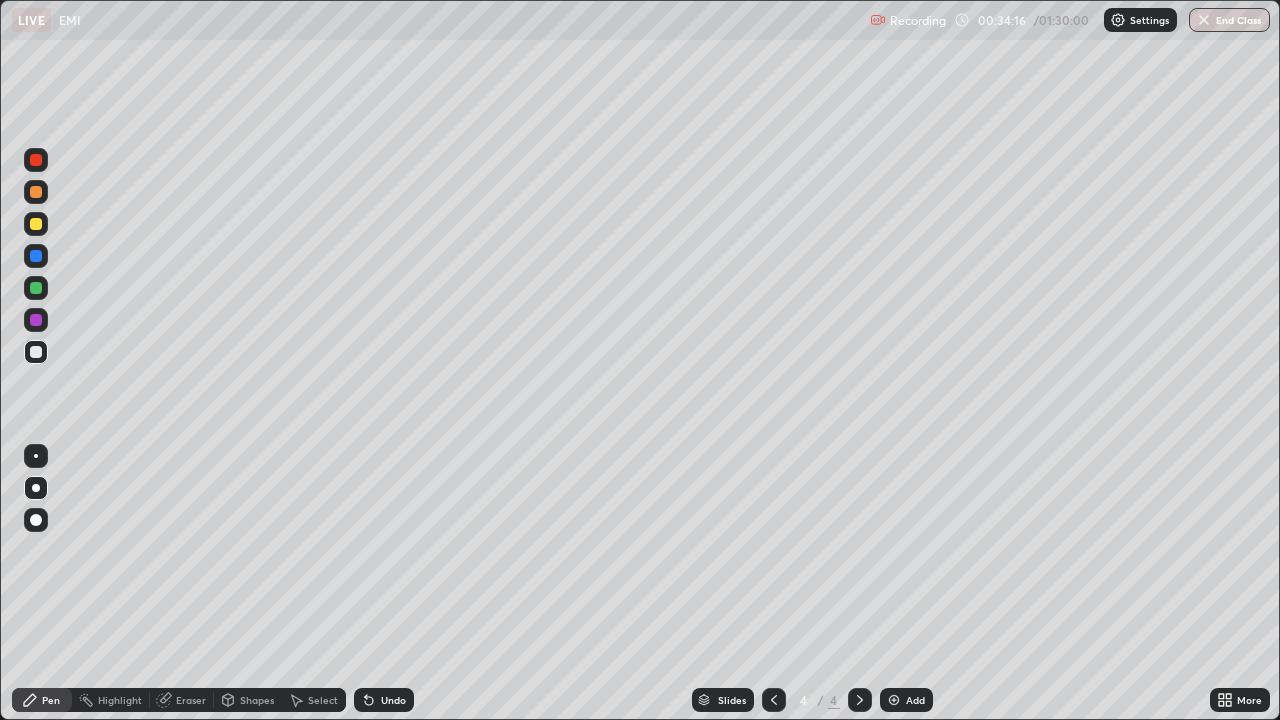 click at bounding box center [36, 192] 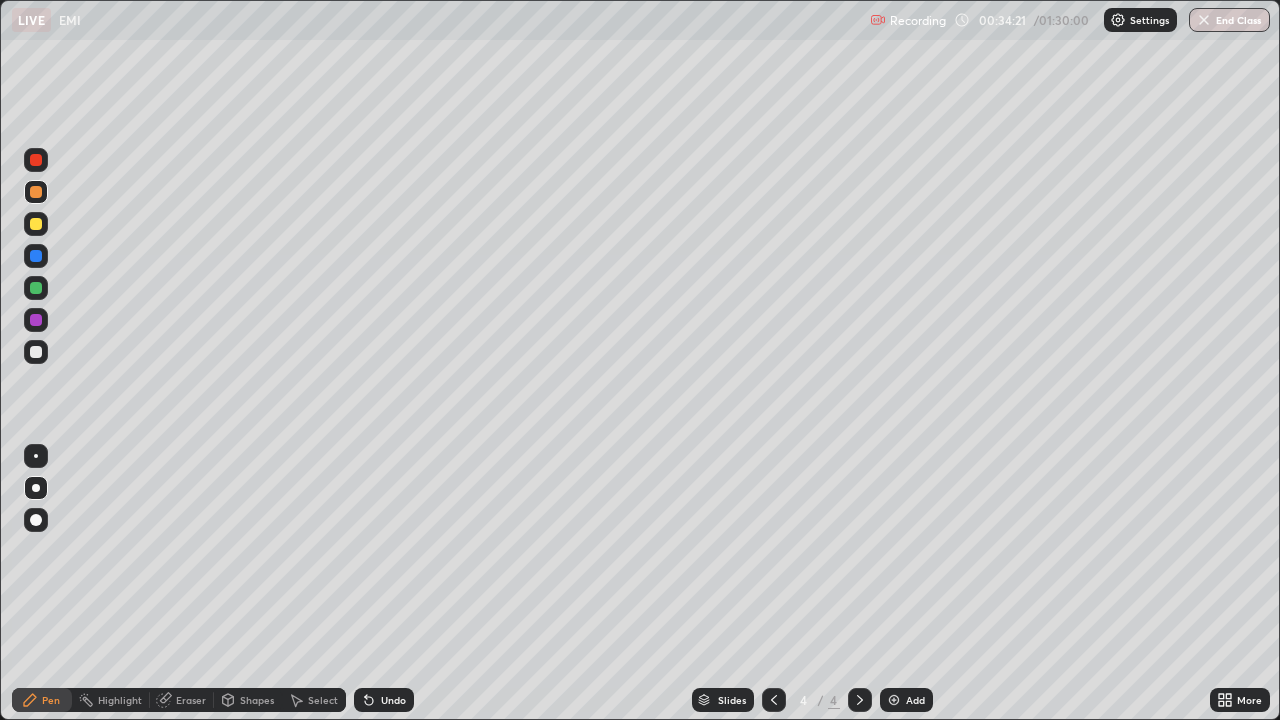 click at bounding box center [36, 352] 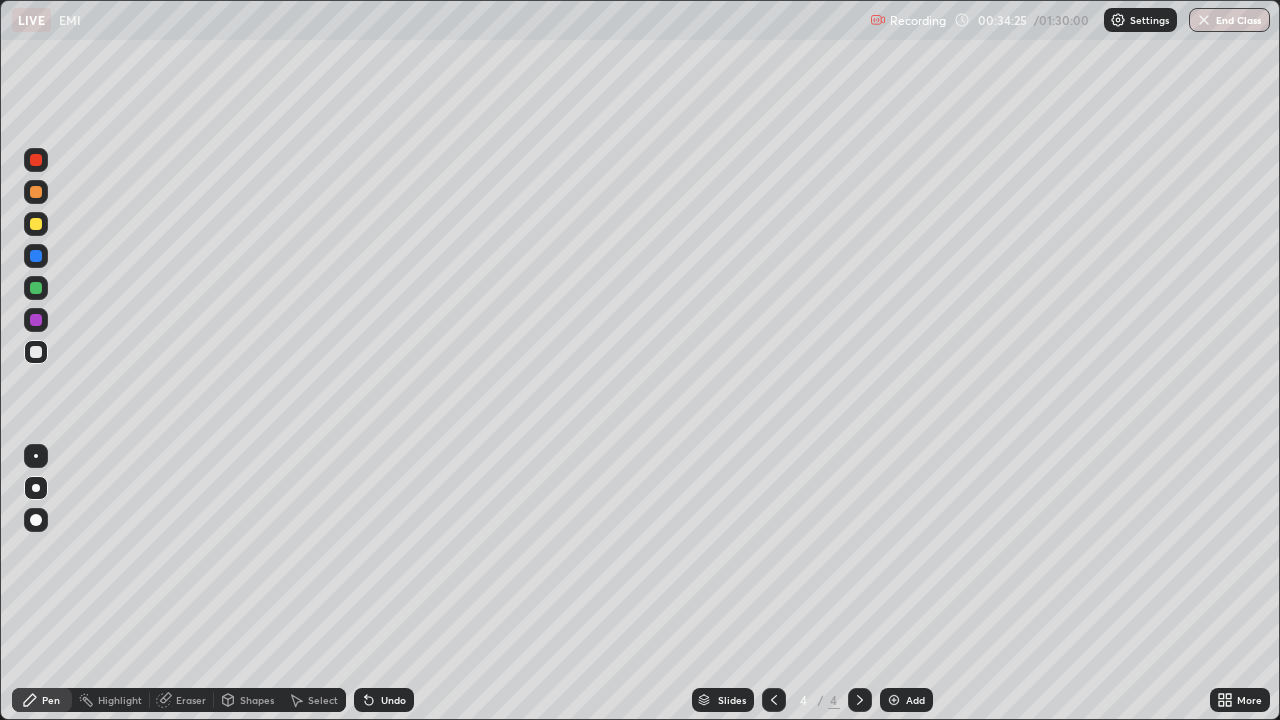 click at bounding box center [36, 192] 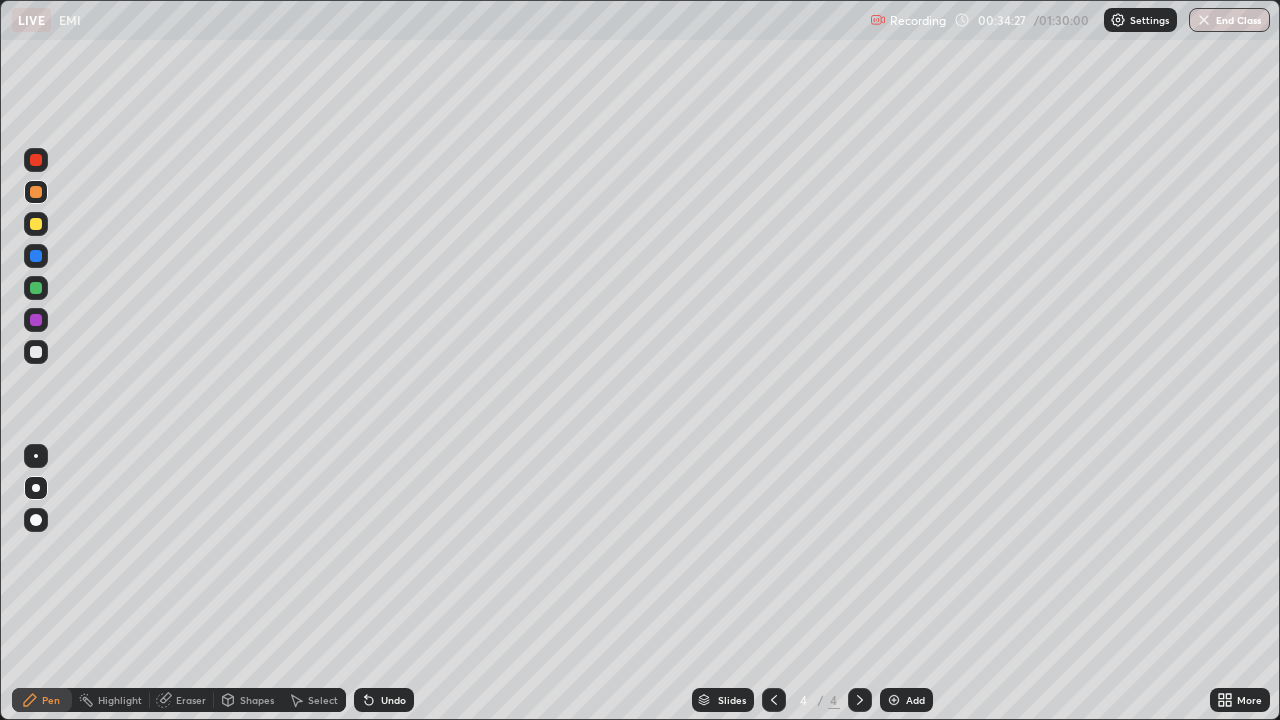 click at bounding box center [36, 352] 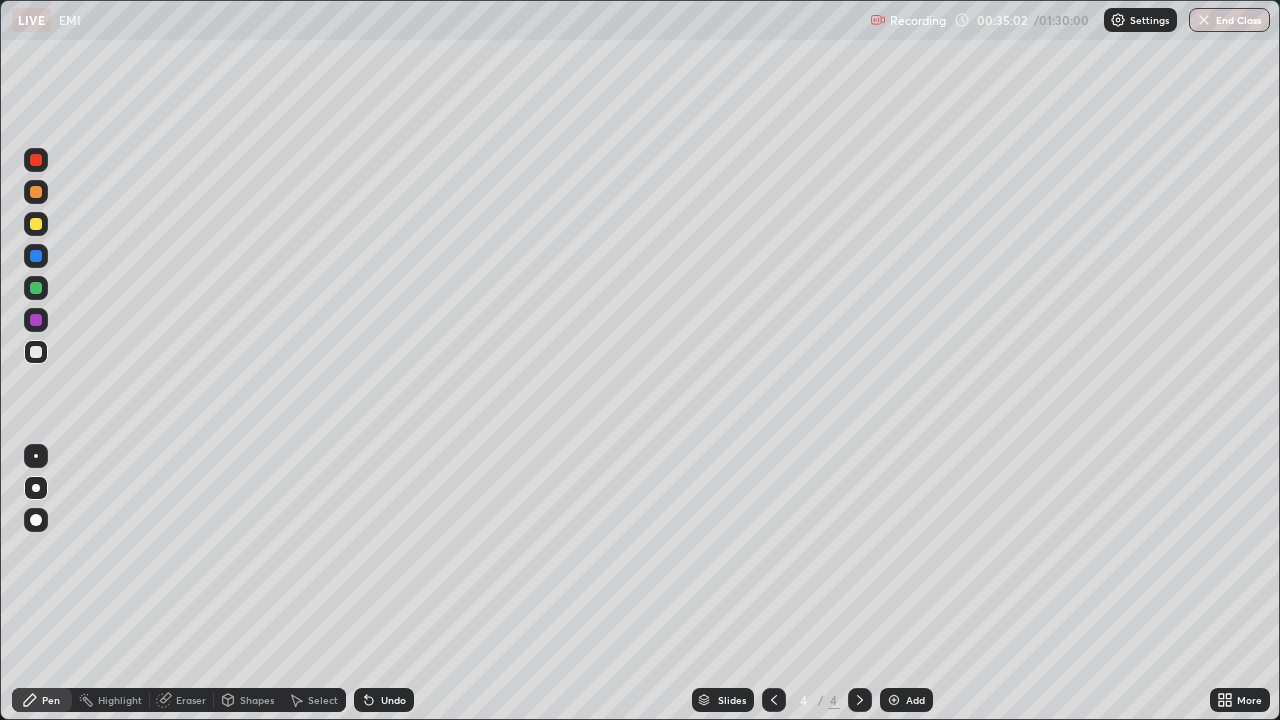 click 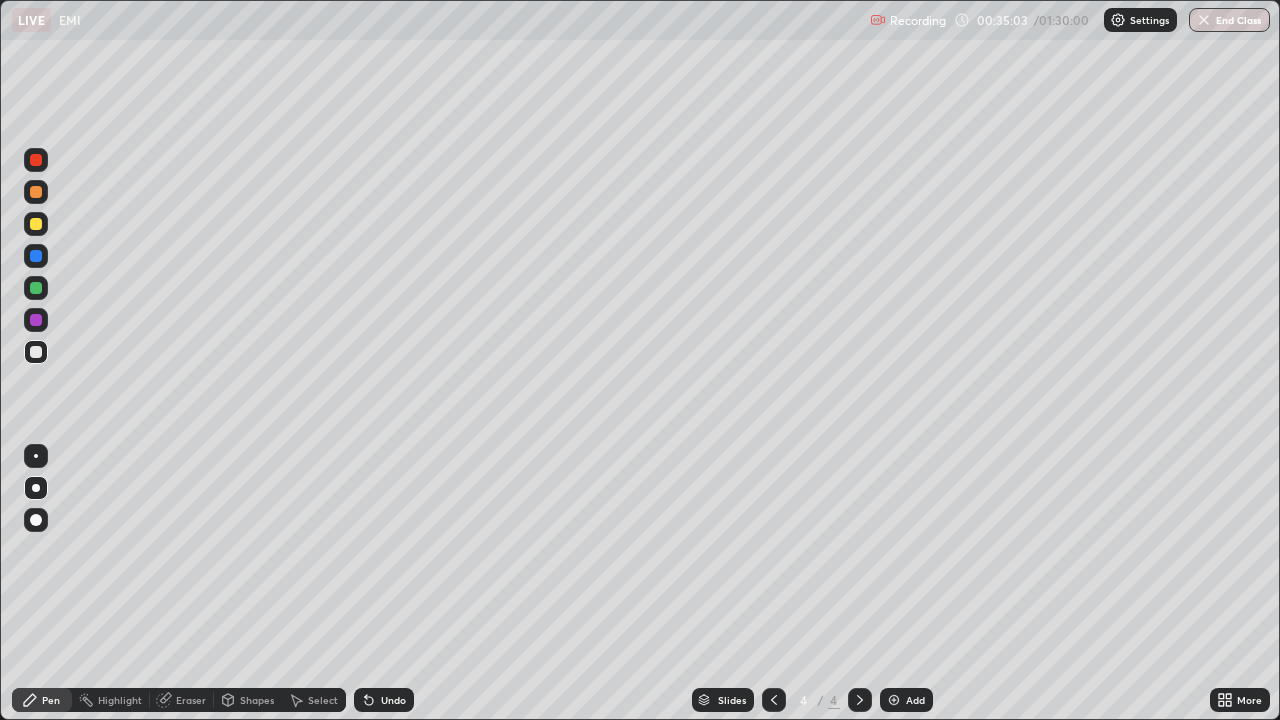 click 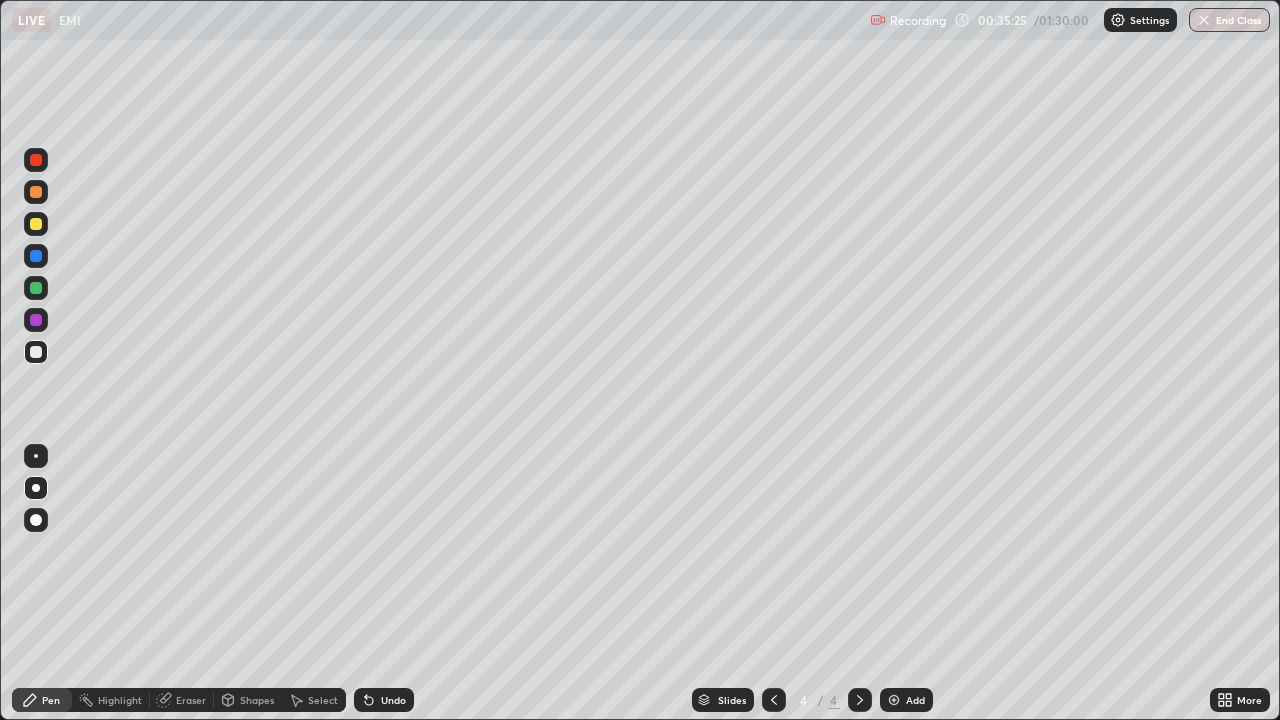 click 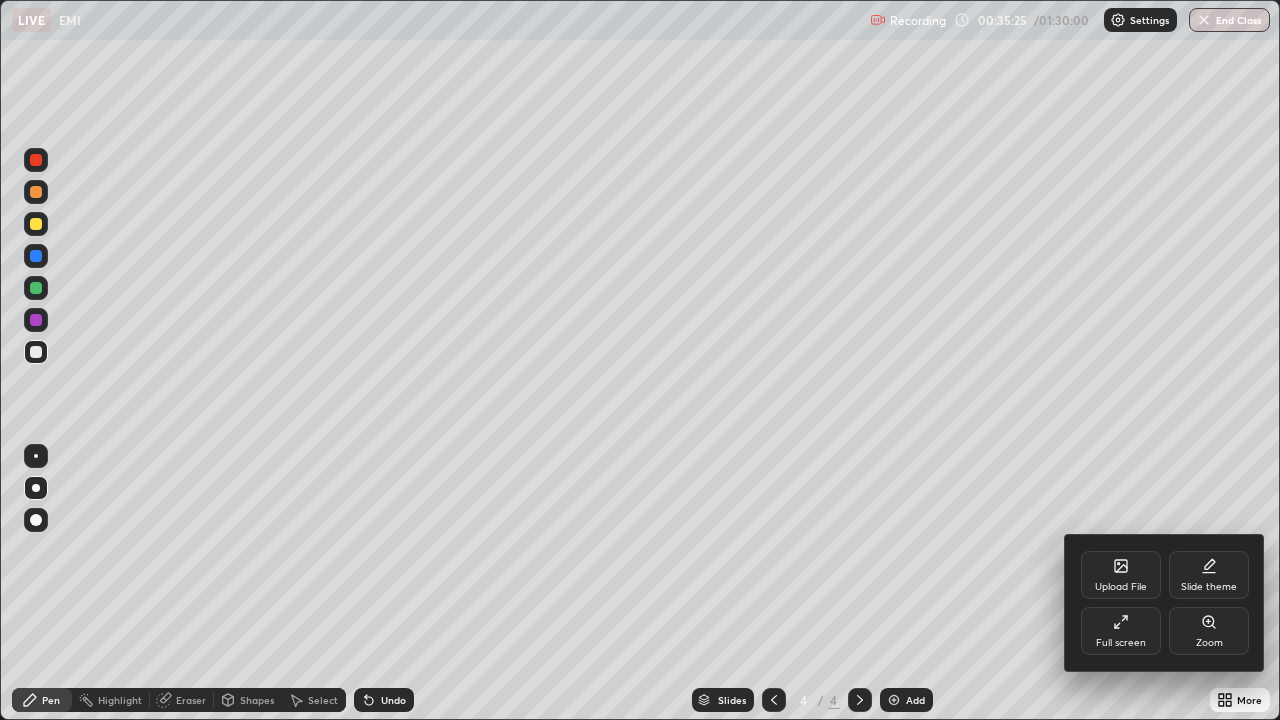 click 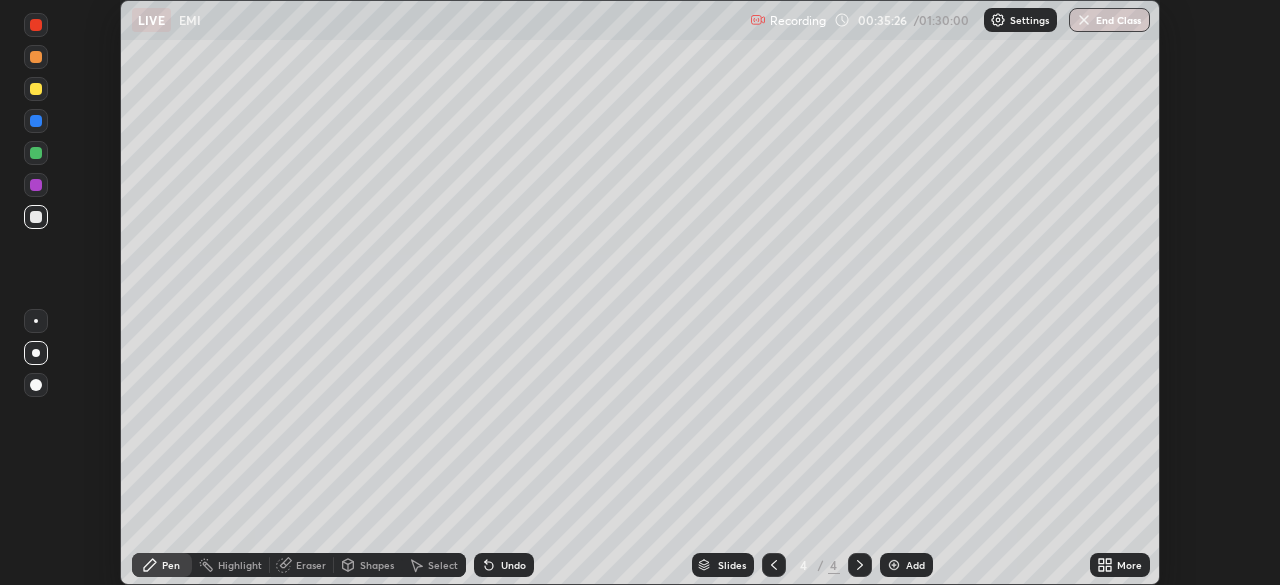 scroll, scrollTop: 585, scrollLeft: 1280, axis: both 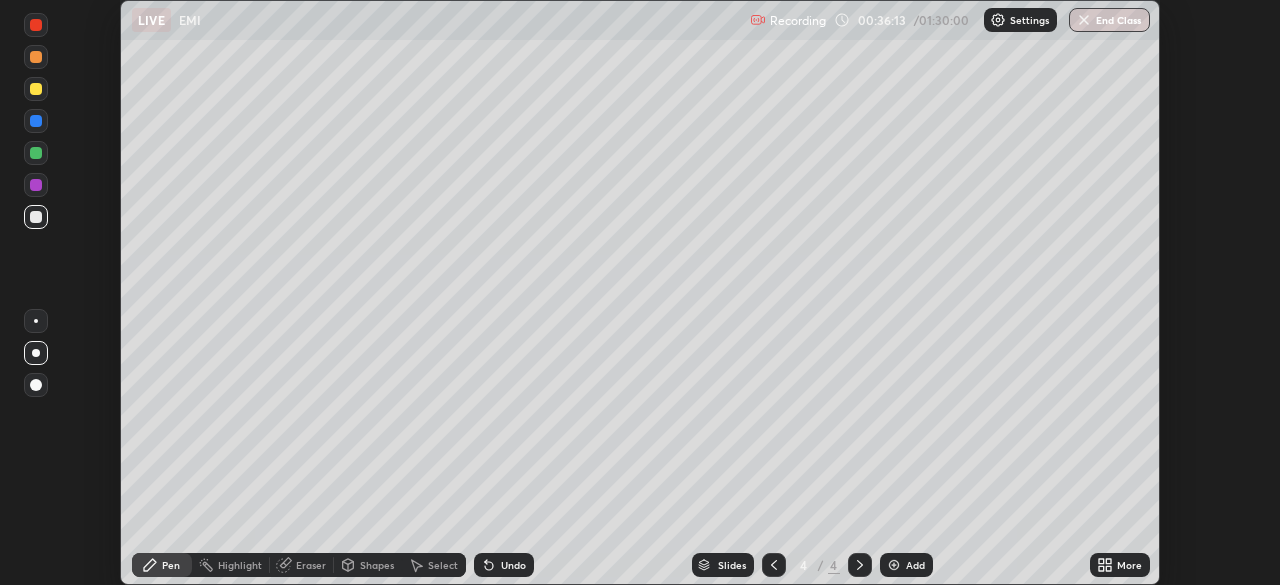 click 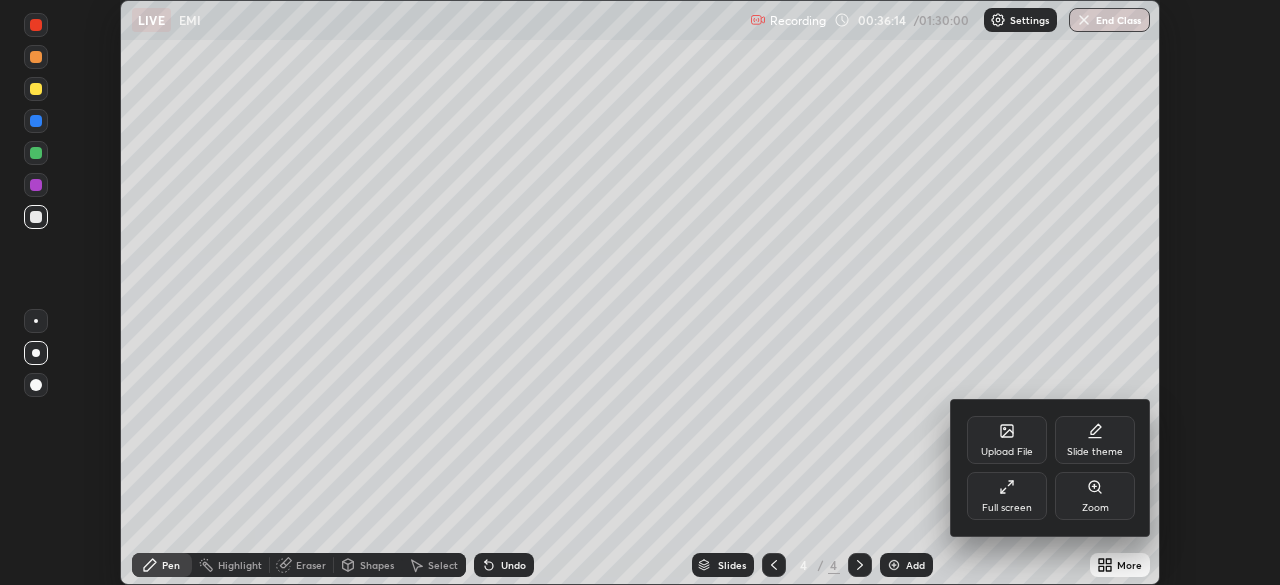 click on "Full screen" at bounding box center [1007, 496] 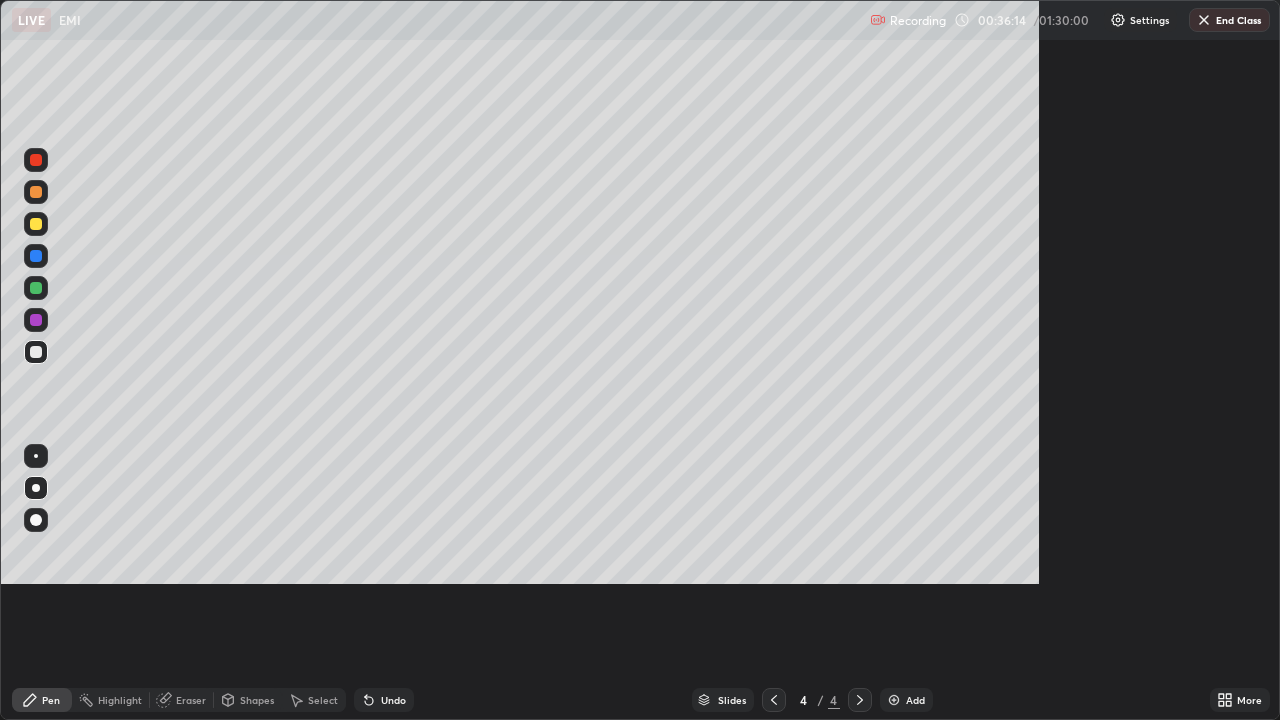 scroll, scrollTop: 99280, scrollLeft: 98720, axis: both 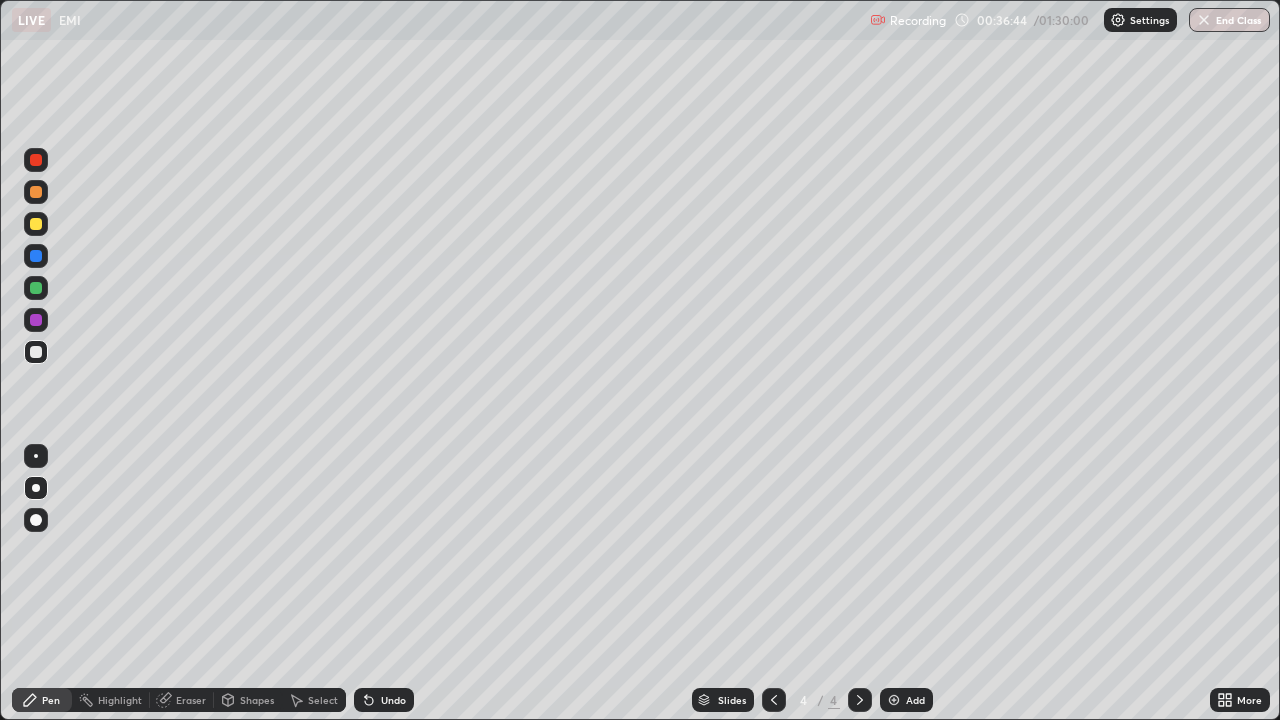 click at bounding box center [774, 700] 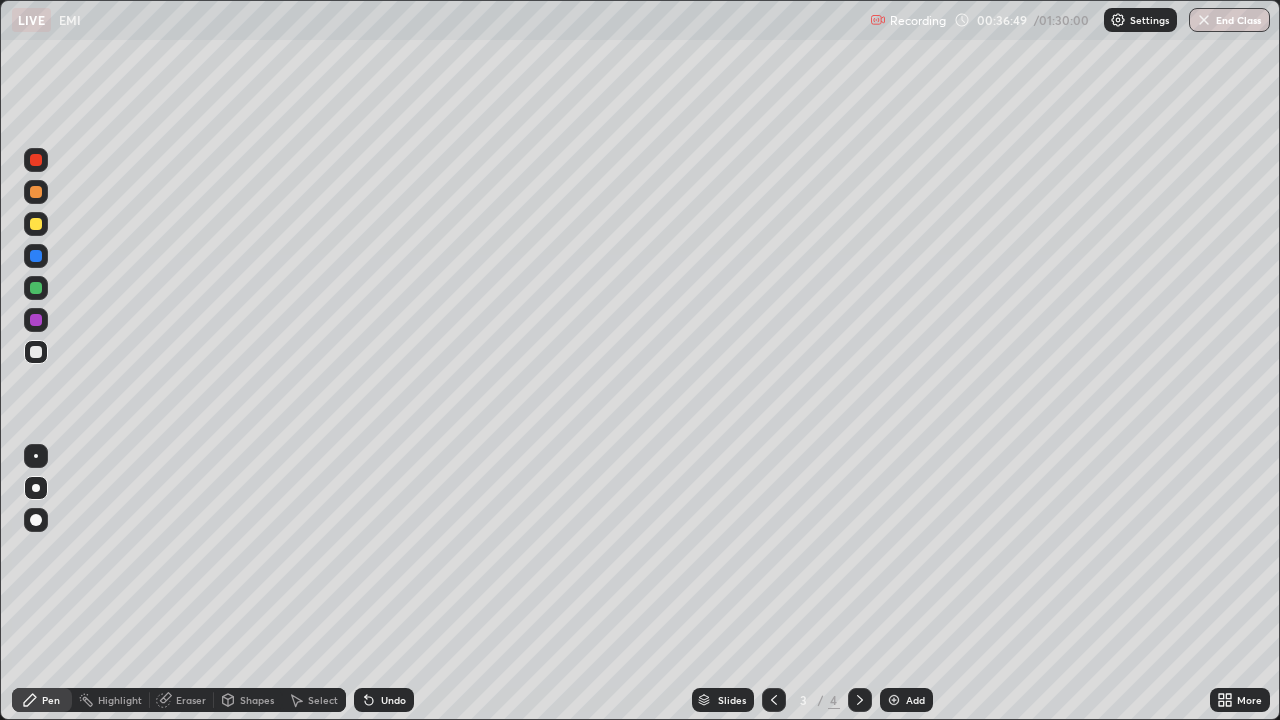 click 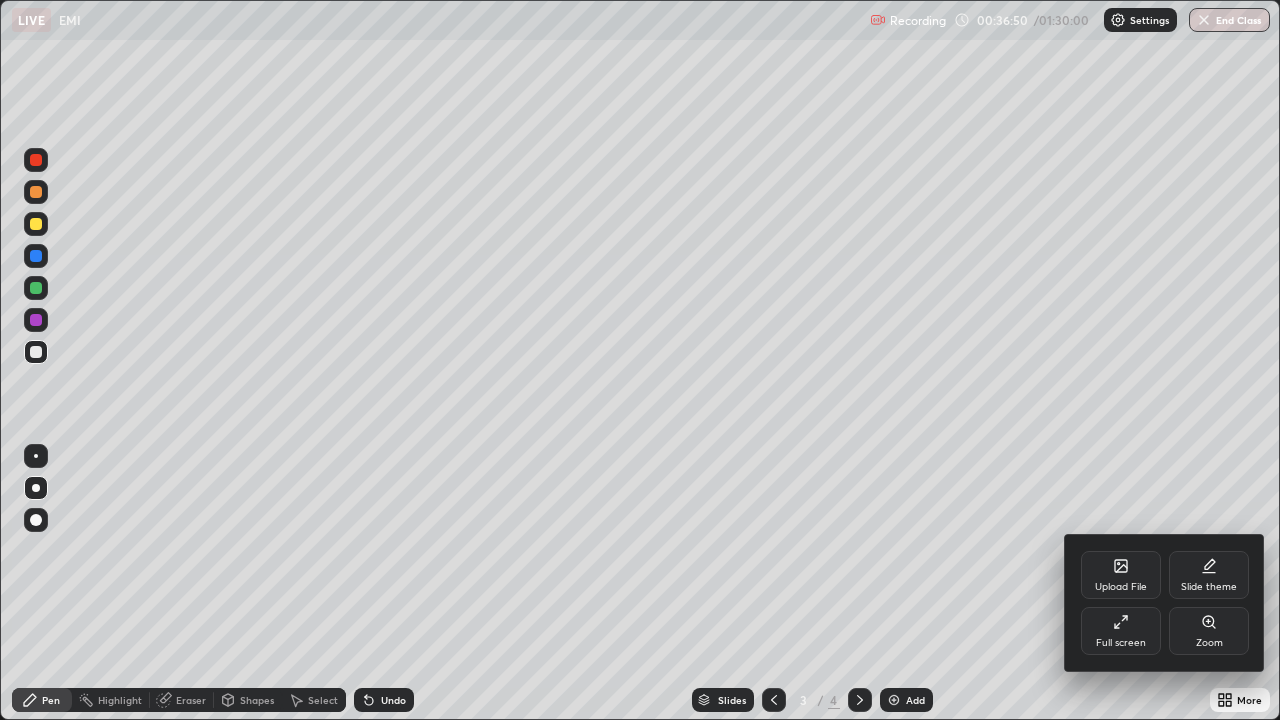 click 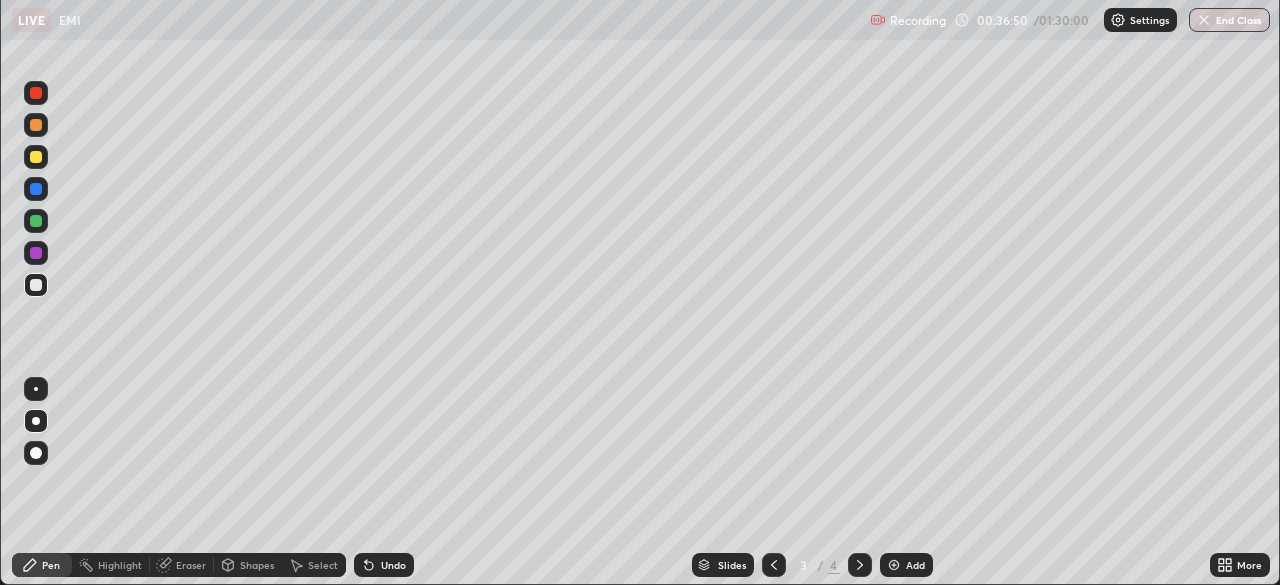 scroll, scrollTop: 585, scrollLeft: 1280, axis: both 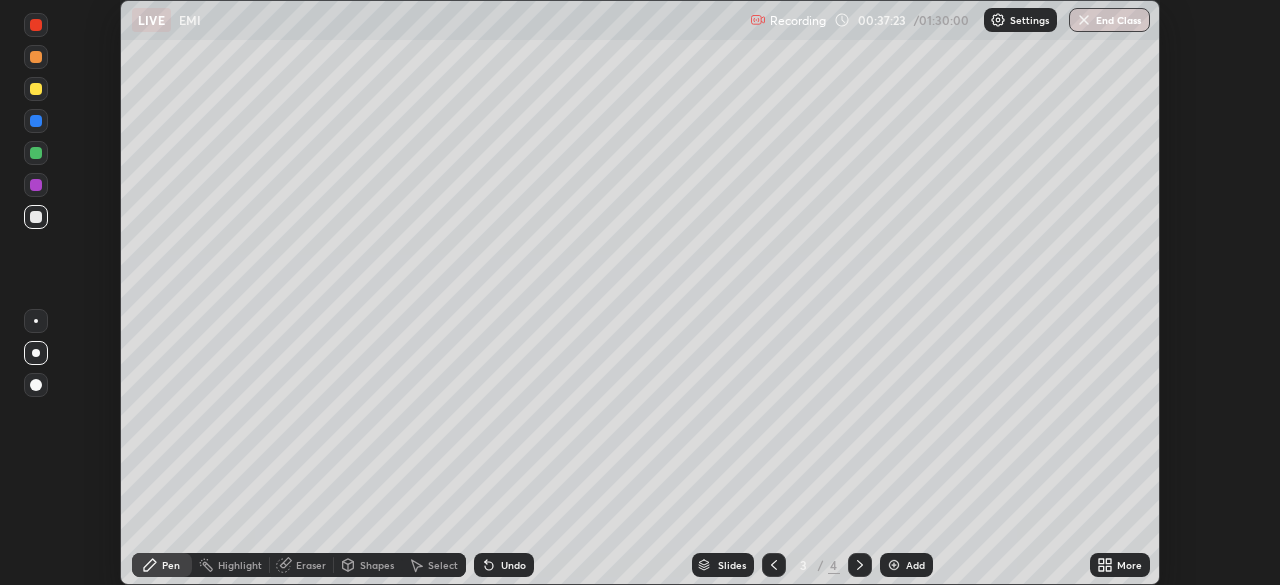 click 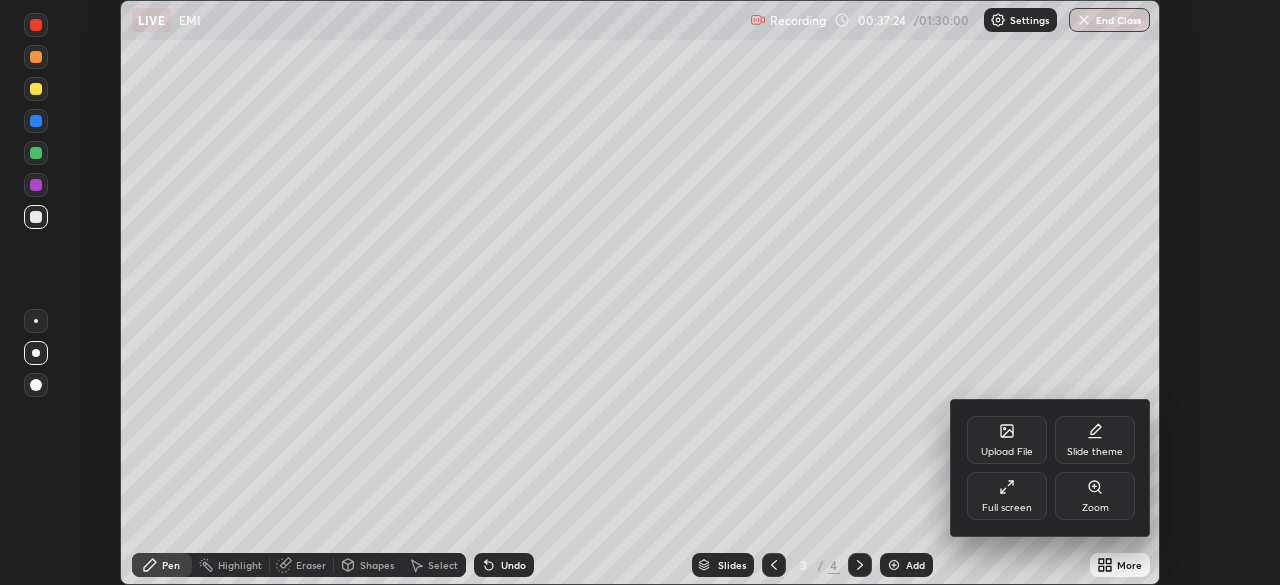 click on "Full screen" at bounding box center [1007, 496] 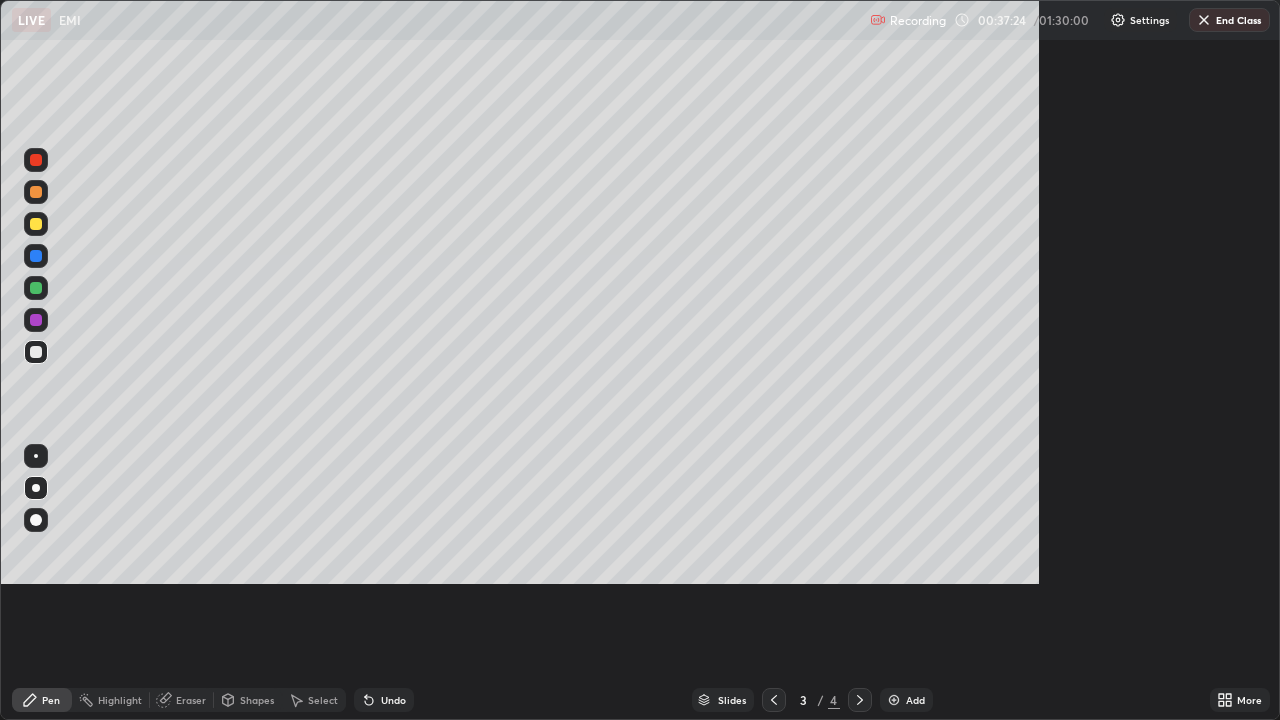 scroll, scrollTop: 99280, scrollLeft: 98720, axis: both 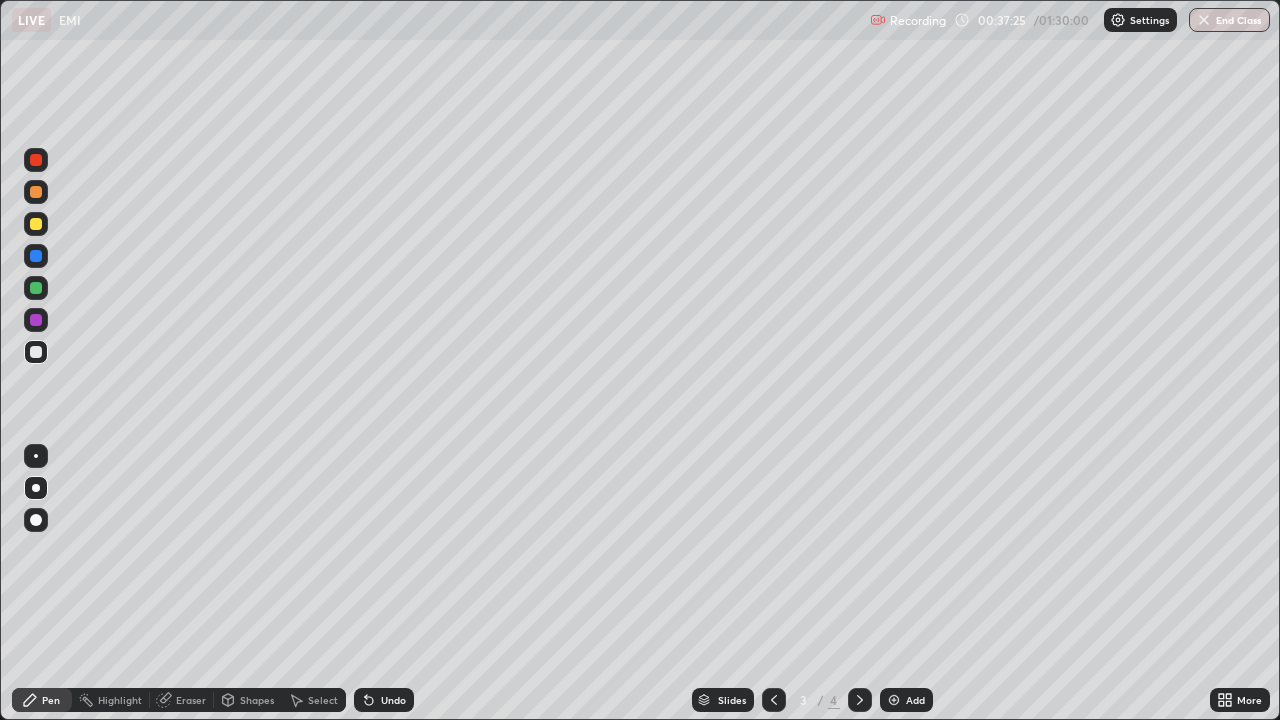 click 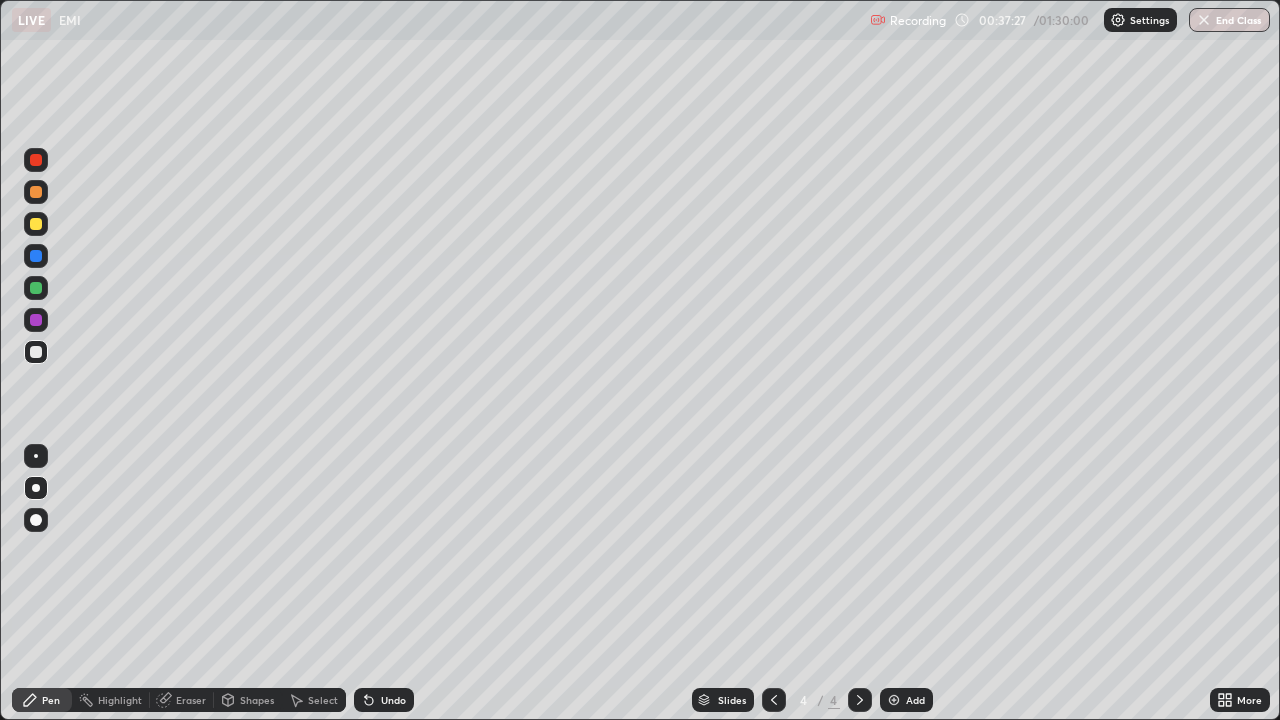 click at bounding box center (36, 224) 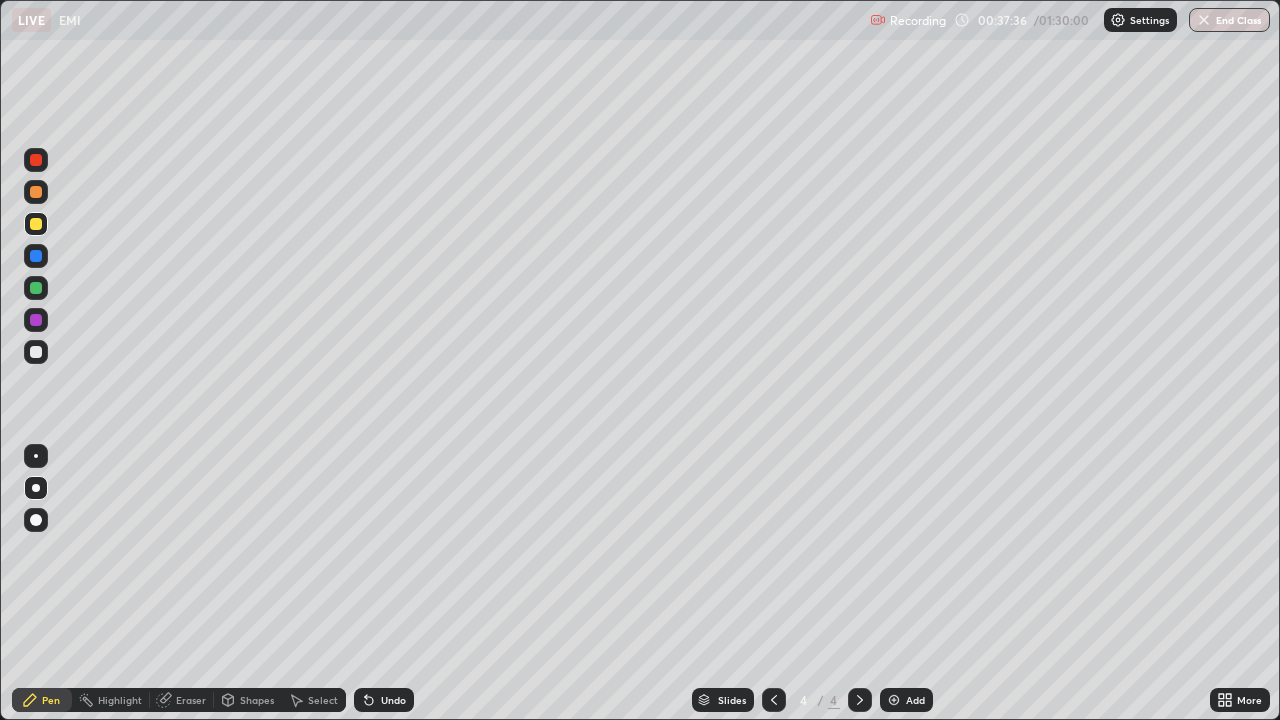 click at bounding box center (36, 192) 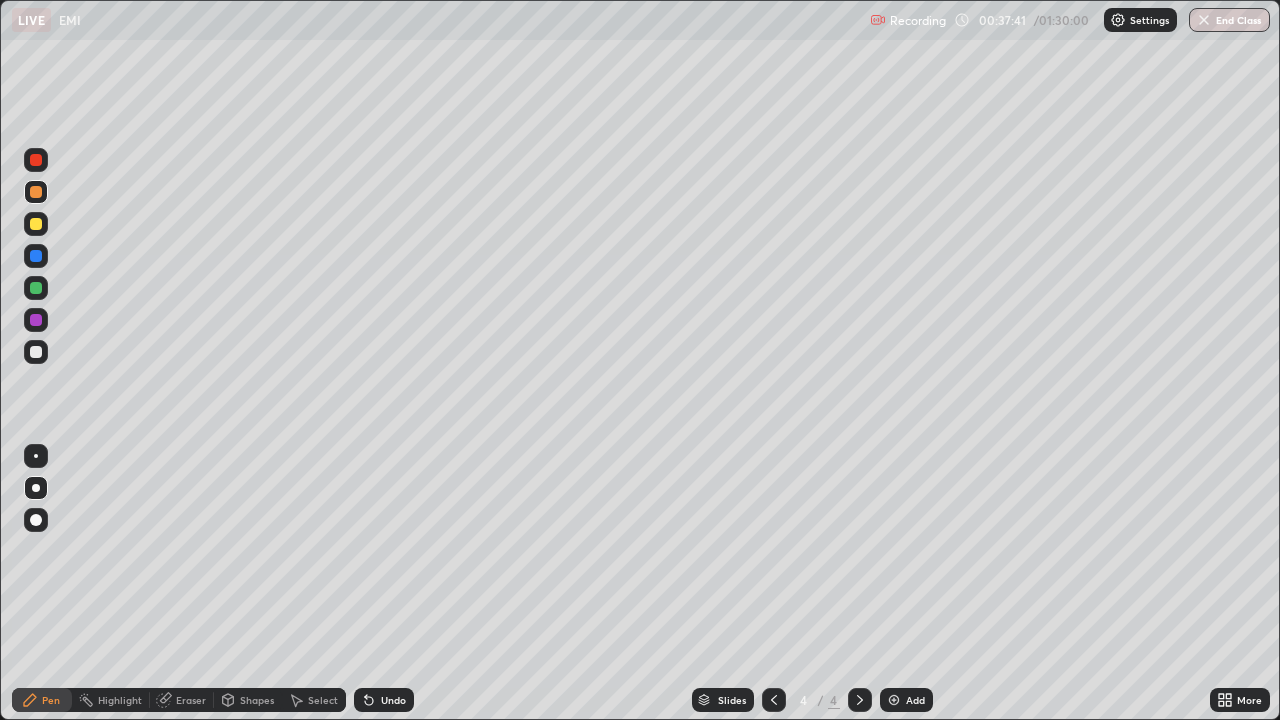 click at bounding box center [36, 160] 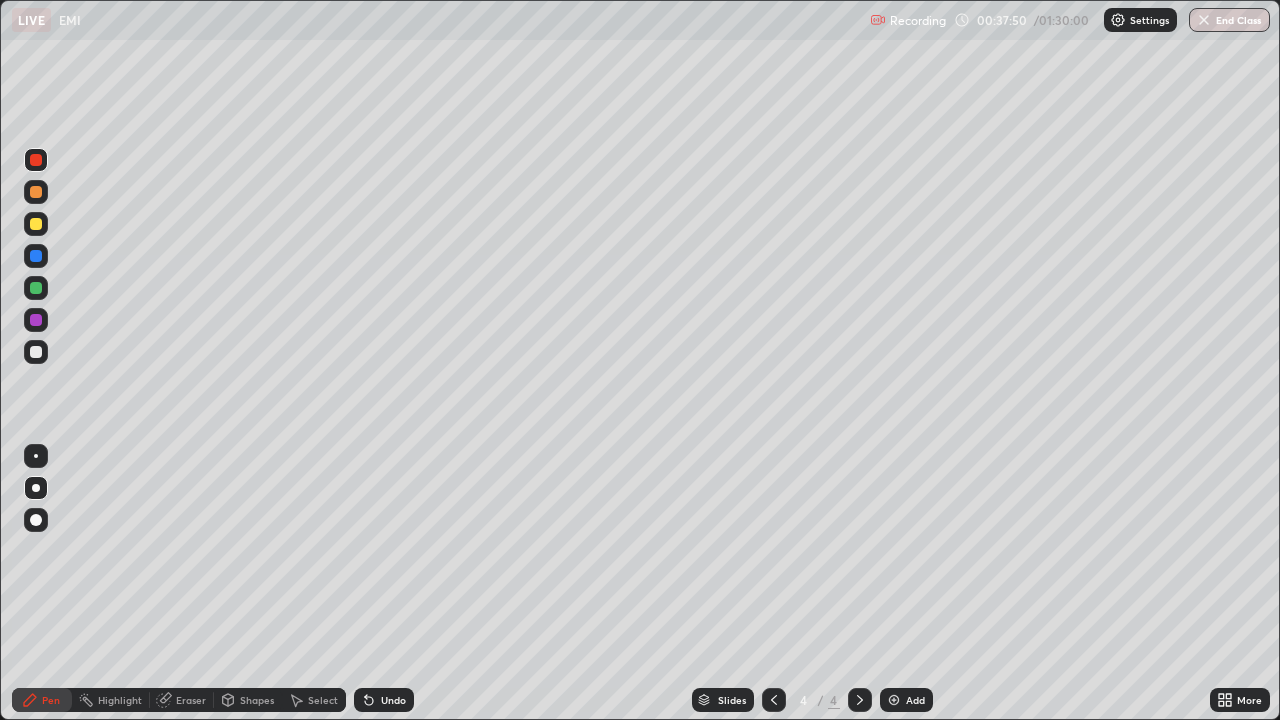 click at bounding box center [36, 352] 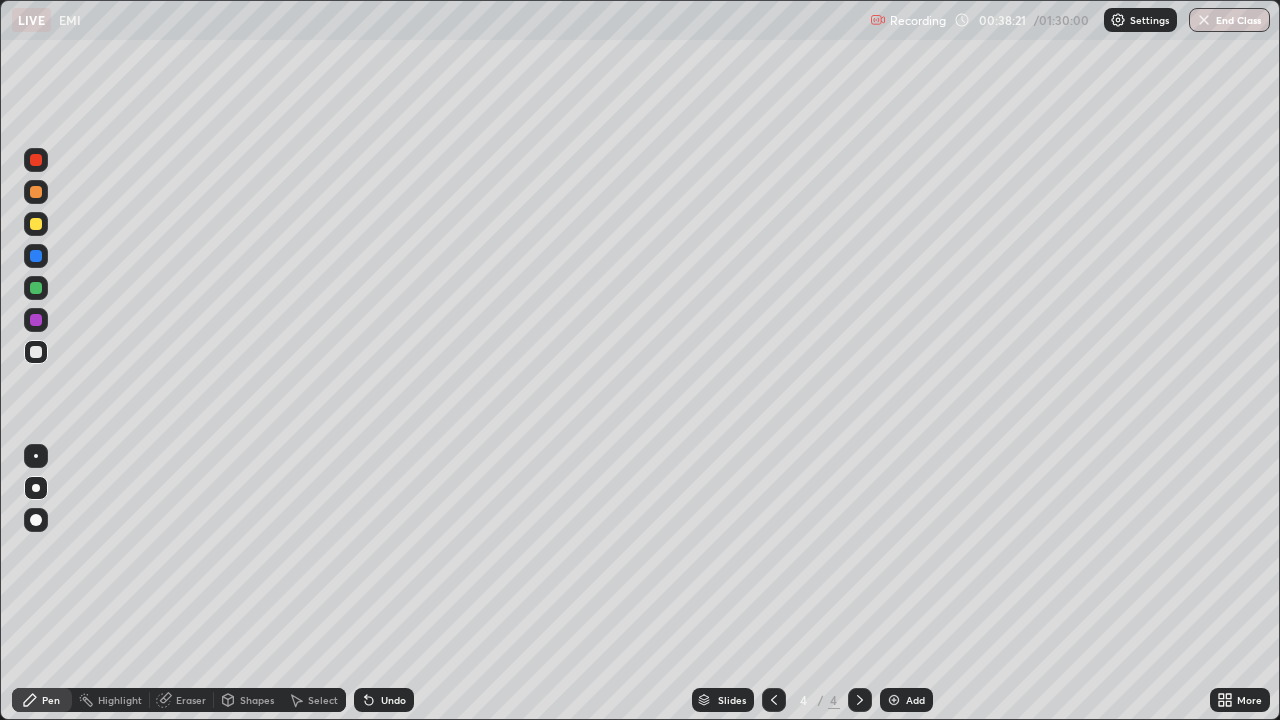 click at bounding box center [36, 224] 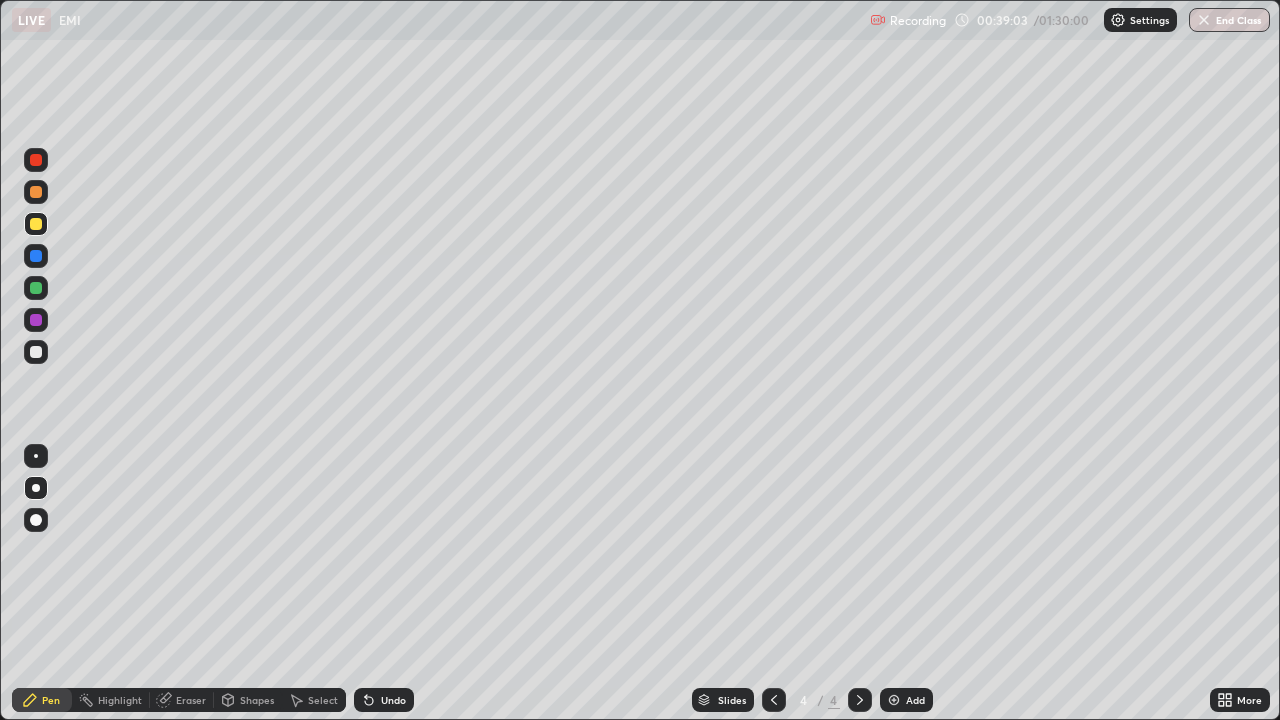 click 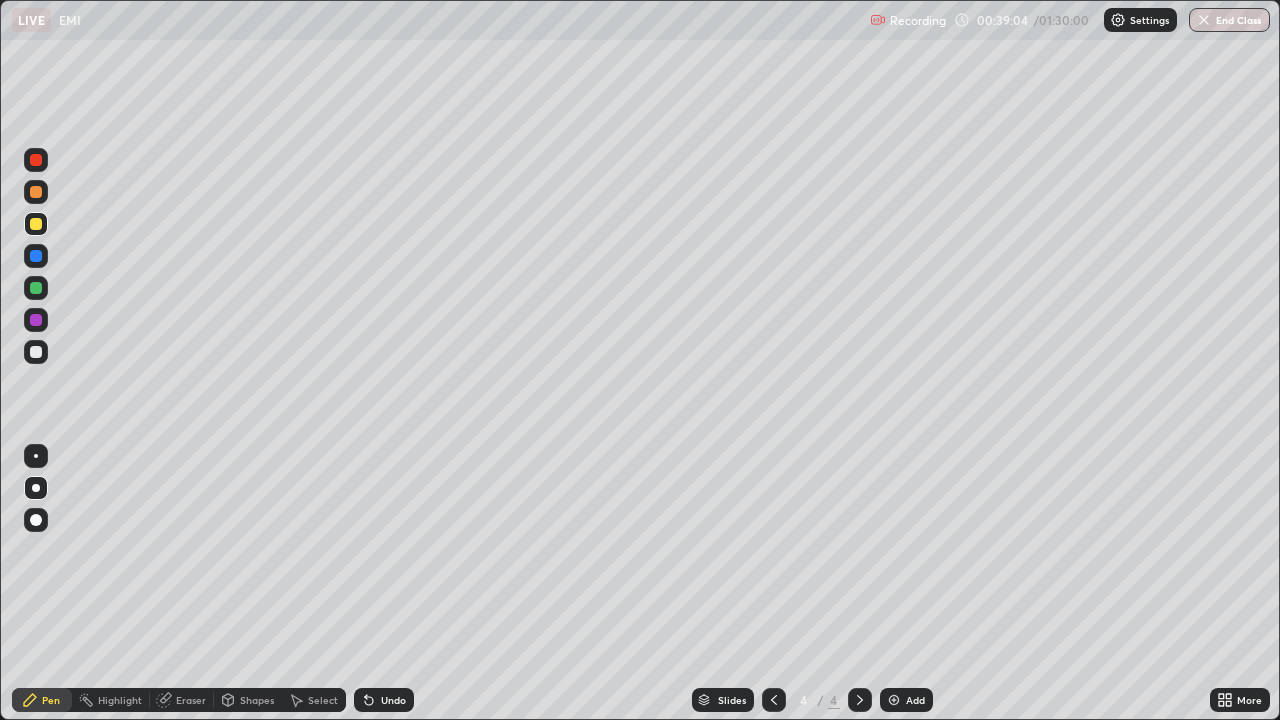 click 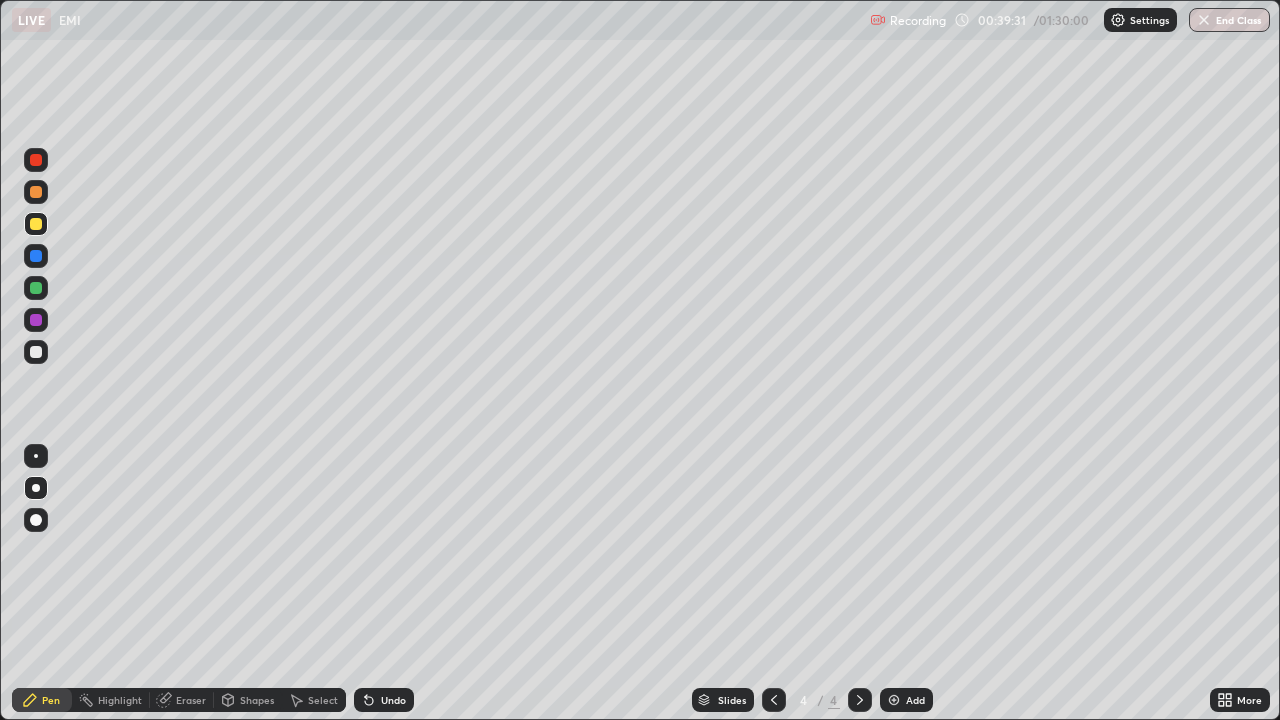 click at bounding box center [894, 700] 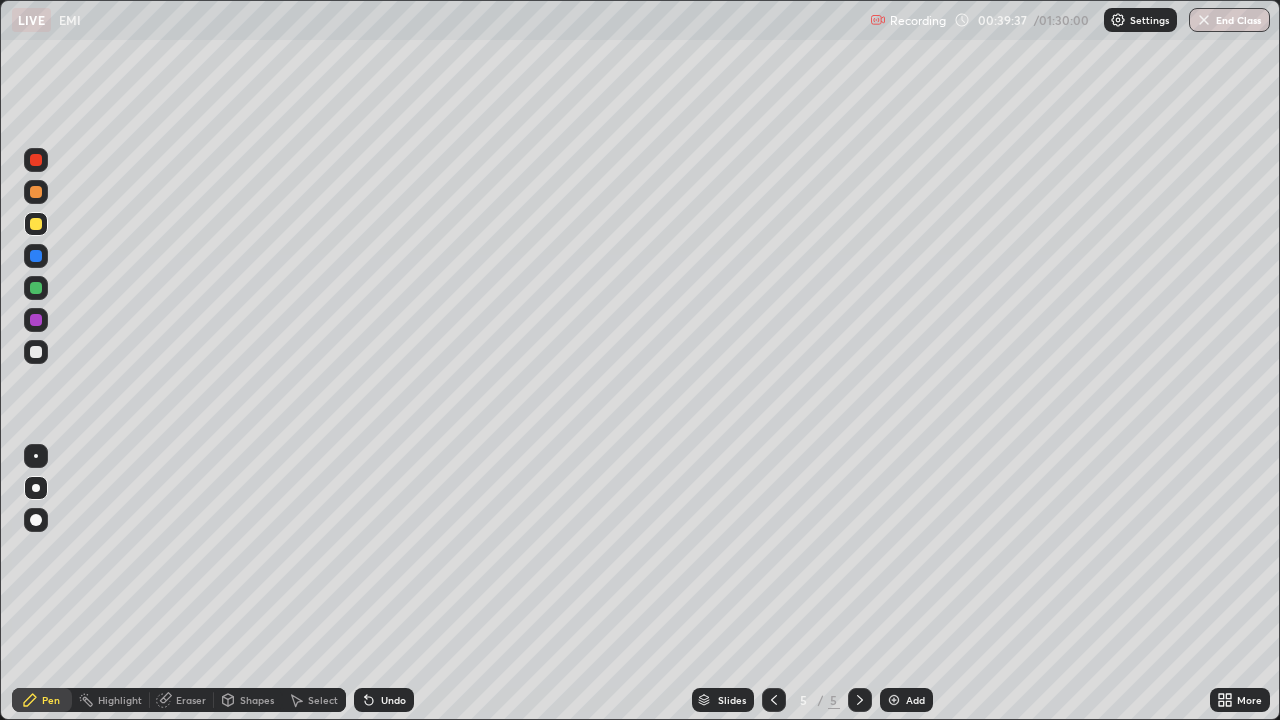 click 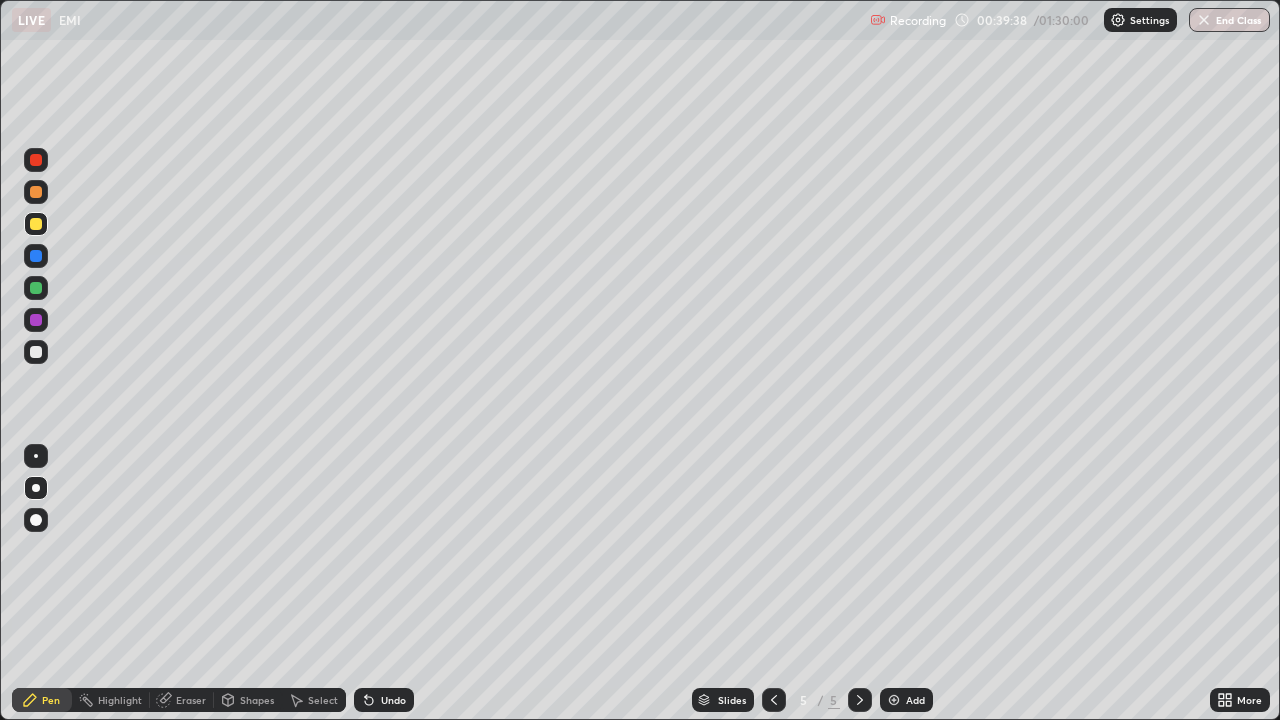 click 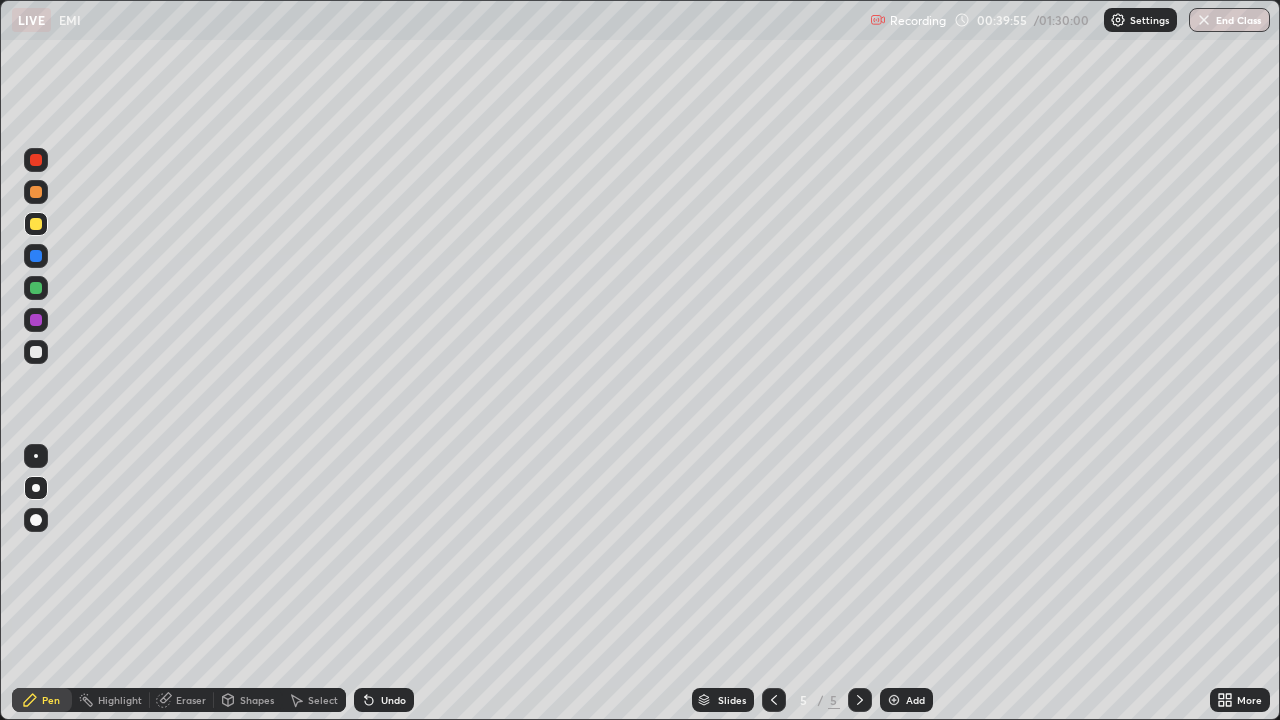 click at bounding box center [36, 352] 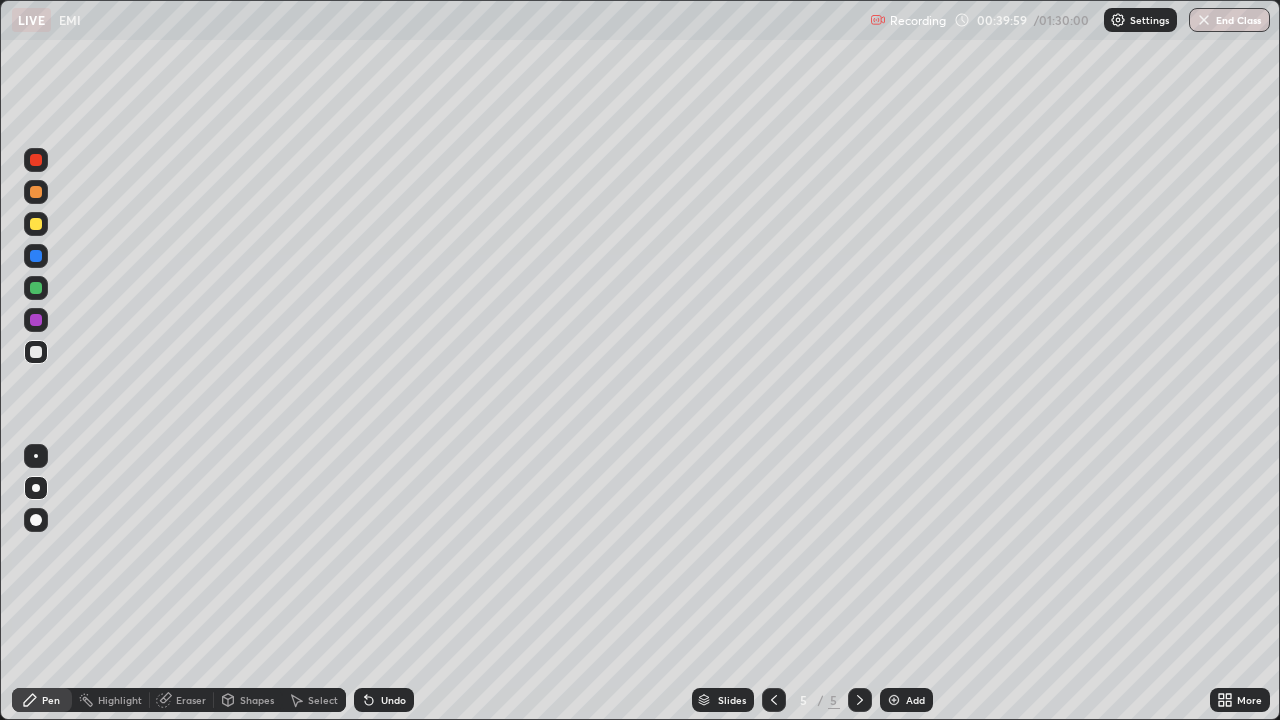 click at bounding box center [36, 224] 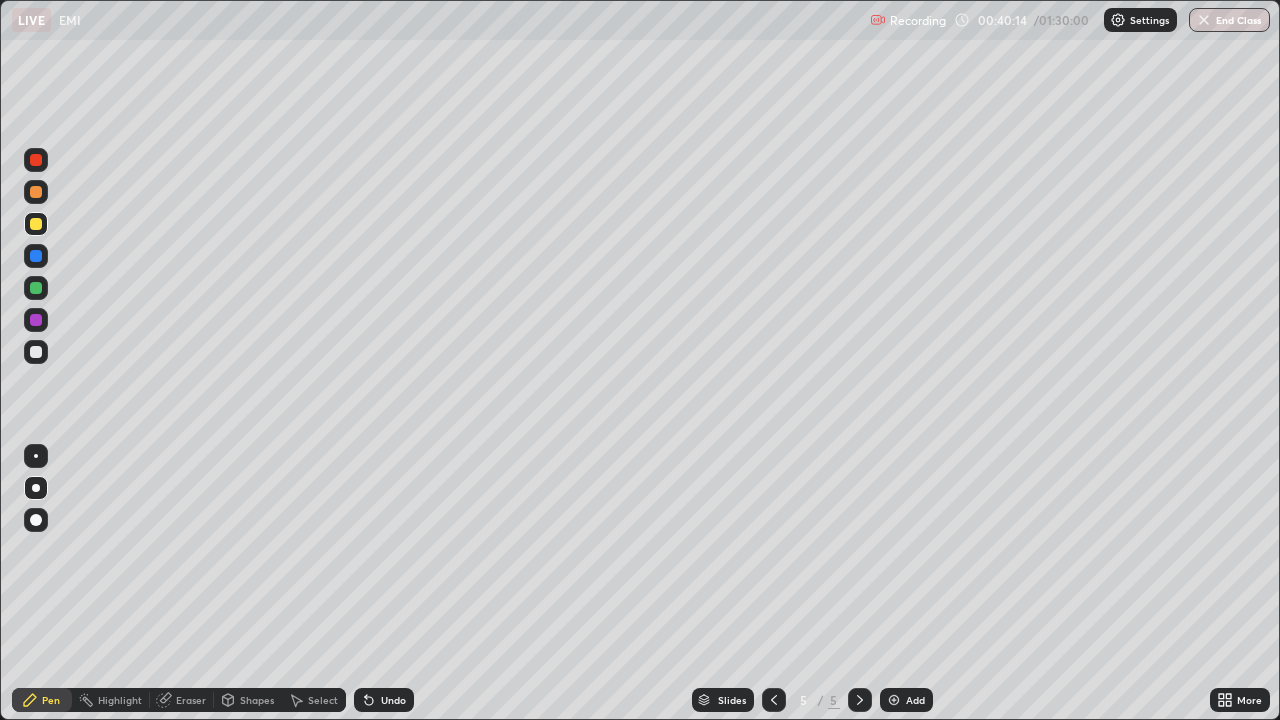 click at bounding box center (36, 352) 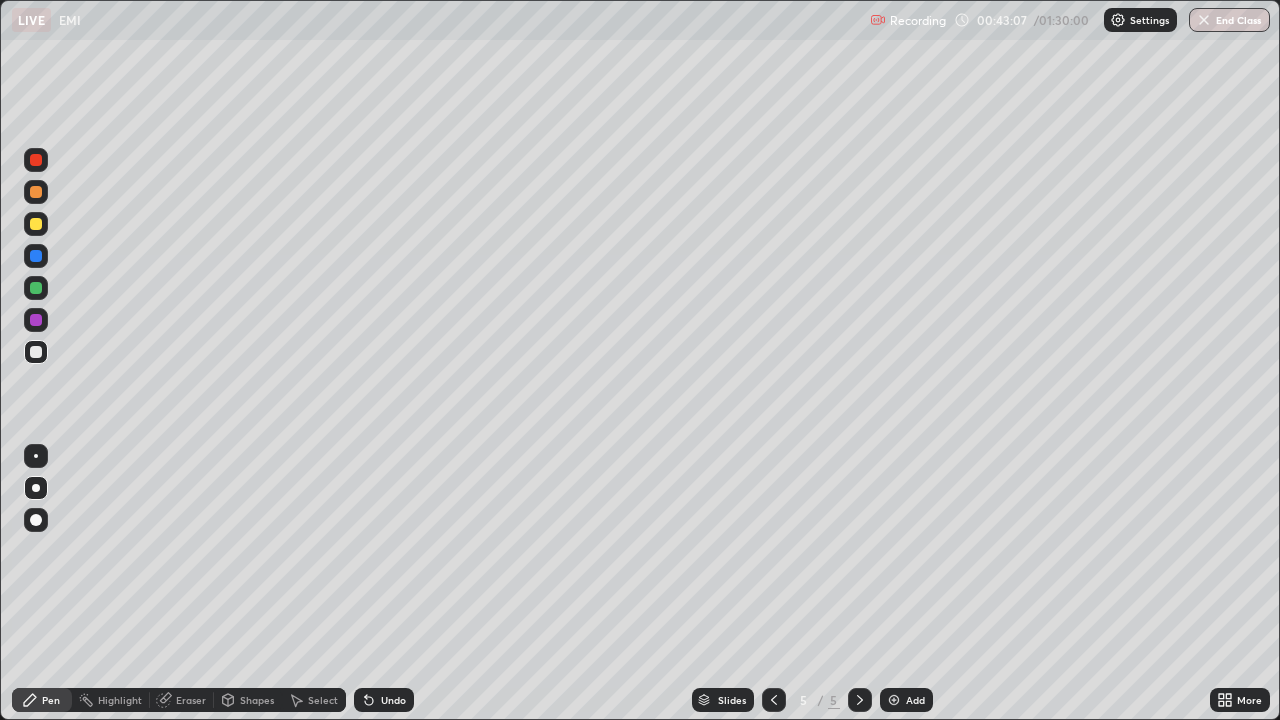 click at bounding box center (774, 700) 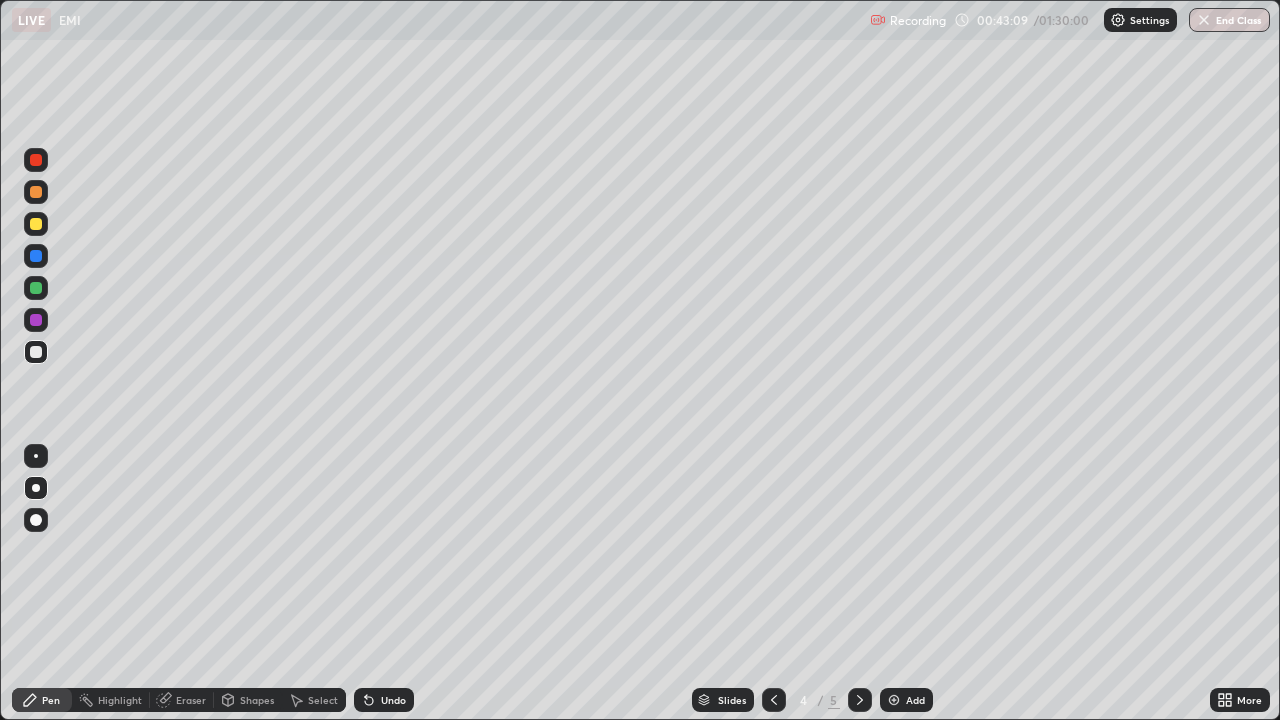 click at bounding box center [36, 192] 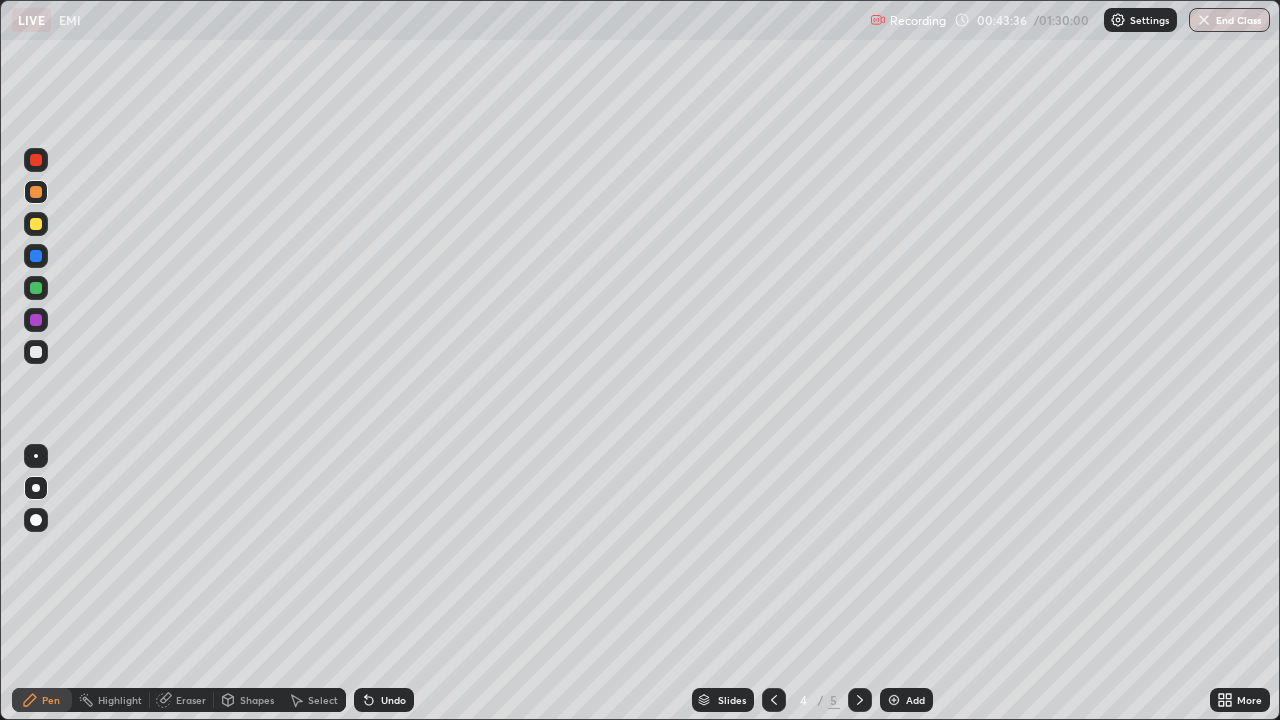 click 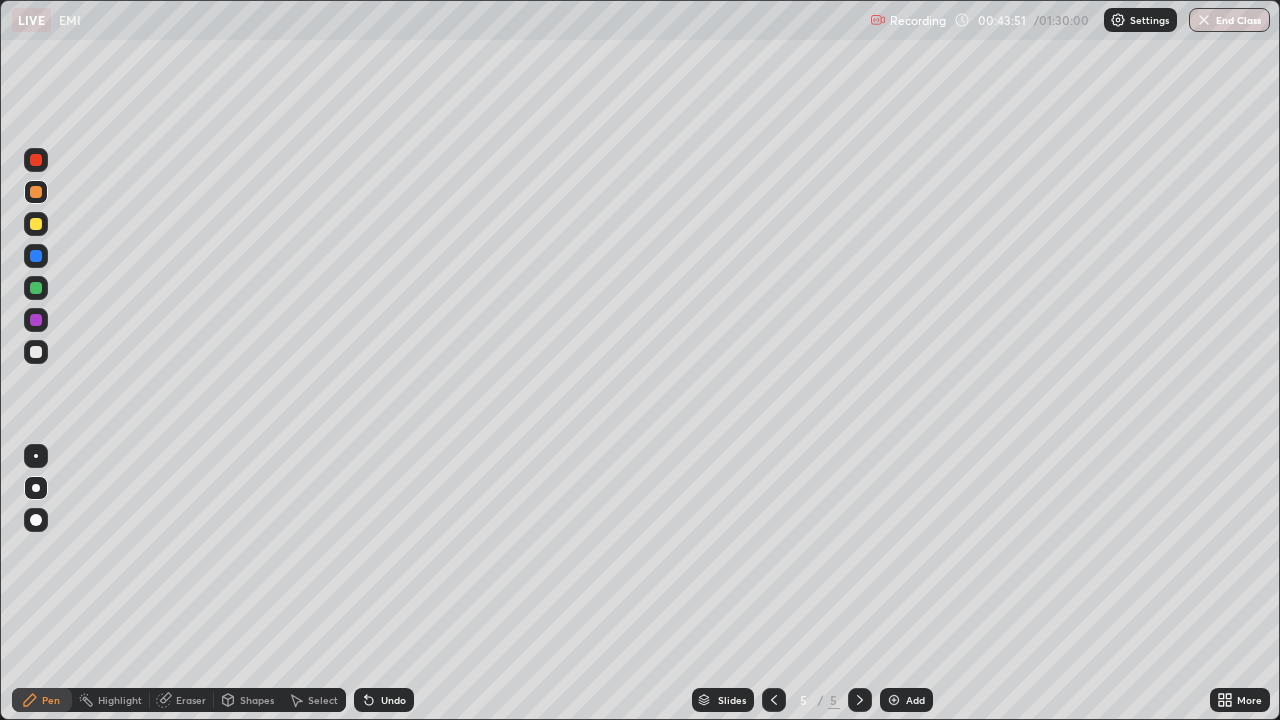 click 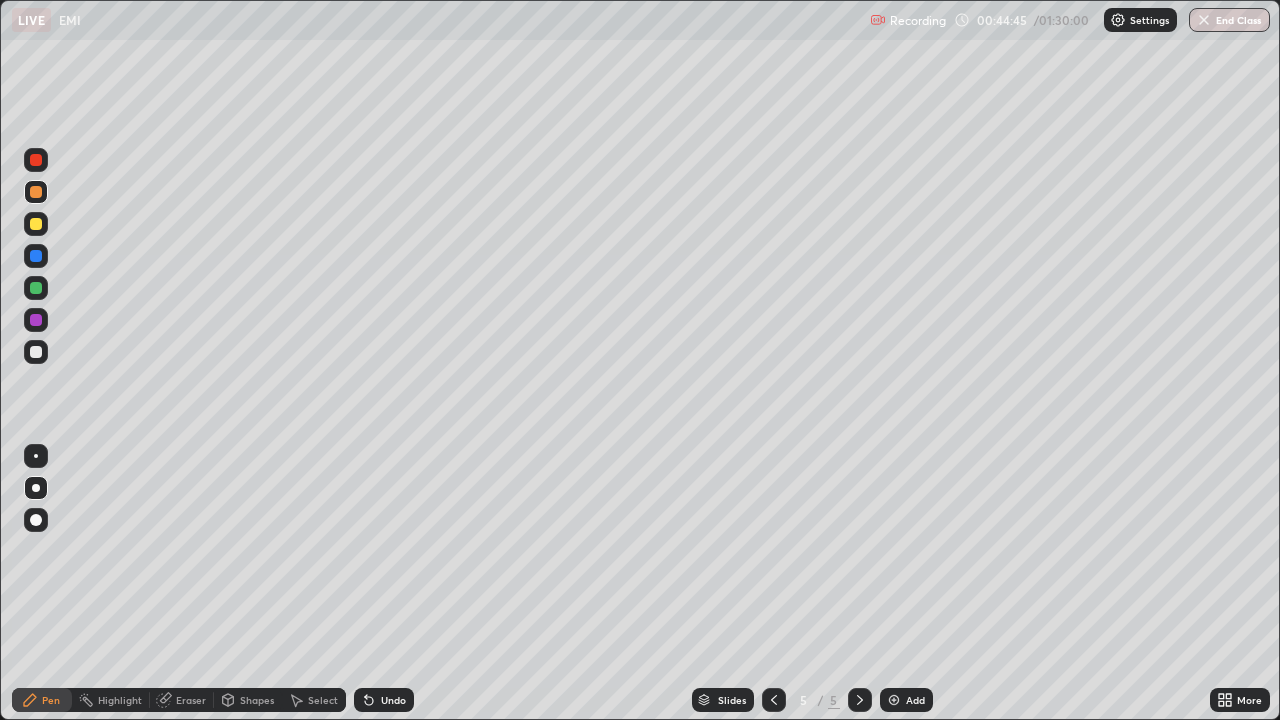 click at bounding box center (36, 160) 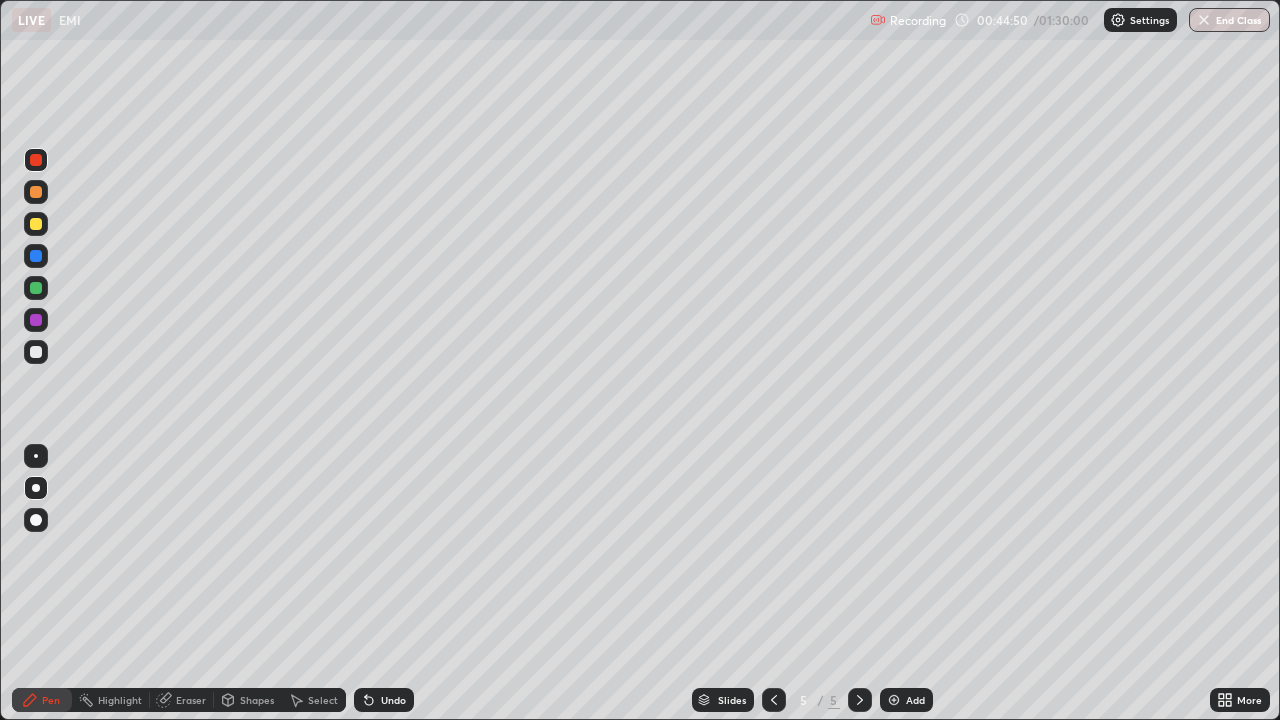 click at bounding box center (36, 224) 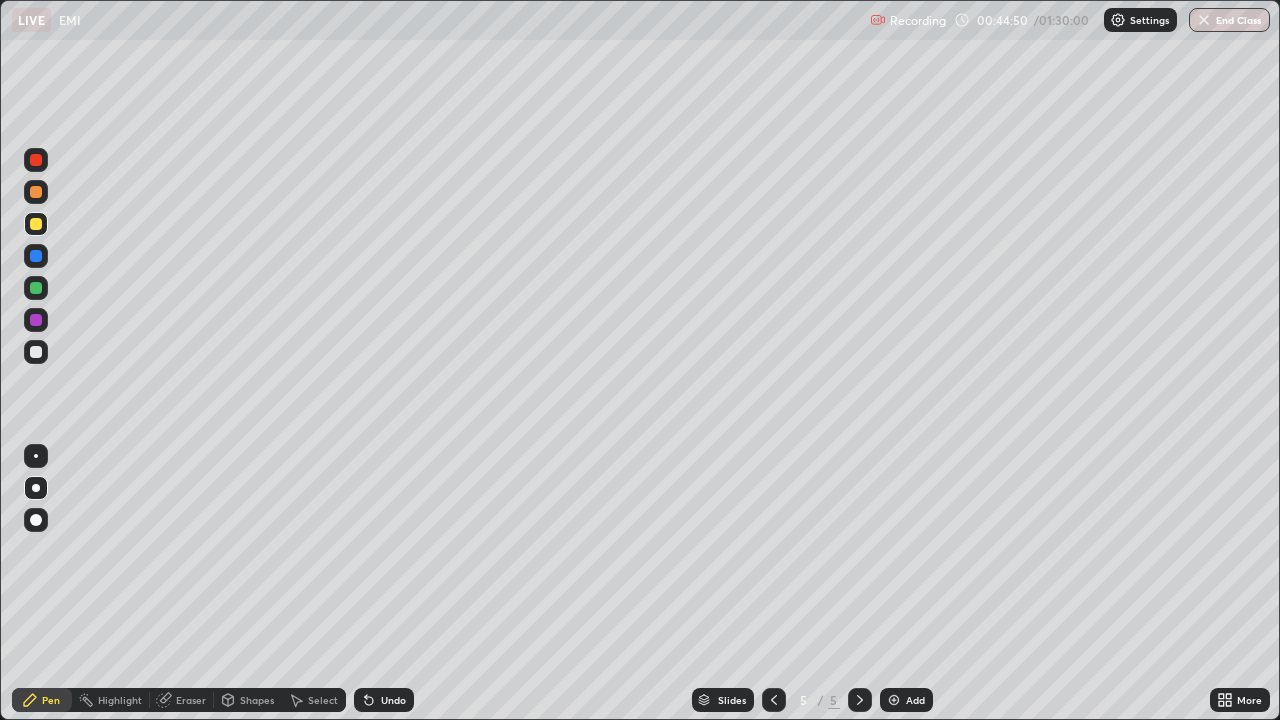 click at bounding box center [36, 192] 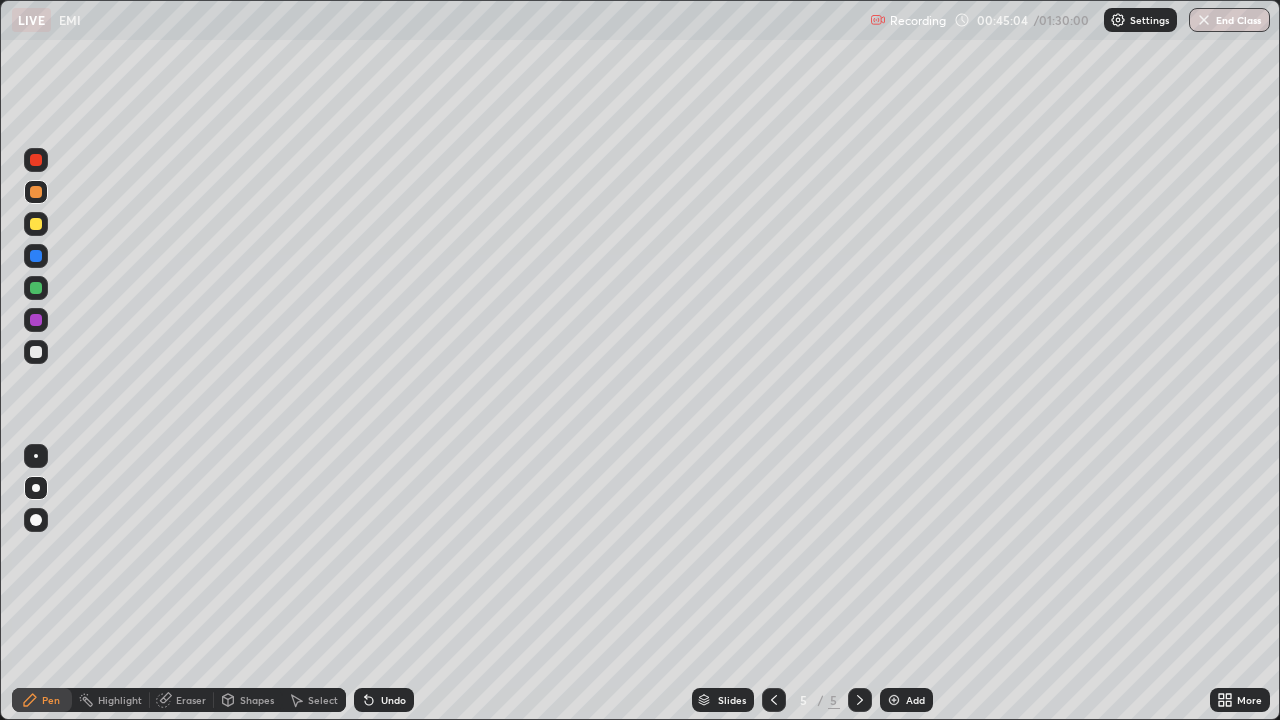 click at bounding box center [36, 352] 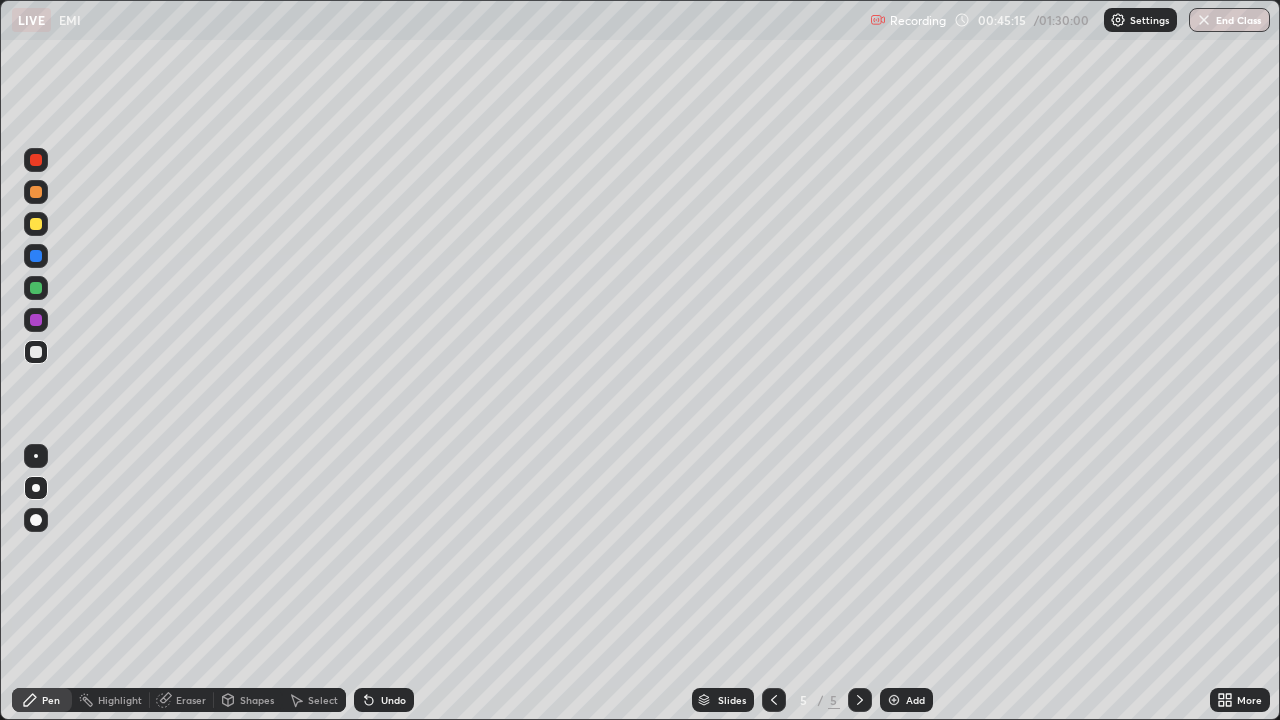 click at bounding box center [36, 160] 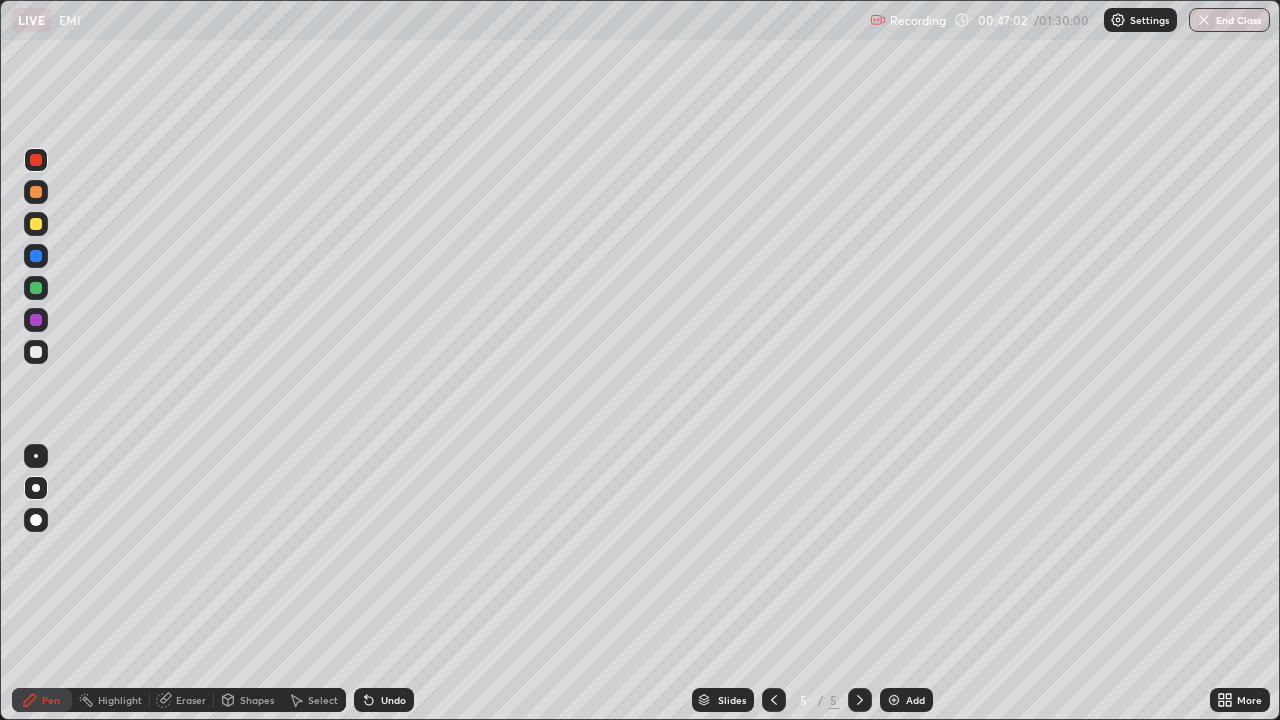 click at bounding box center (894, 700) 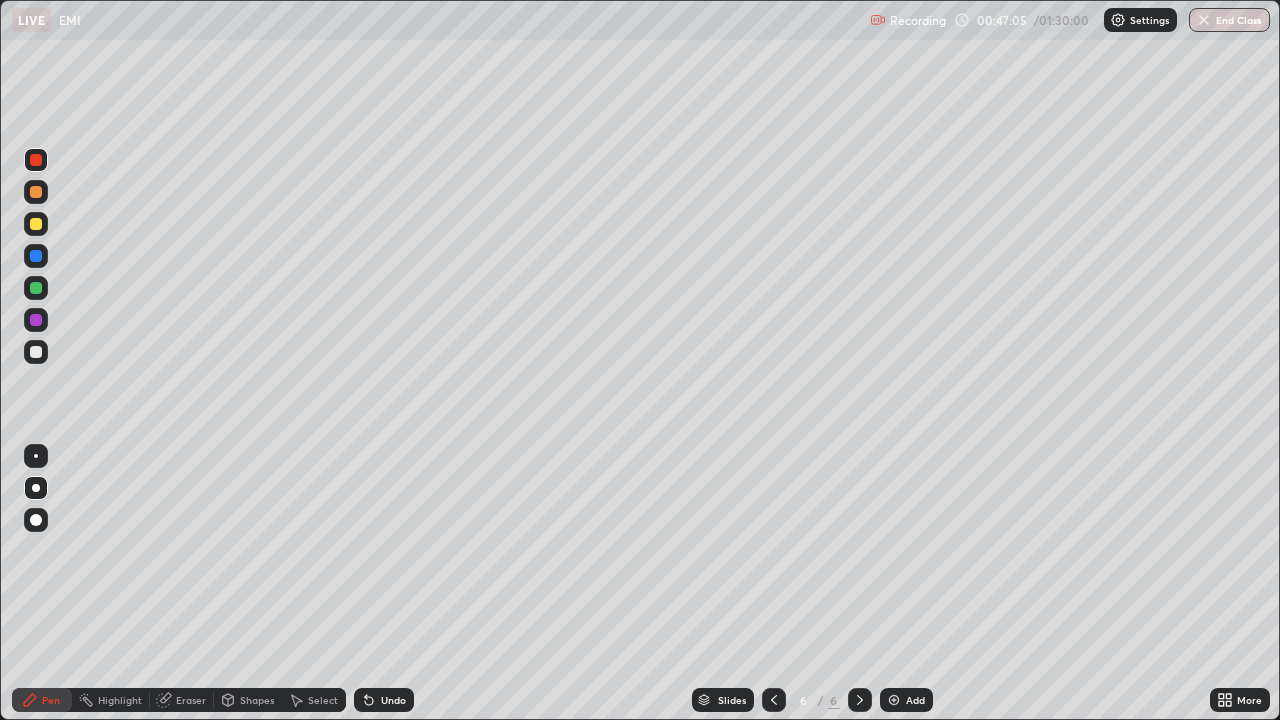 click at bounding box center [36, 352] 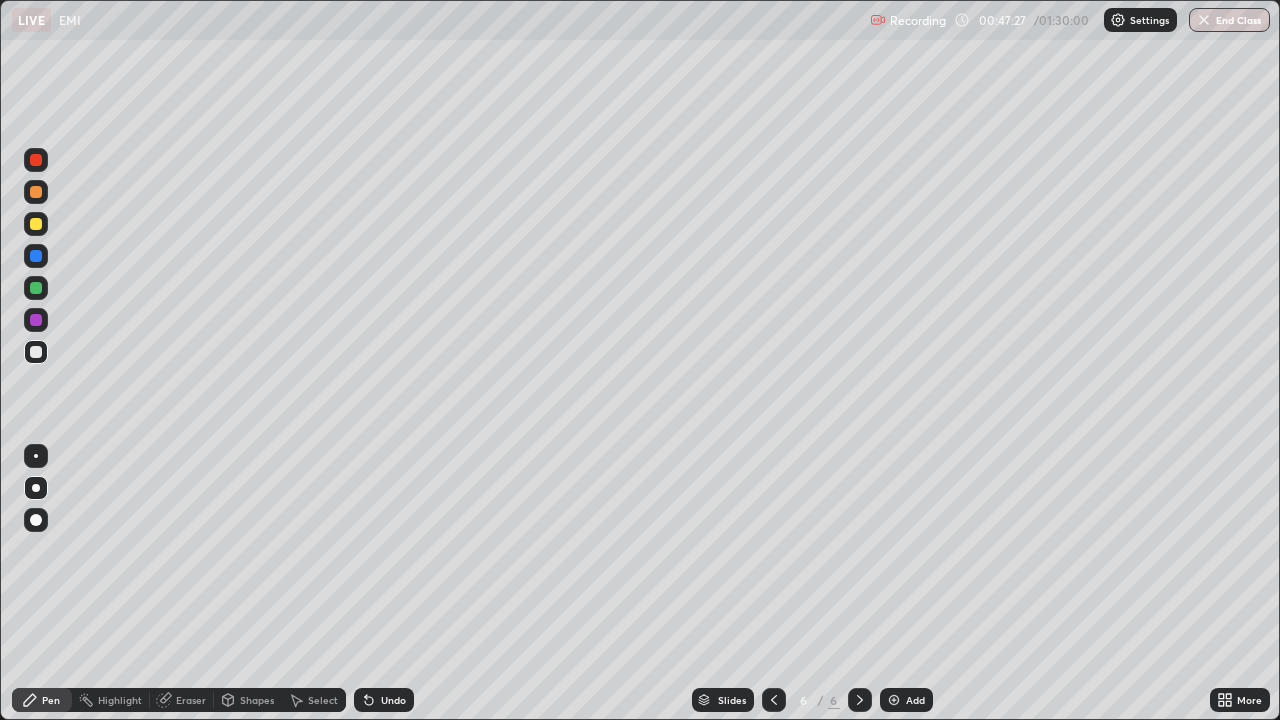 click at bounding box center [36, 224] 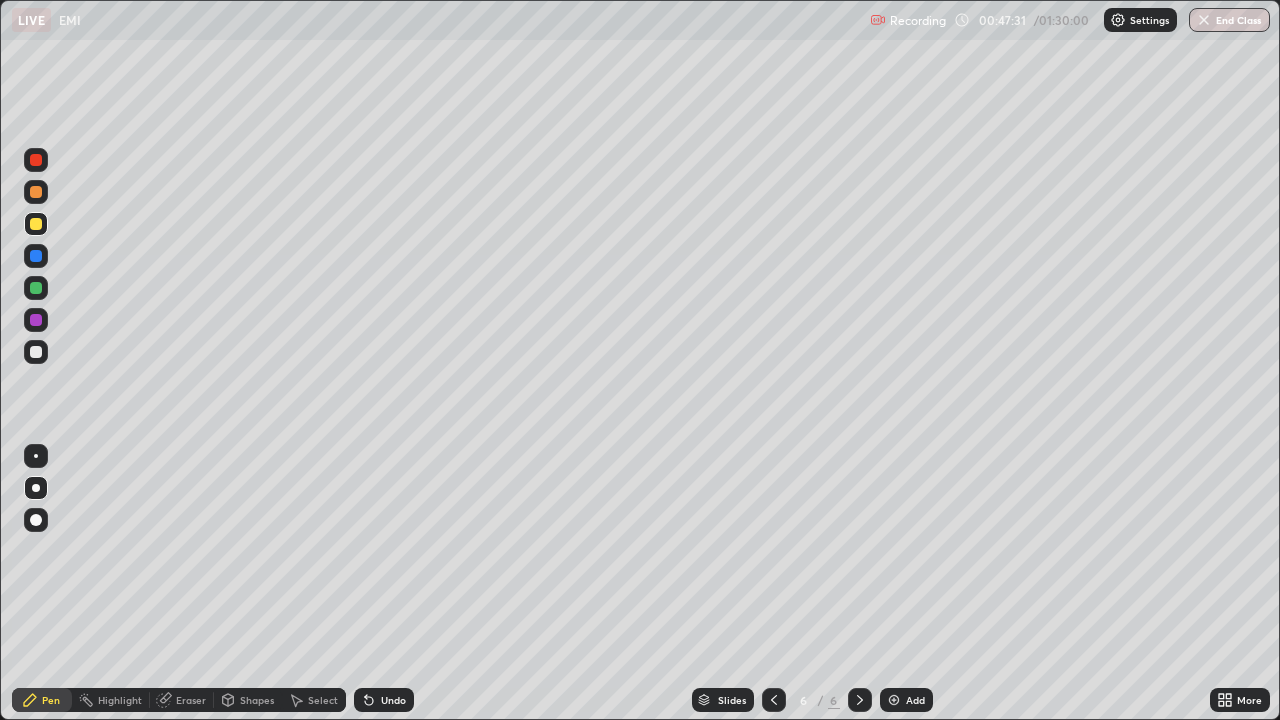 click 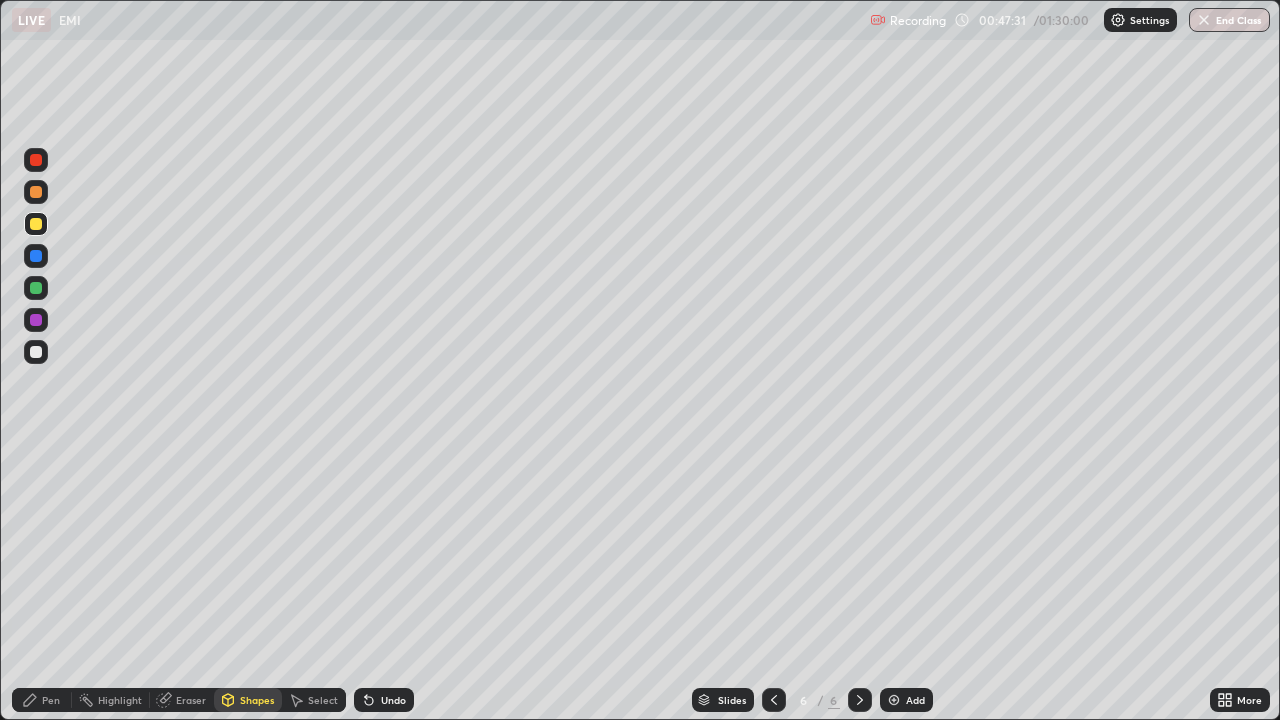 click on "Eraser" at bounding box center [191, 700] 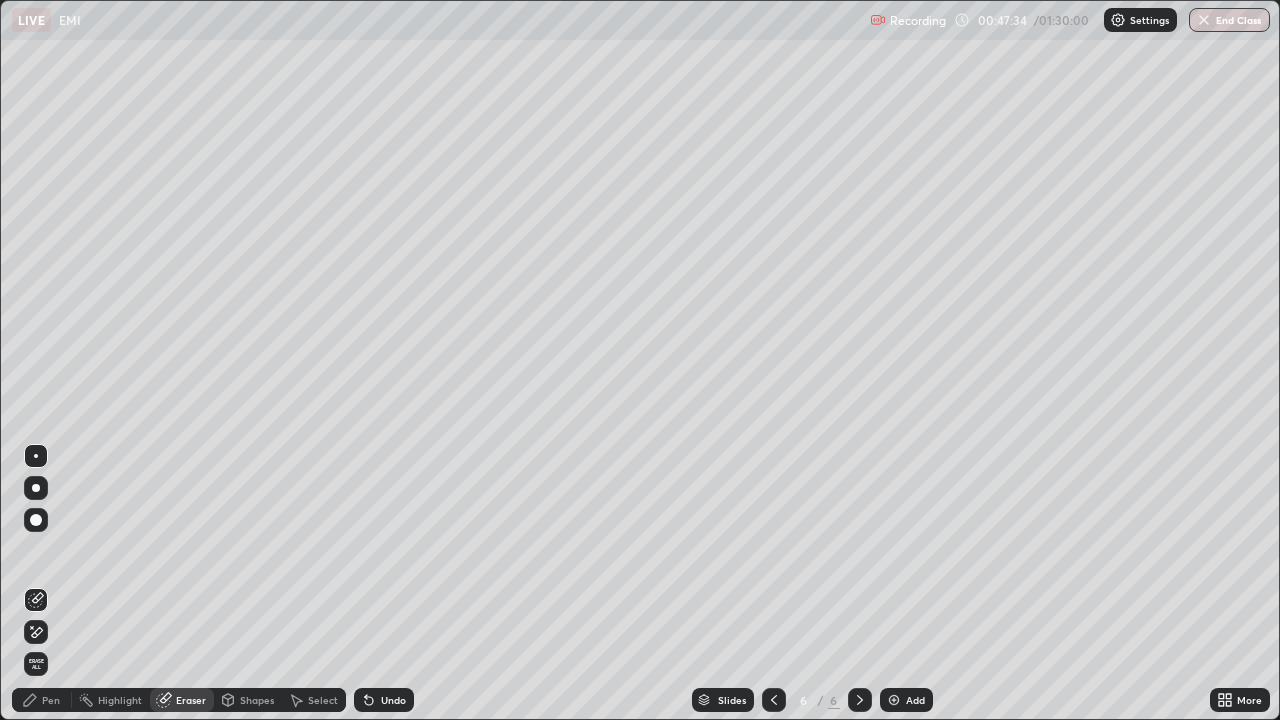 click on "Pen" at bounding box center (51, 700) 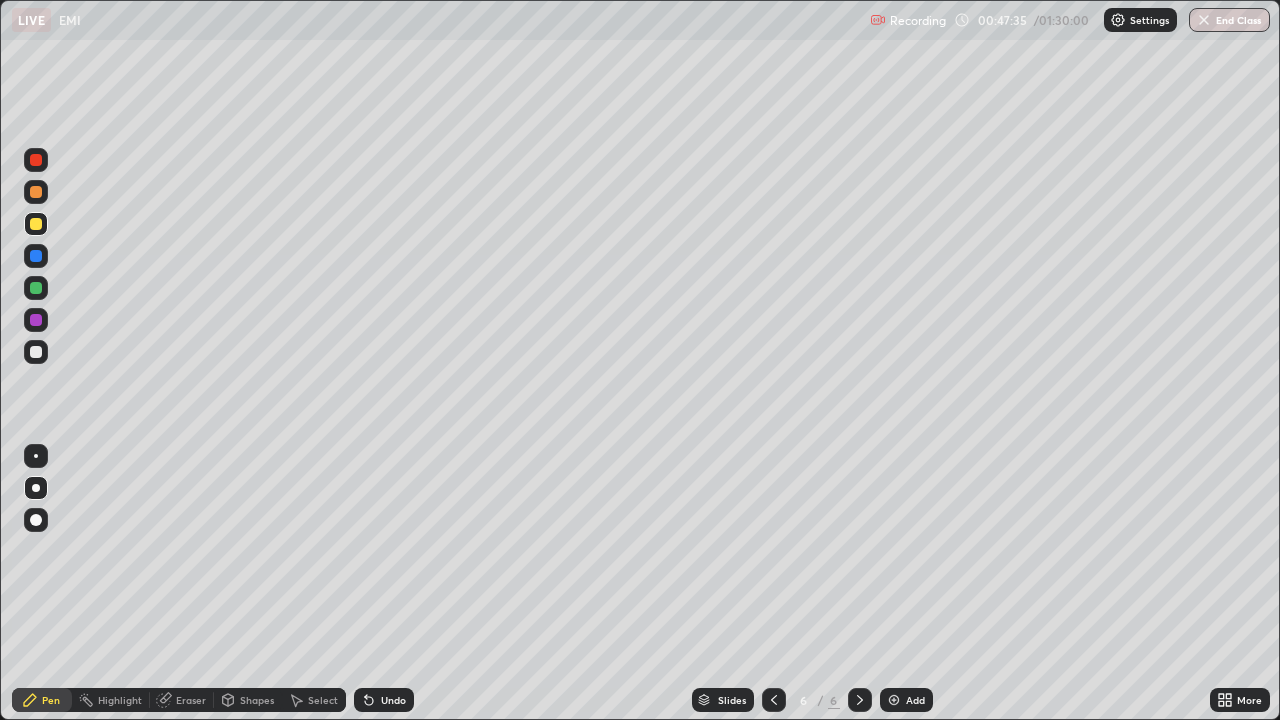 click at bounding box center (36, 224) 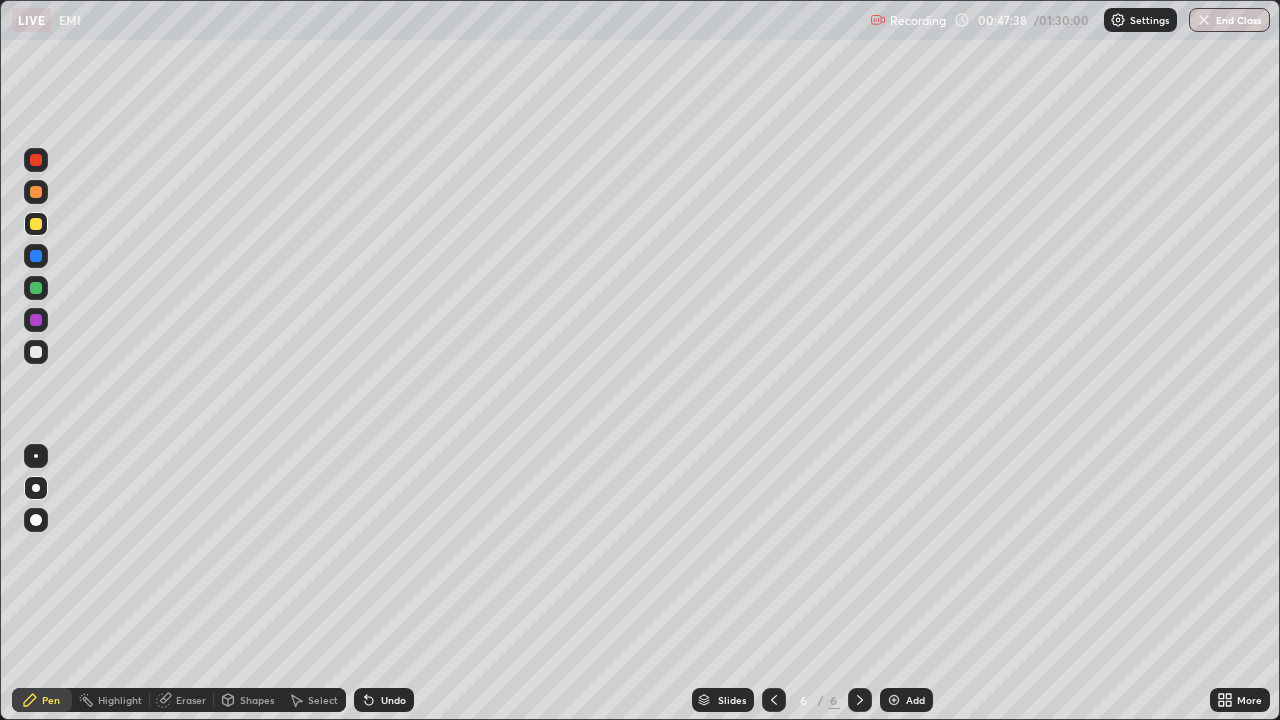click at bounding box center [36, 352] 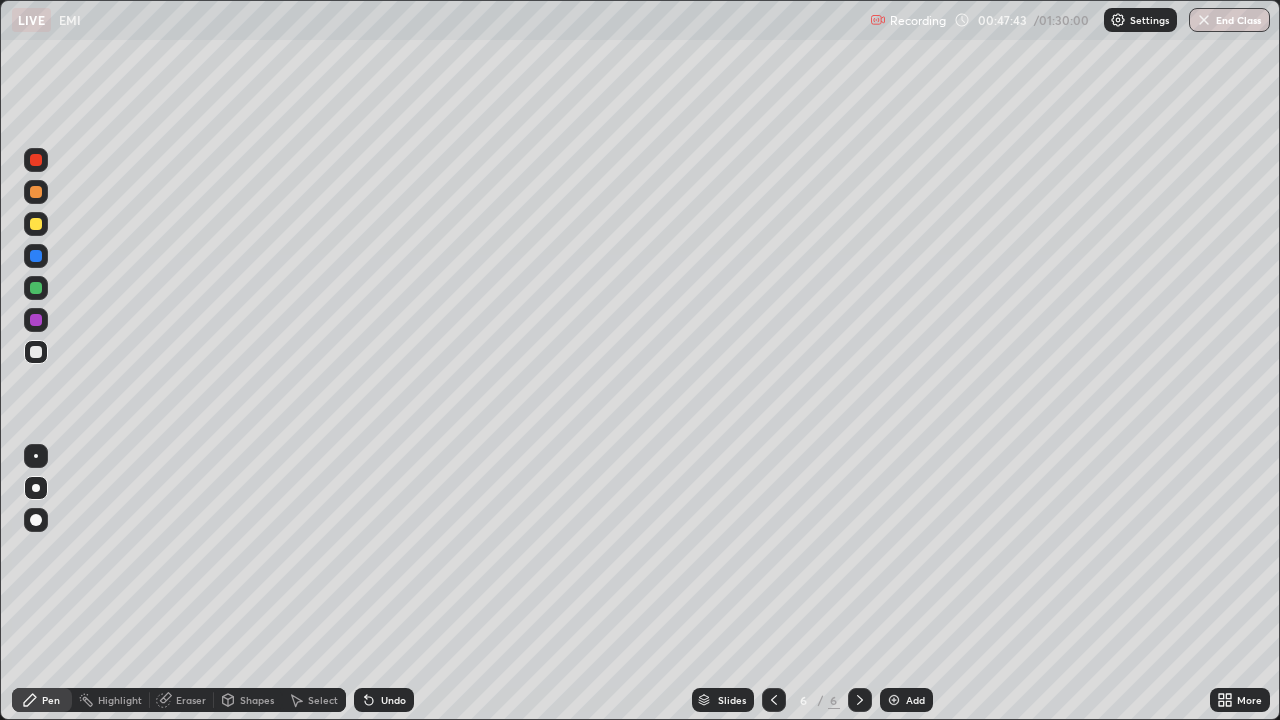 click at bounding box center [36, 192] 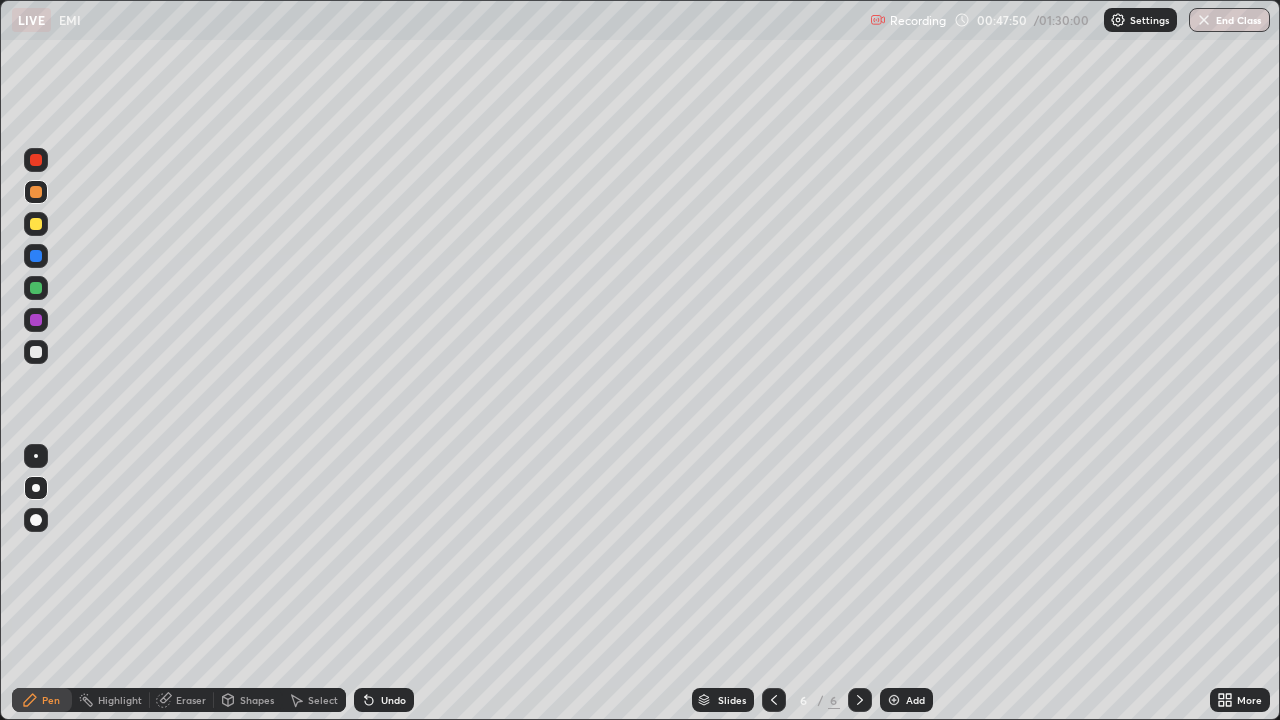 click at bounding box center (36, 224) 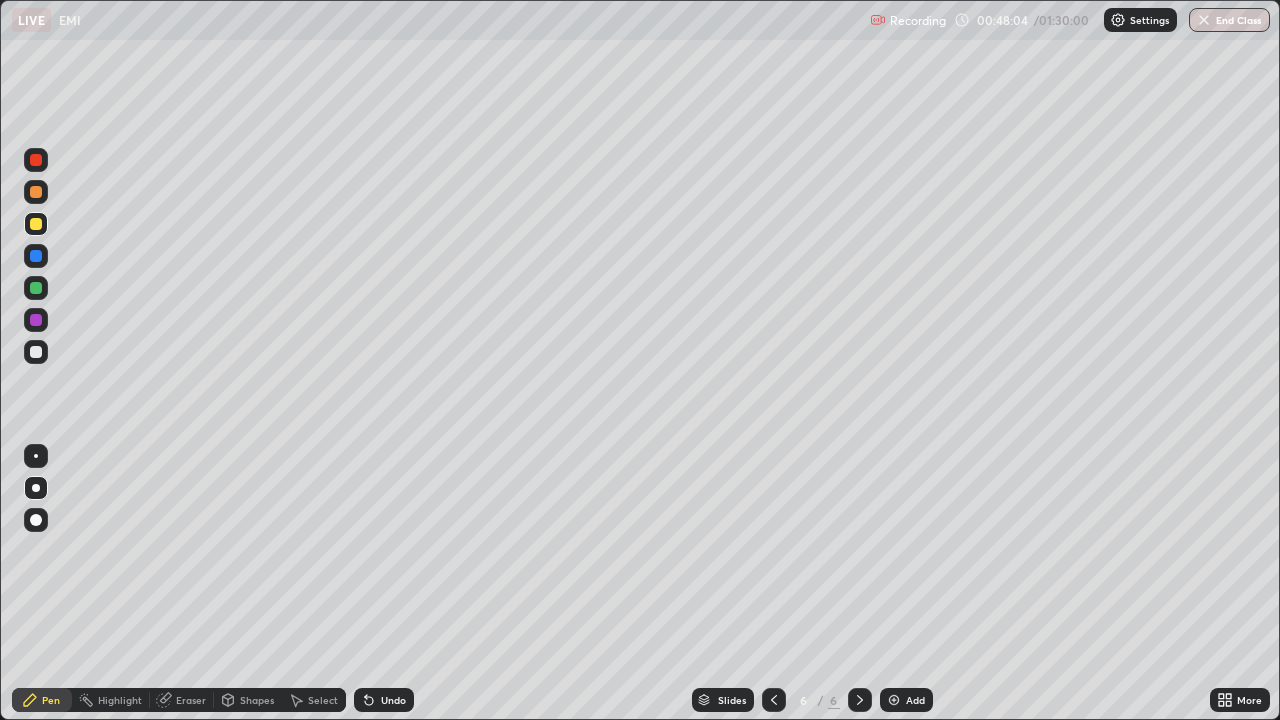 click 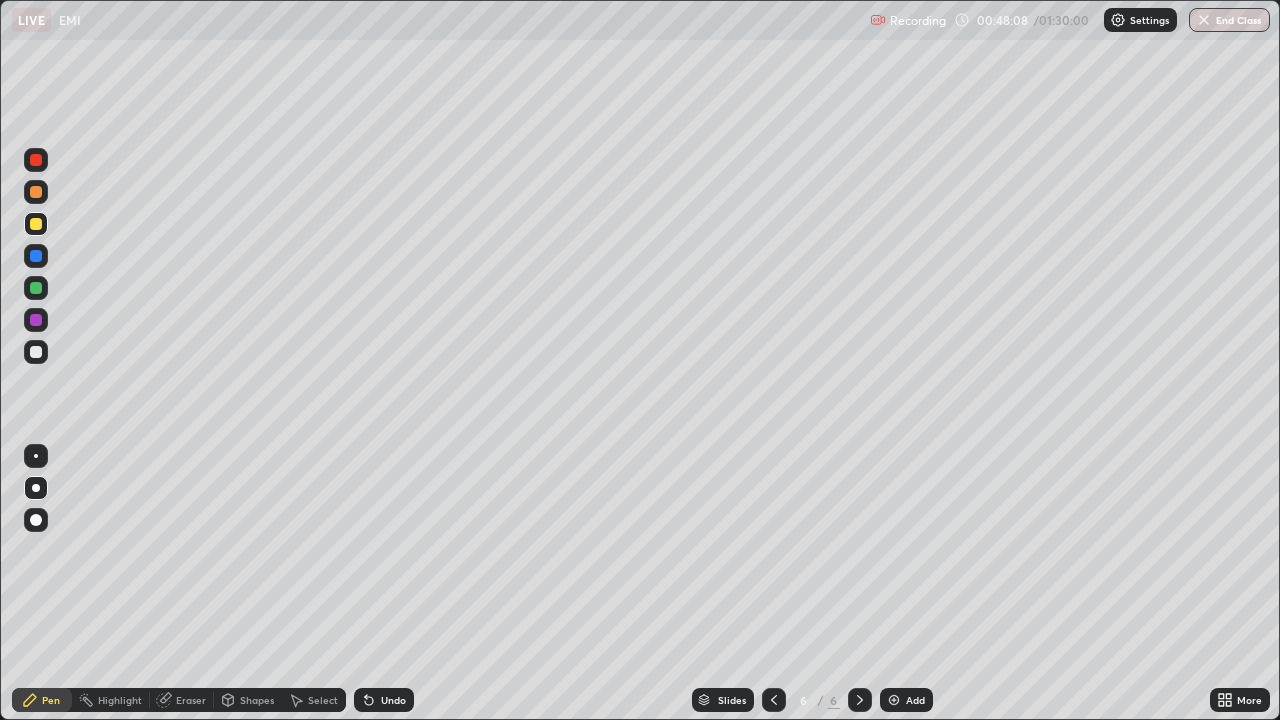 click at bounding box center (36, 192) 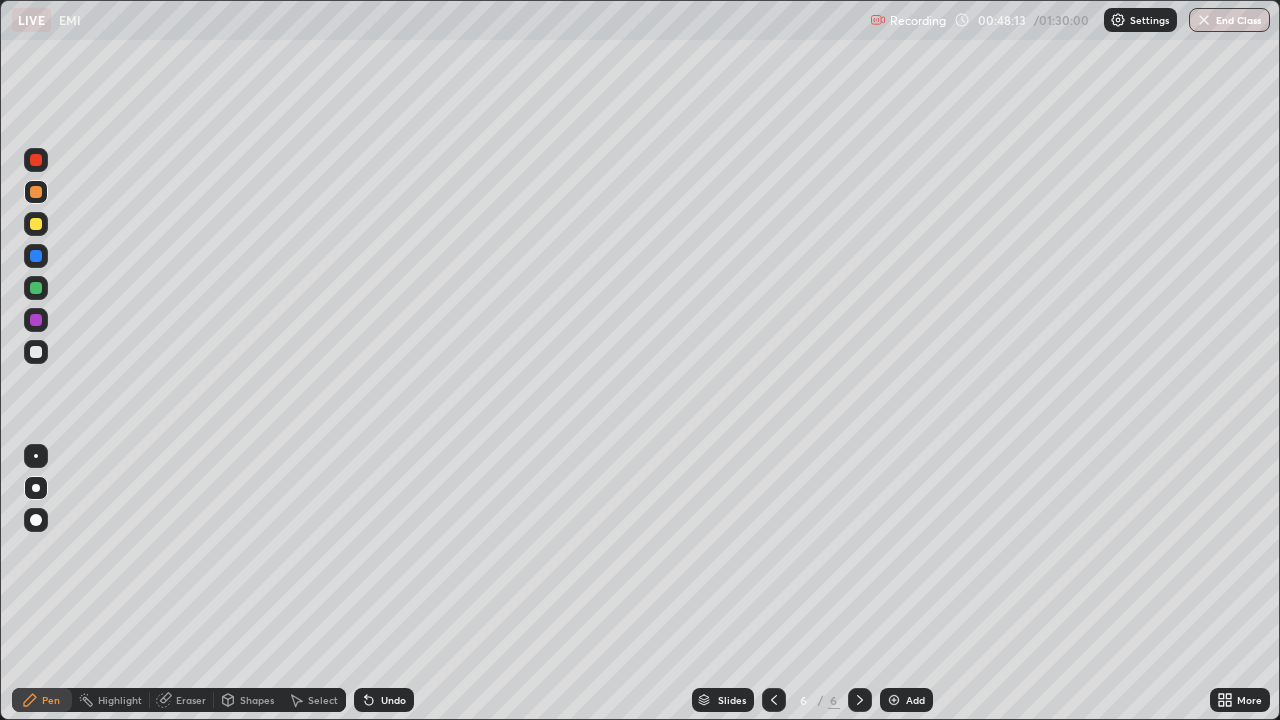 click at bounding box center [36, 352] 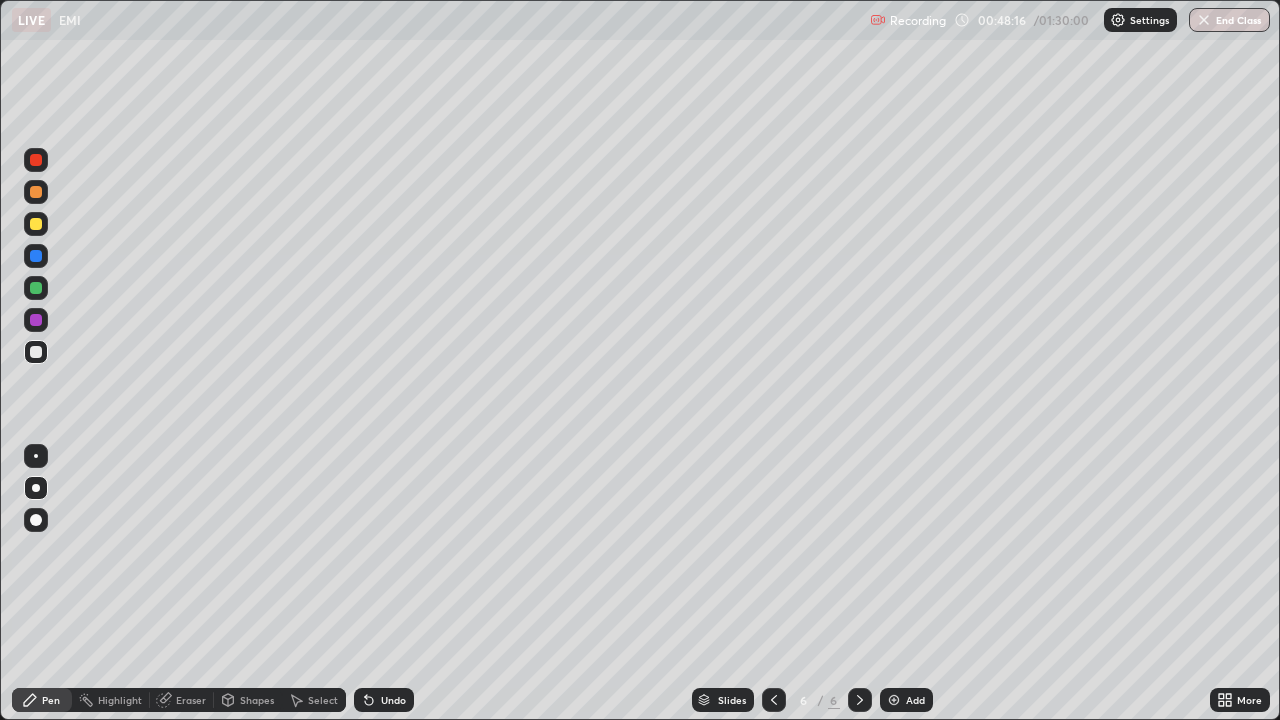 click at bounding box center (36, 224) 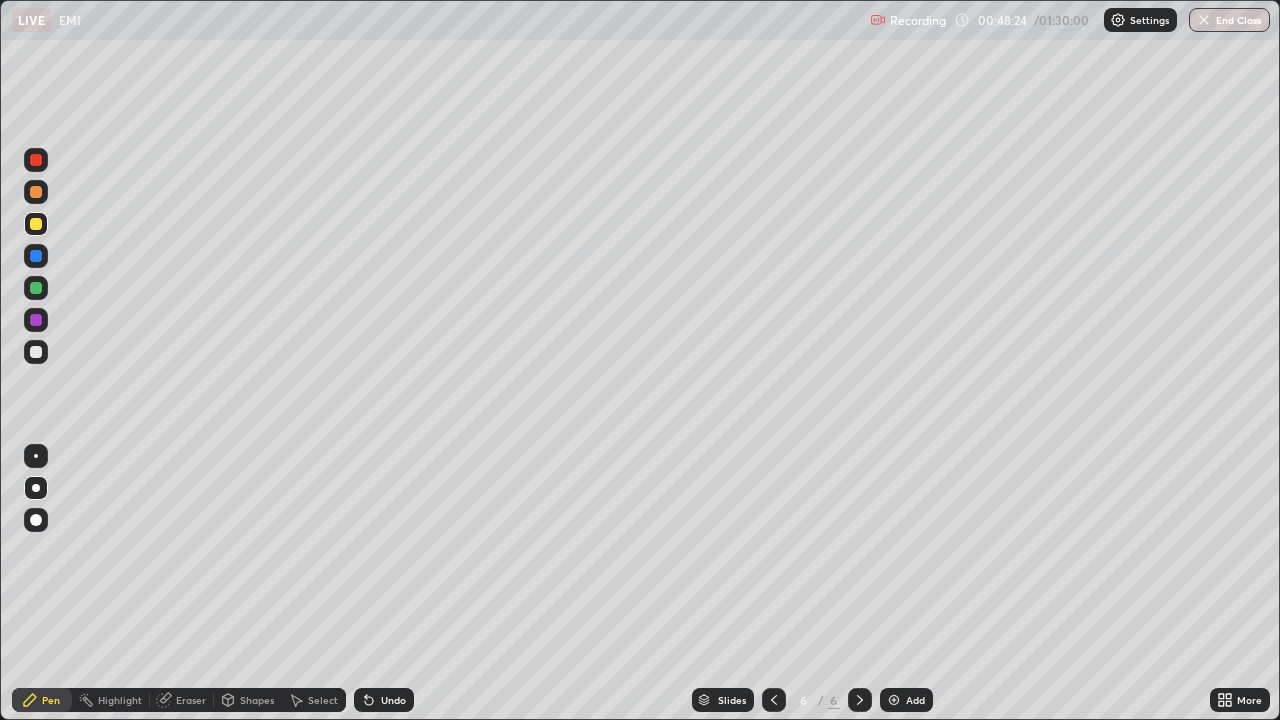 click at bounding box center (36, 352) 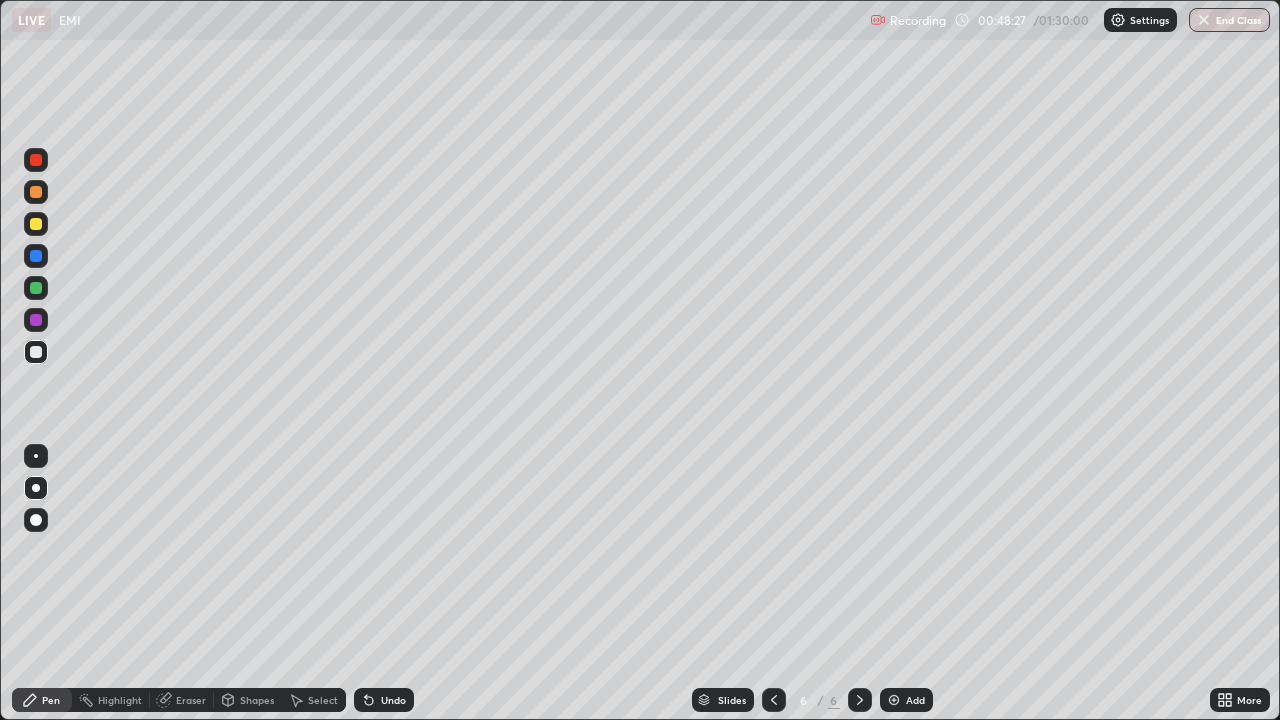 click at bounding box center (36, 192) 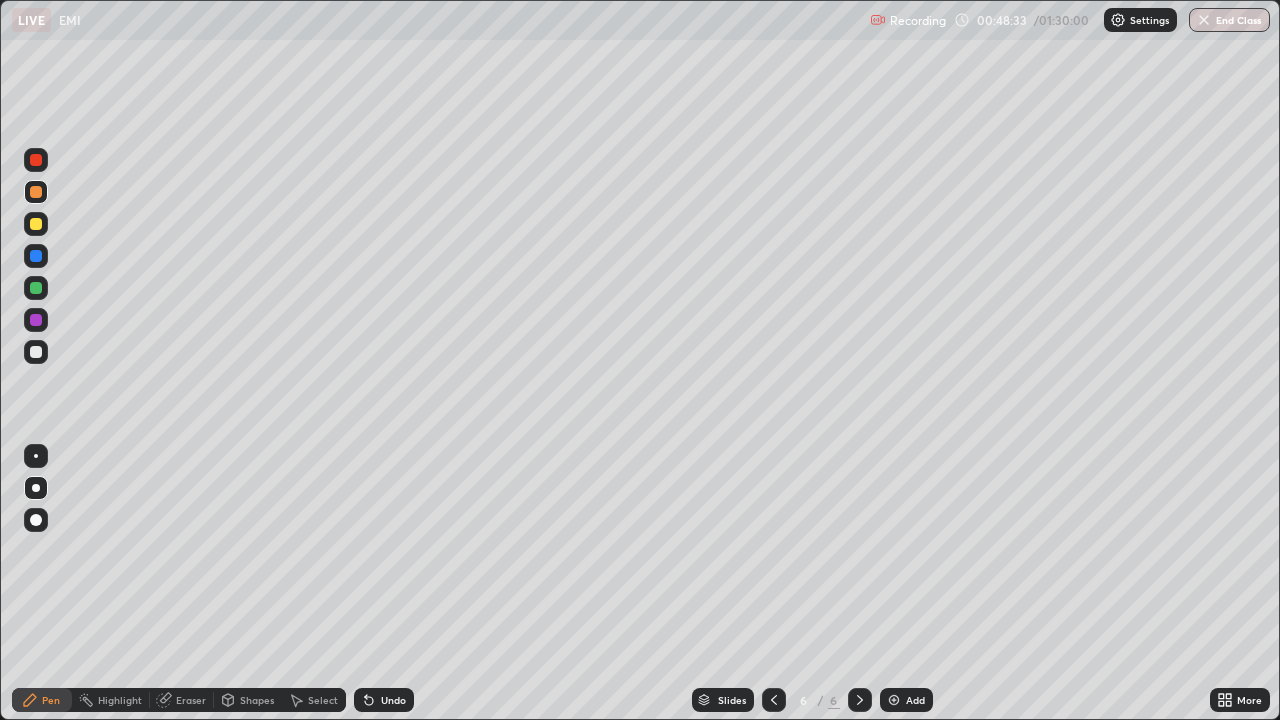 click at bounding box center [36, 224] 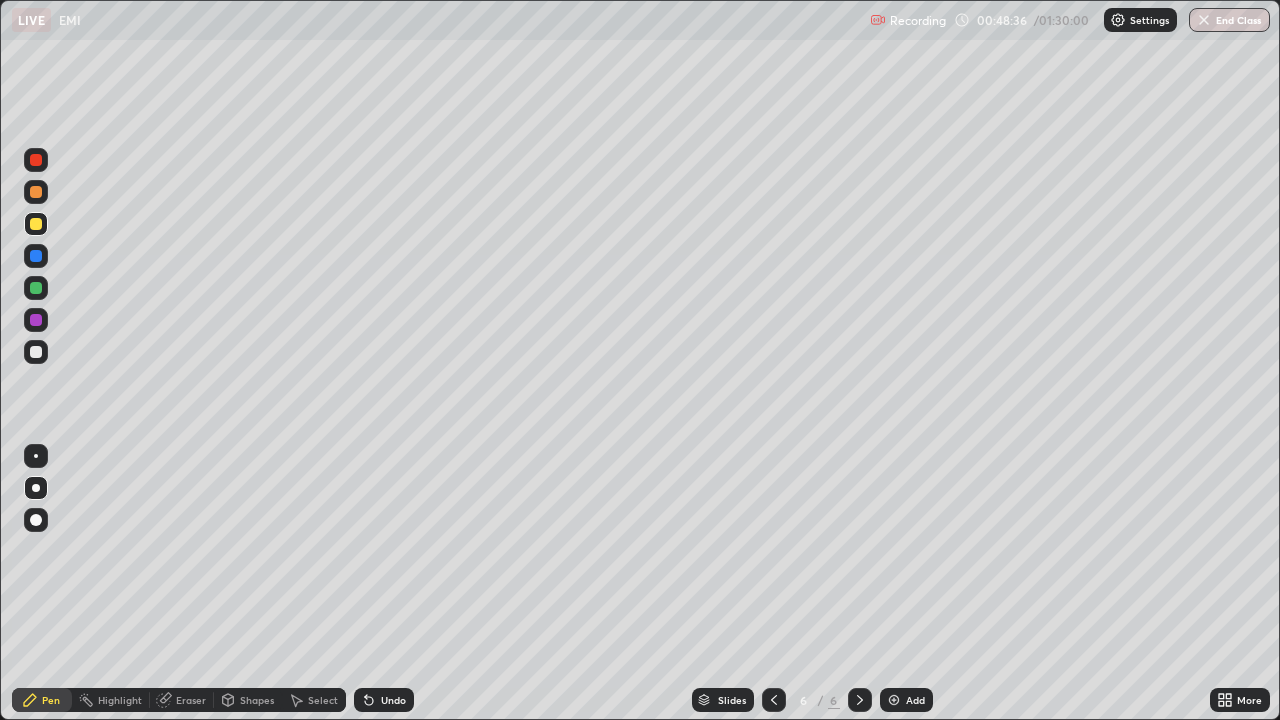 click at bounding box center (36, 352) 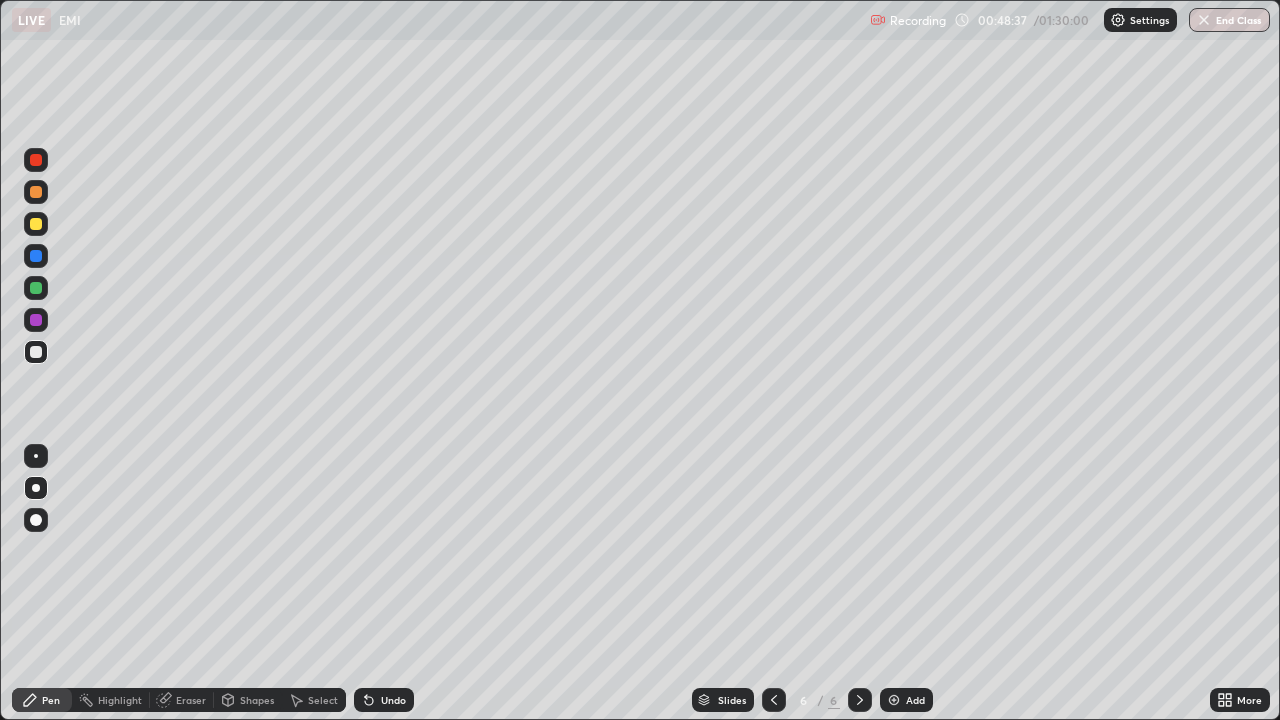 click at bounding box center [36, 192] 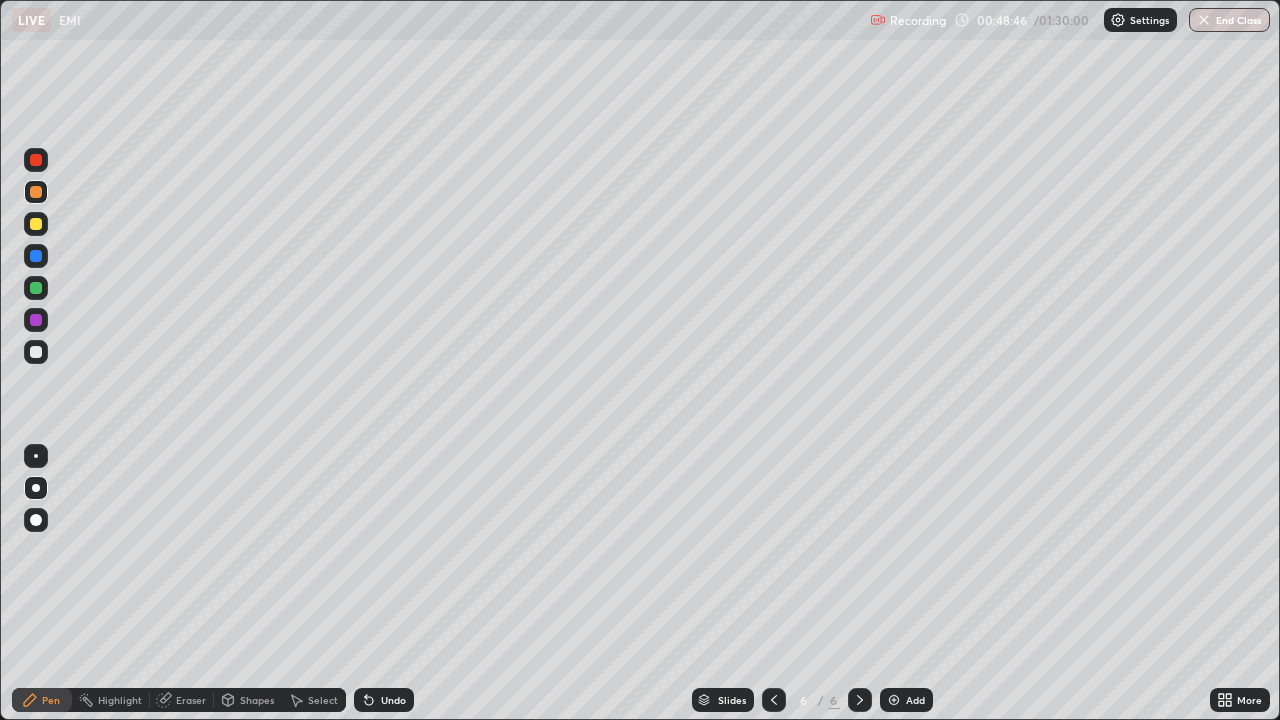 click at bounding box center (36, 352) 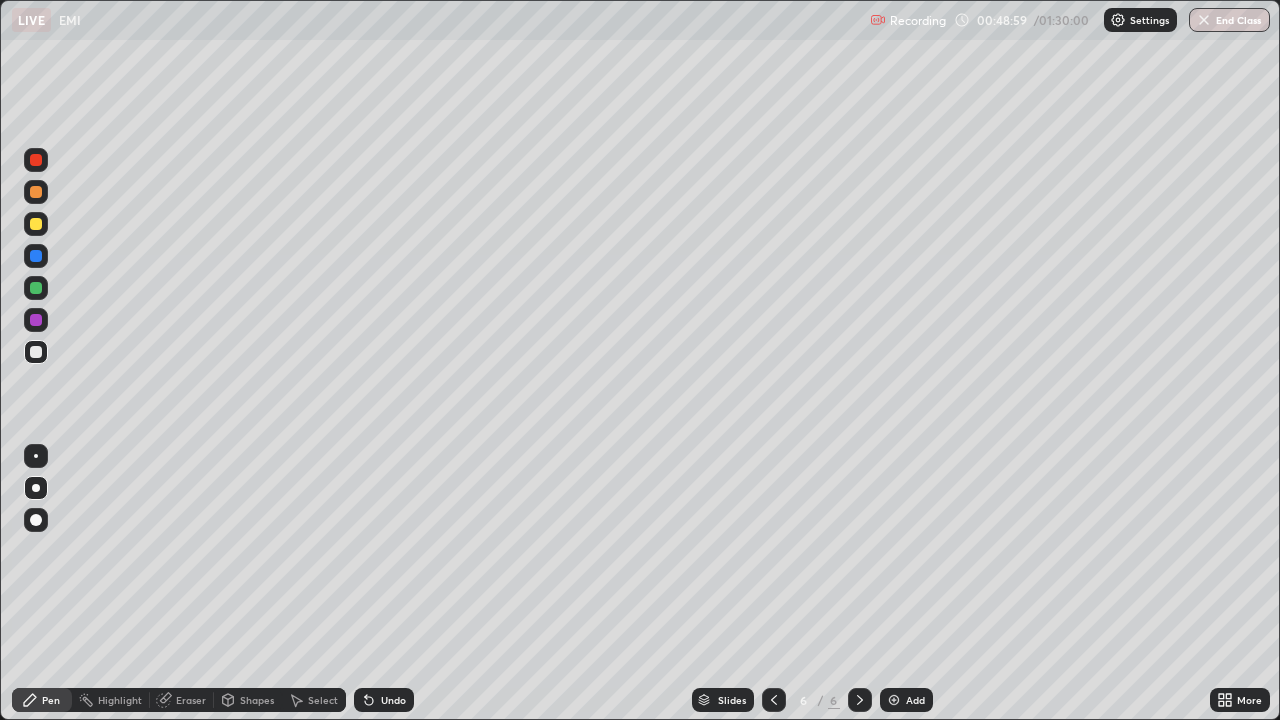 click 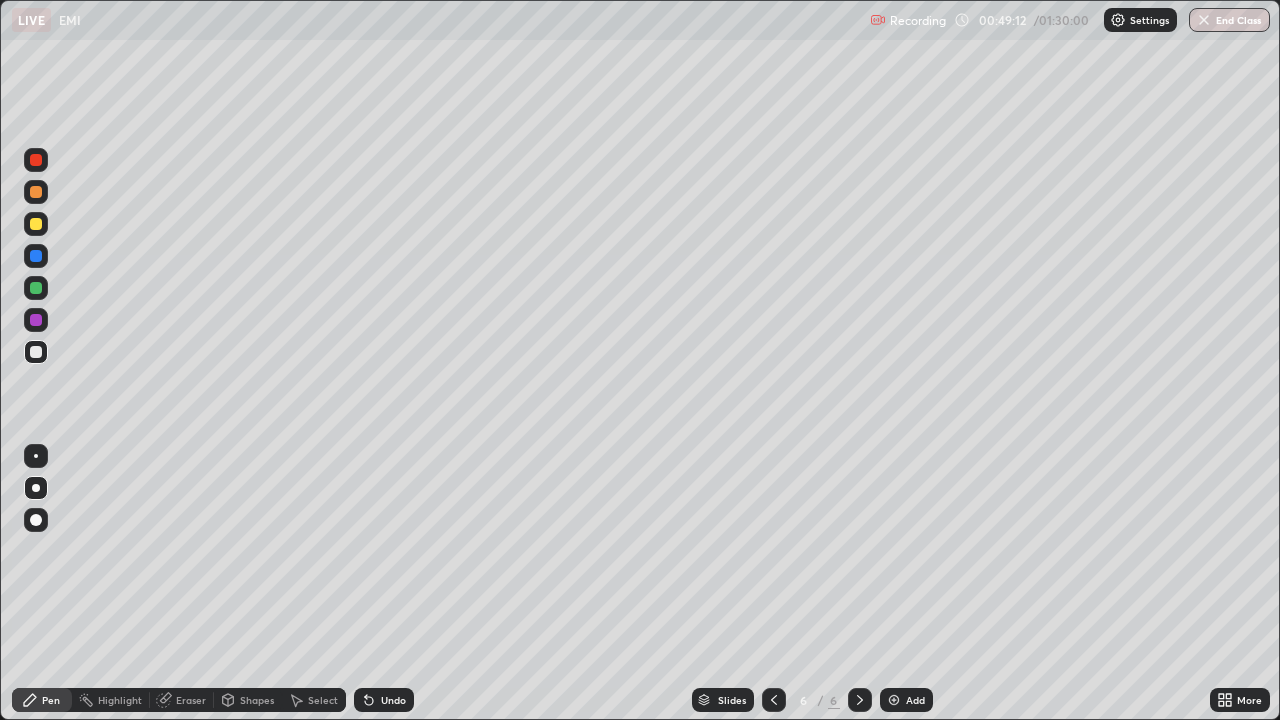 click at bounding box center (36, 224) 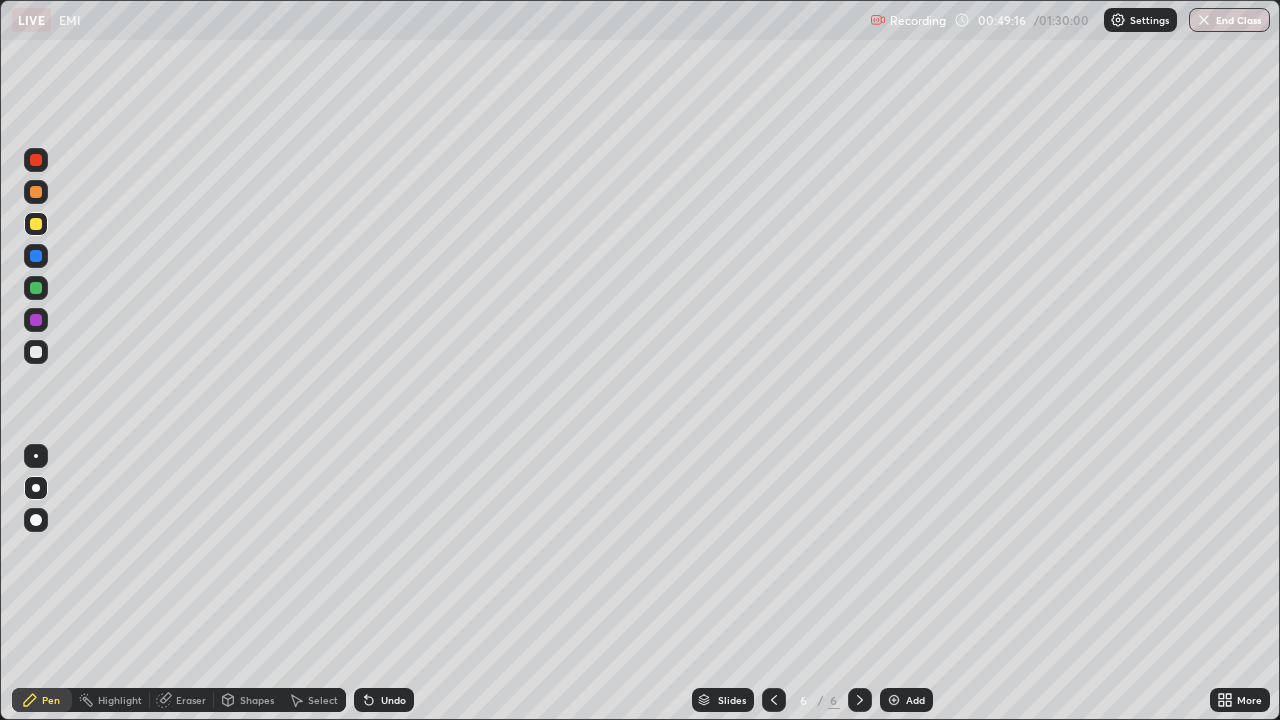 click at bounding box center [36, 352] 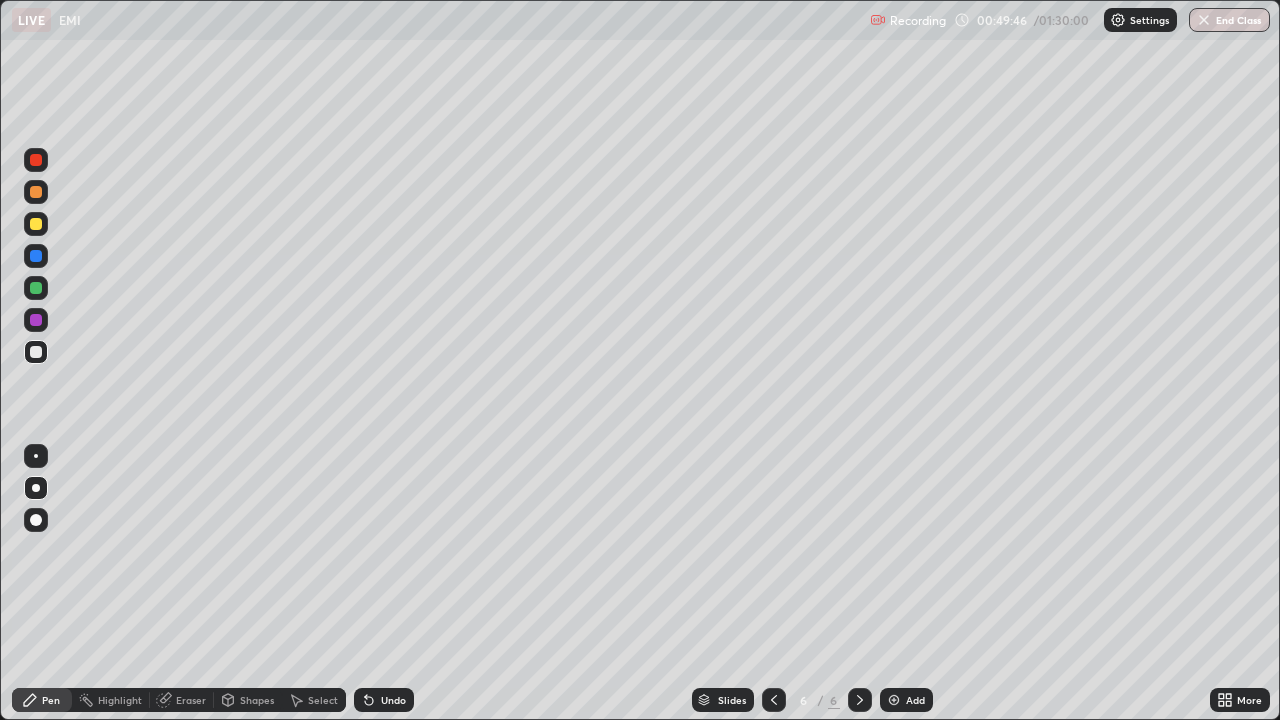 click at bounding box center (36, 192) 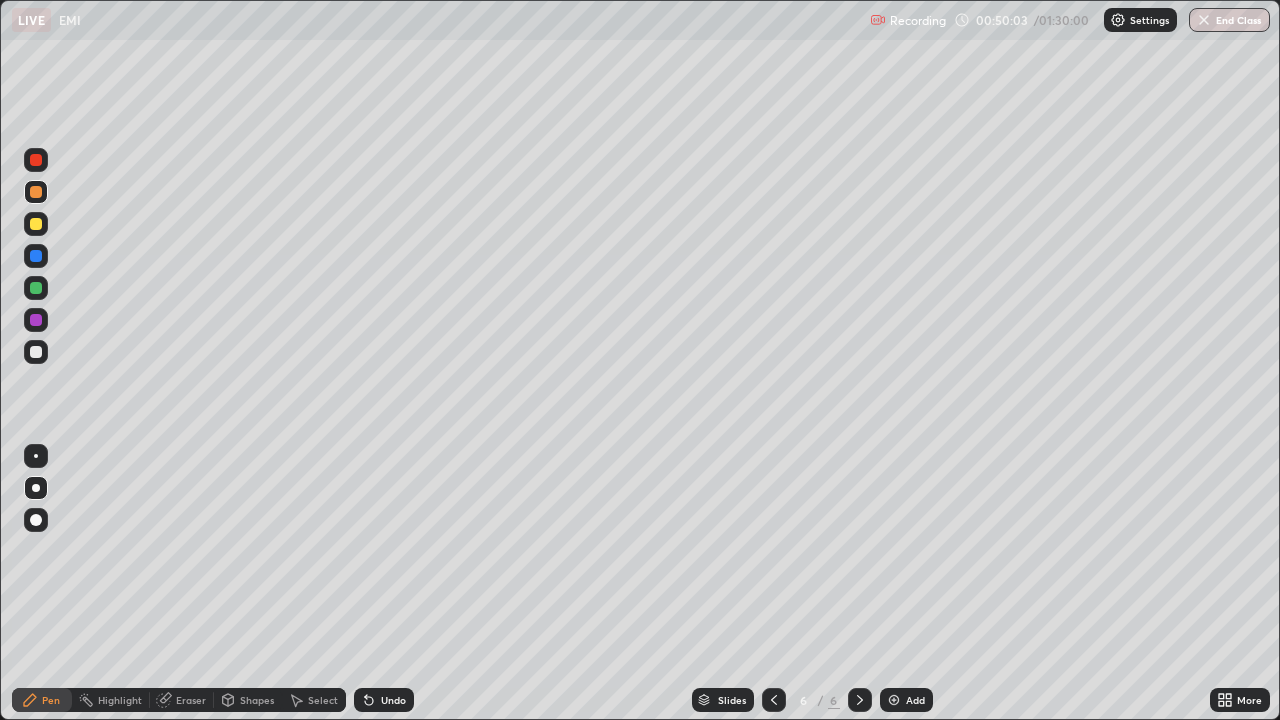 click on "Undo" at bounding box center (384, 700) 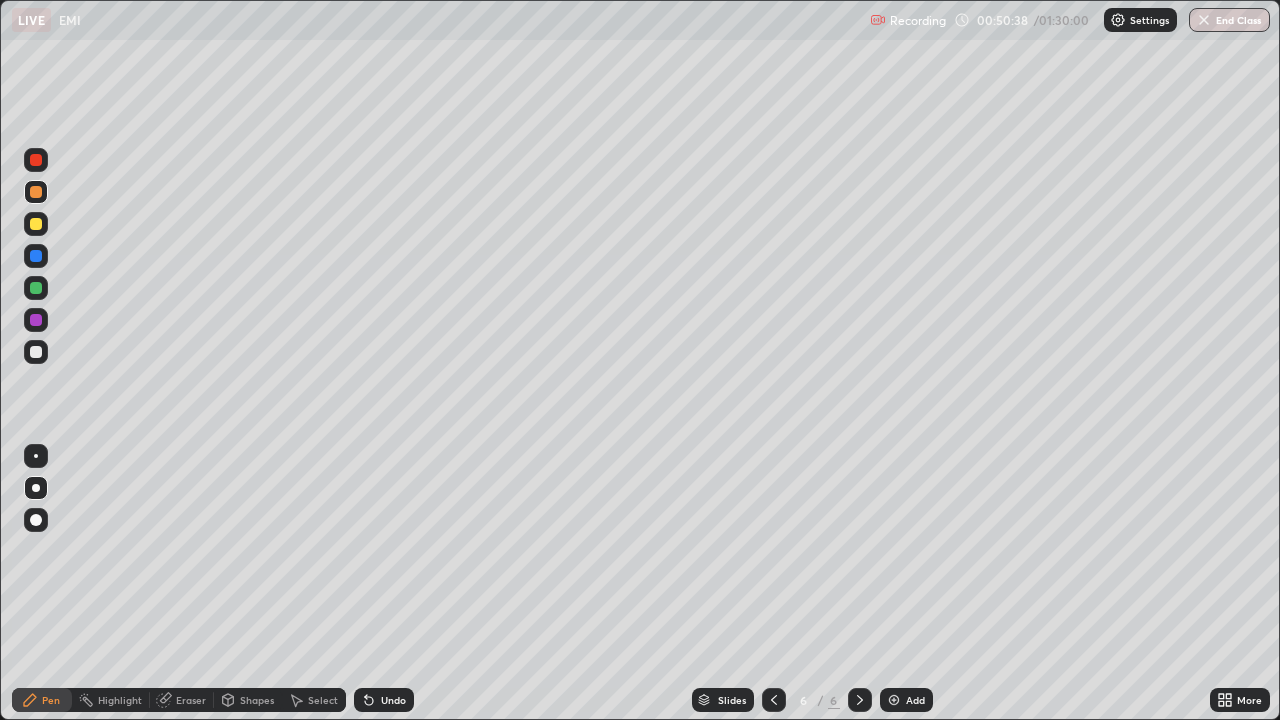 click 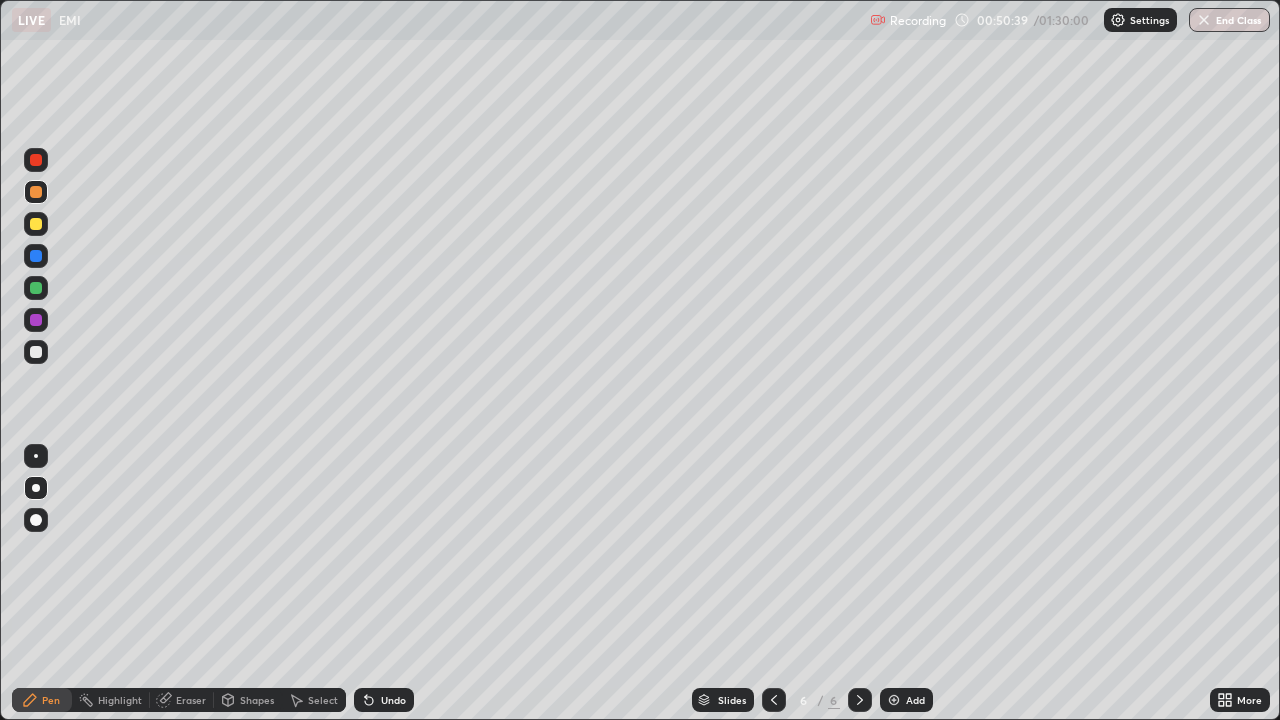 click 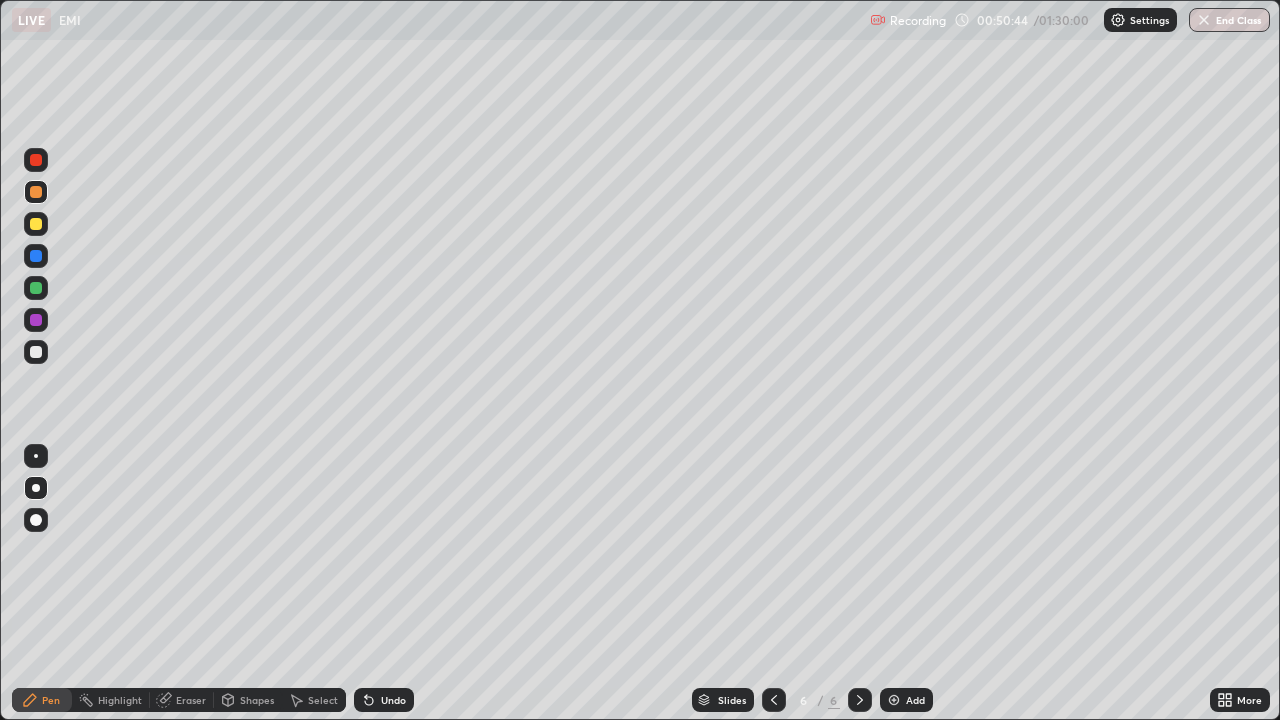 click on "Add" at bounding box center [915, 700] 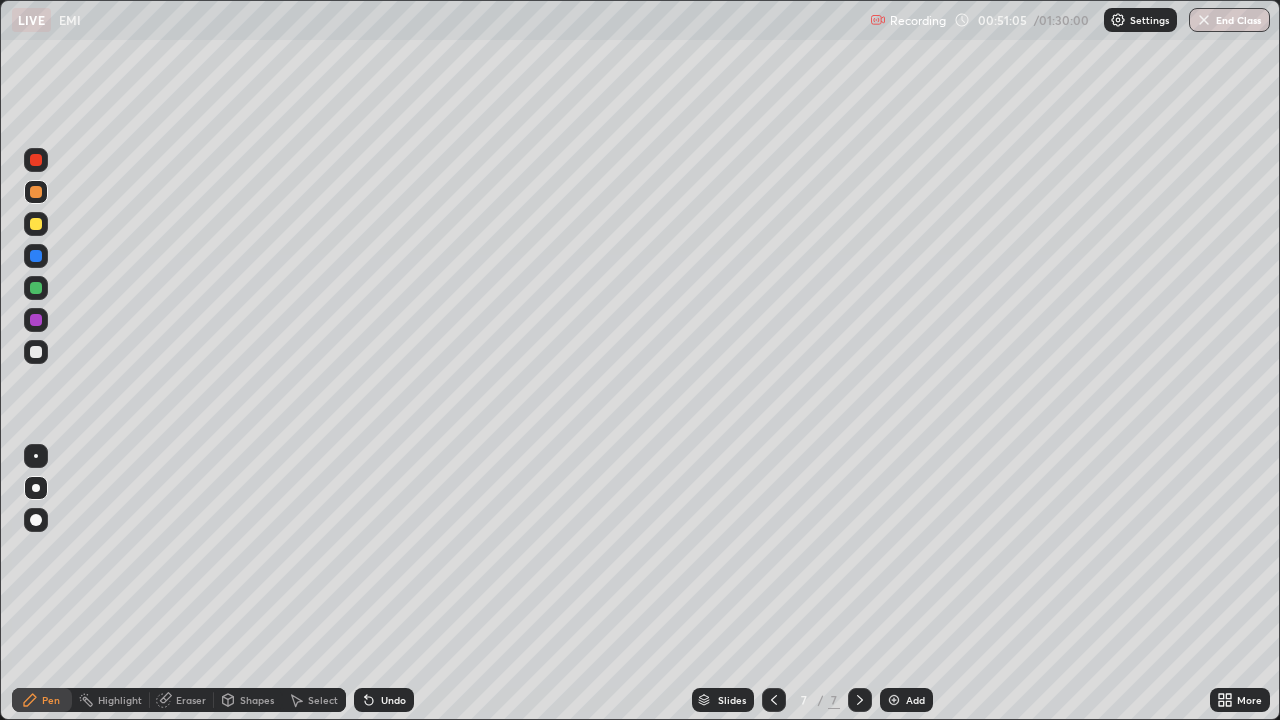 click at bounding box center [36, 352] 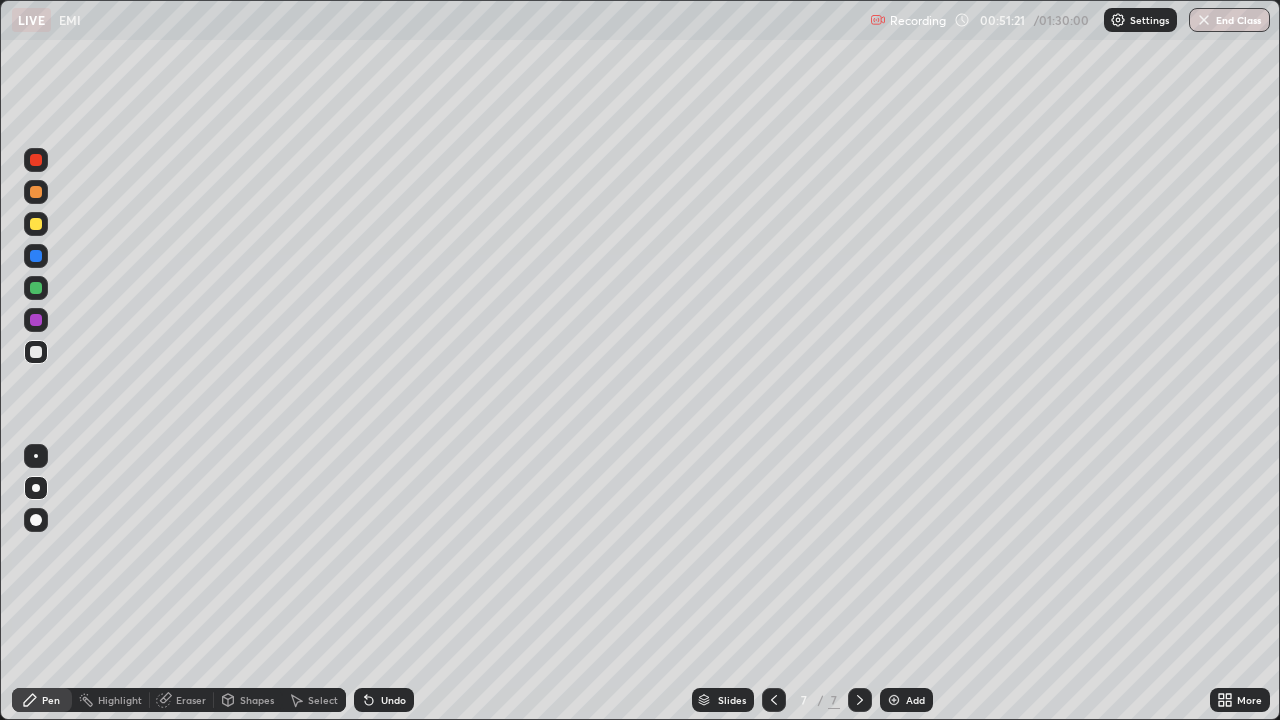 click 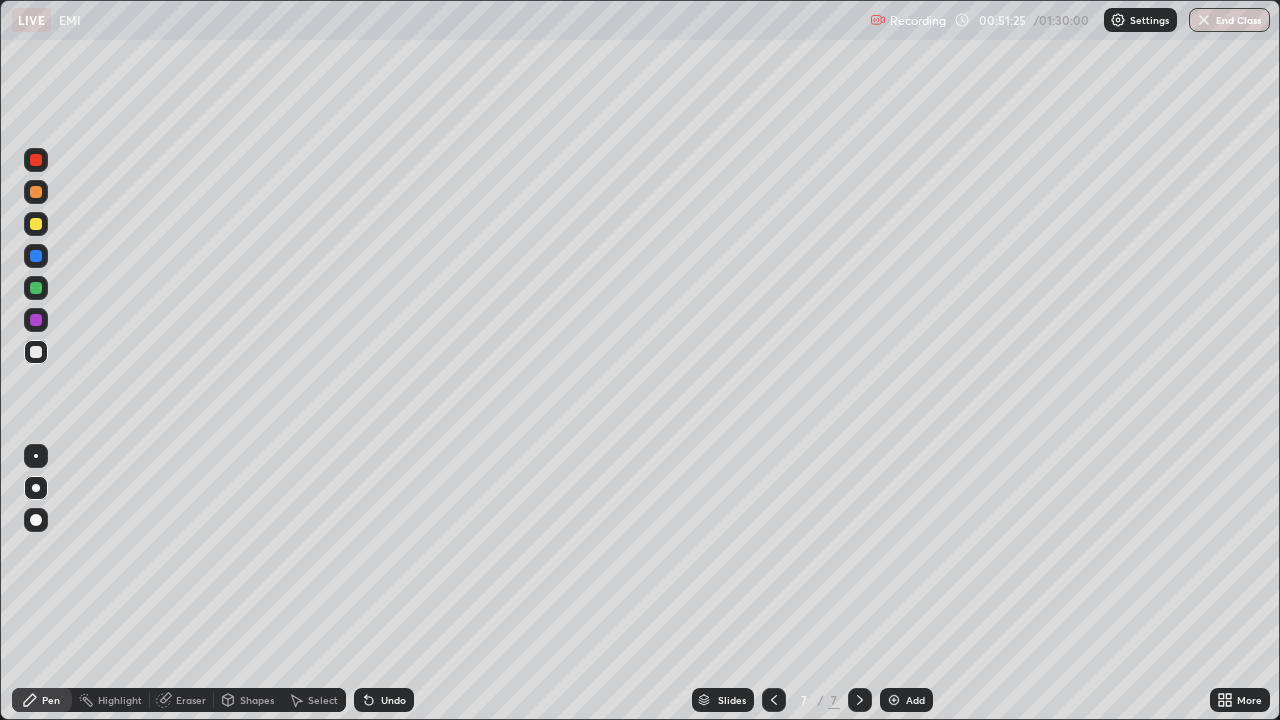 click at bounding box center [36, 192] 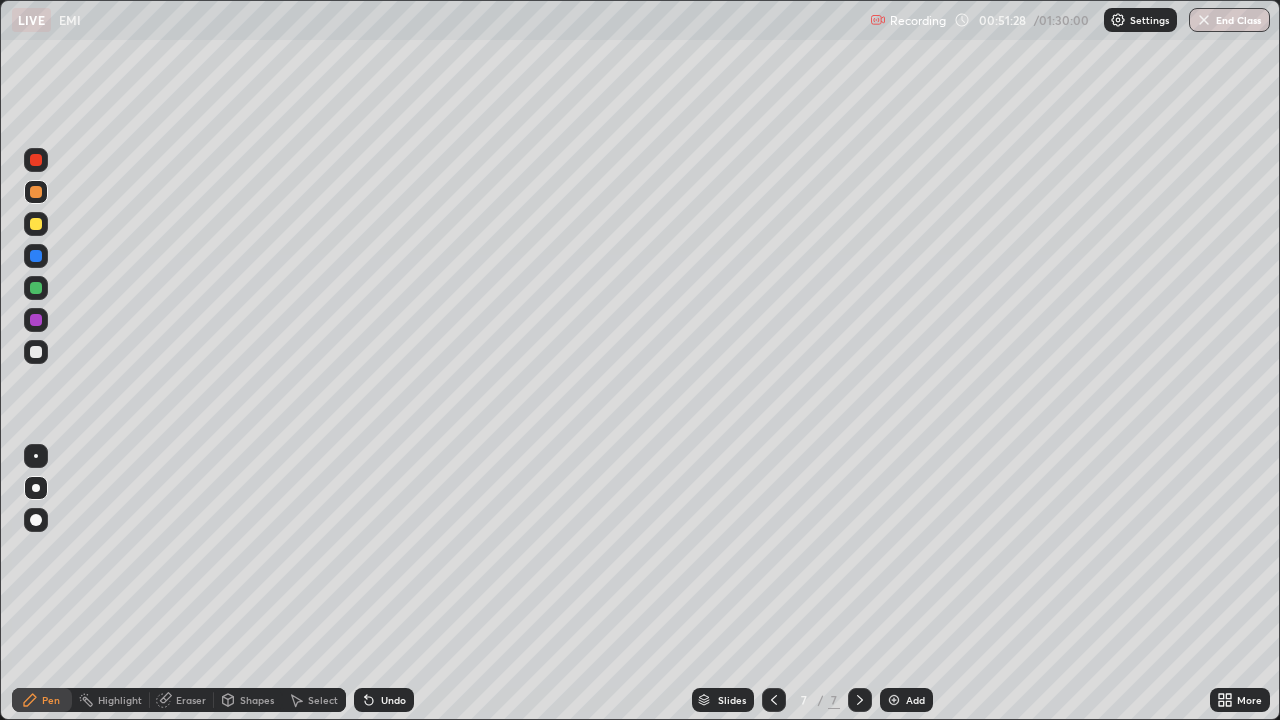 click 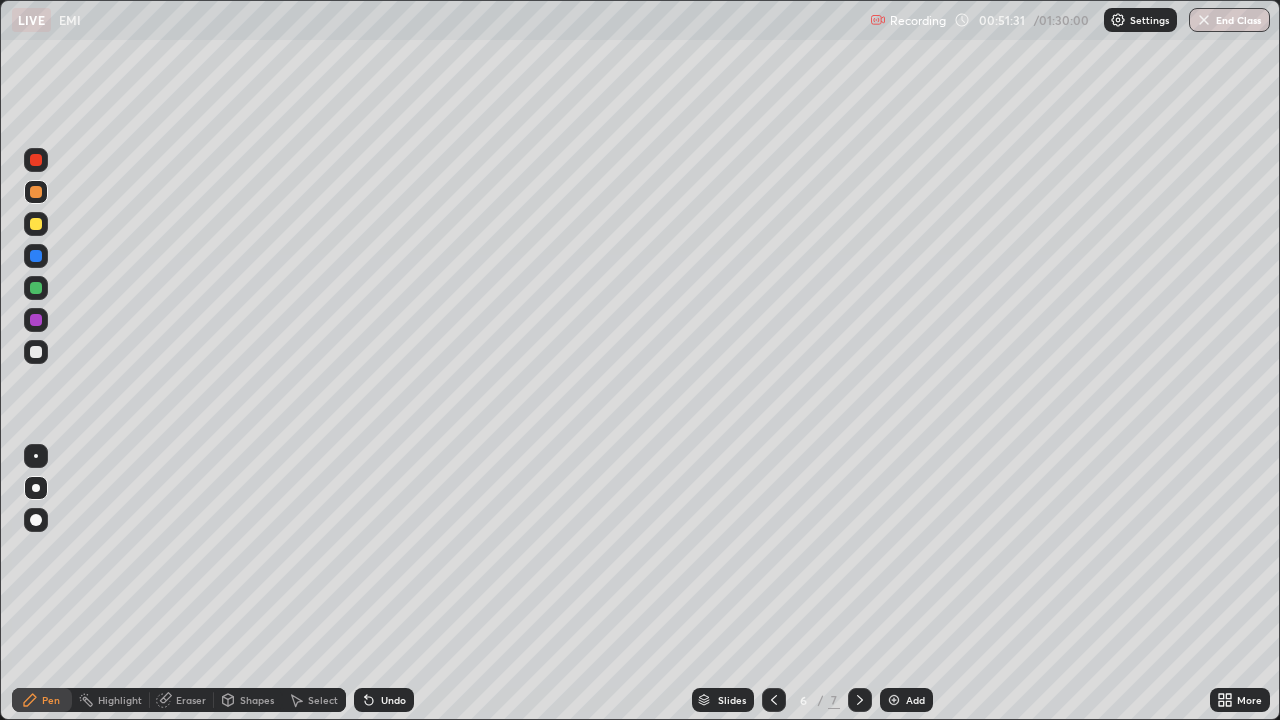 click 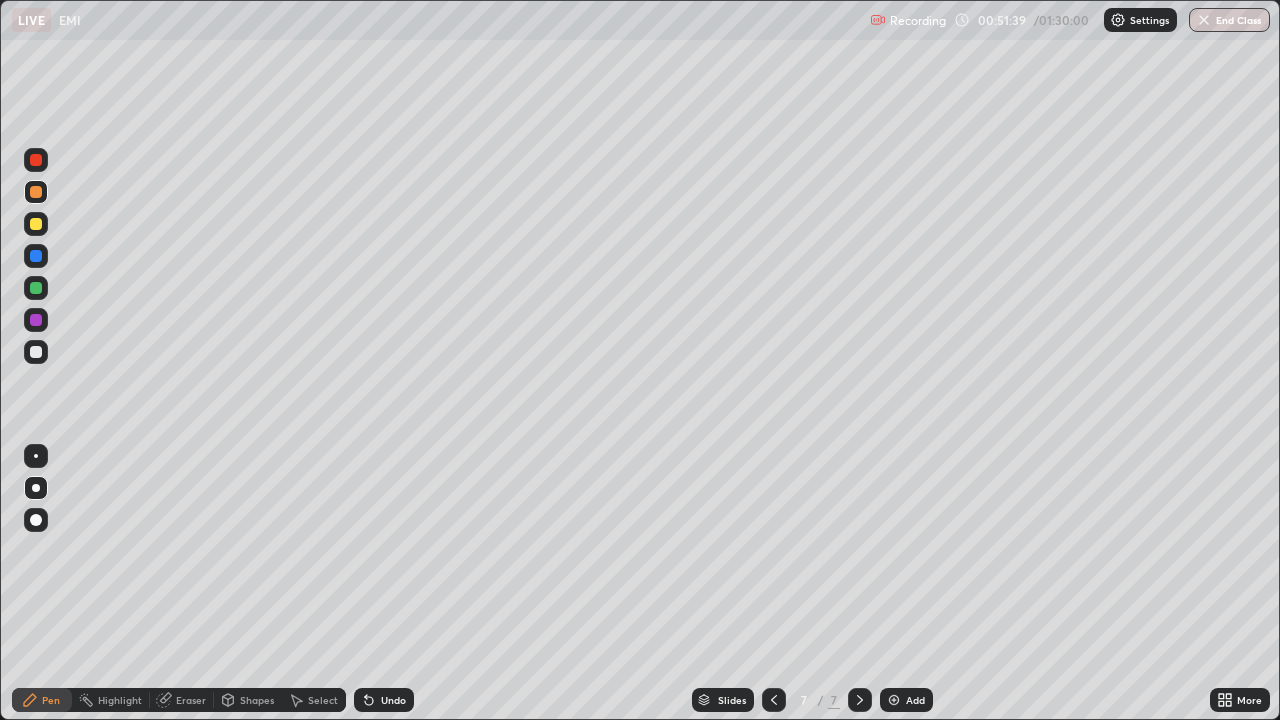 click at bounding box center [36, 352] 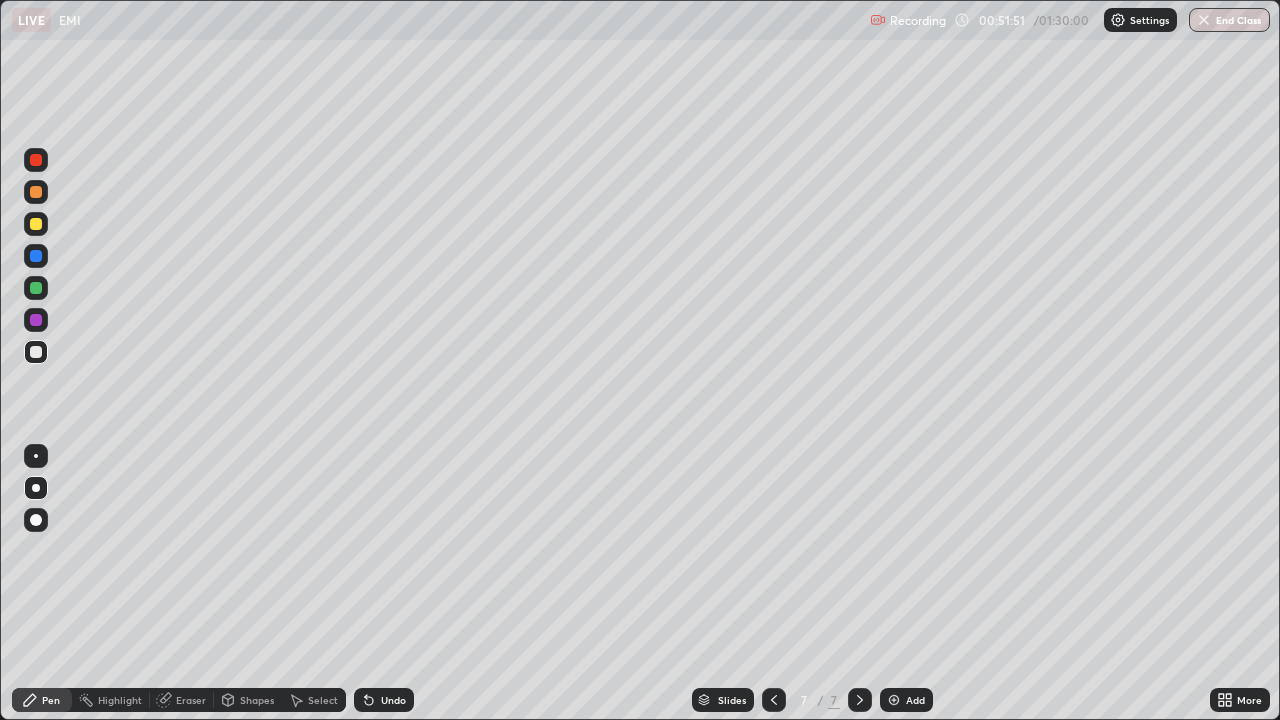 click 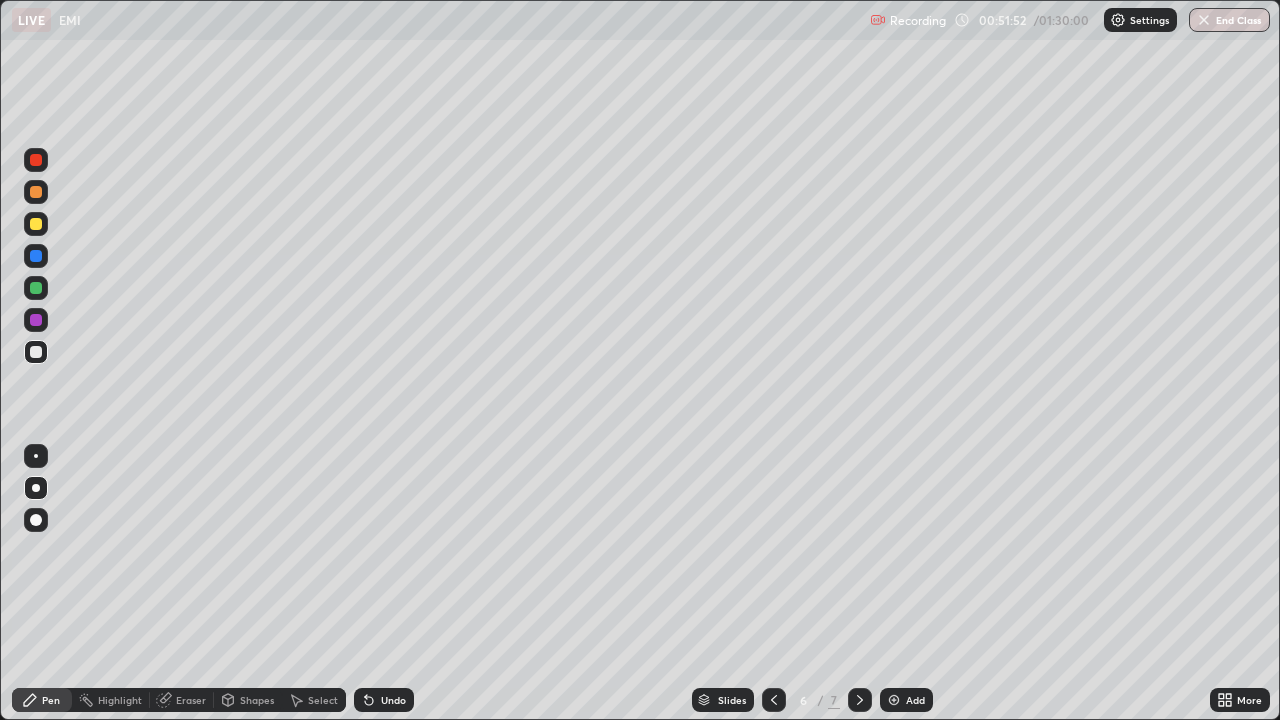 click at bounding box center [36, 192] 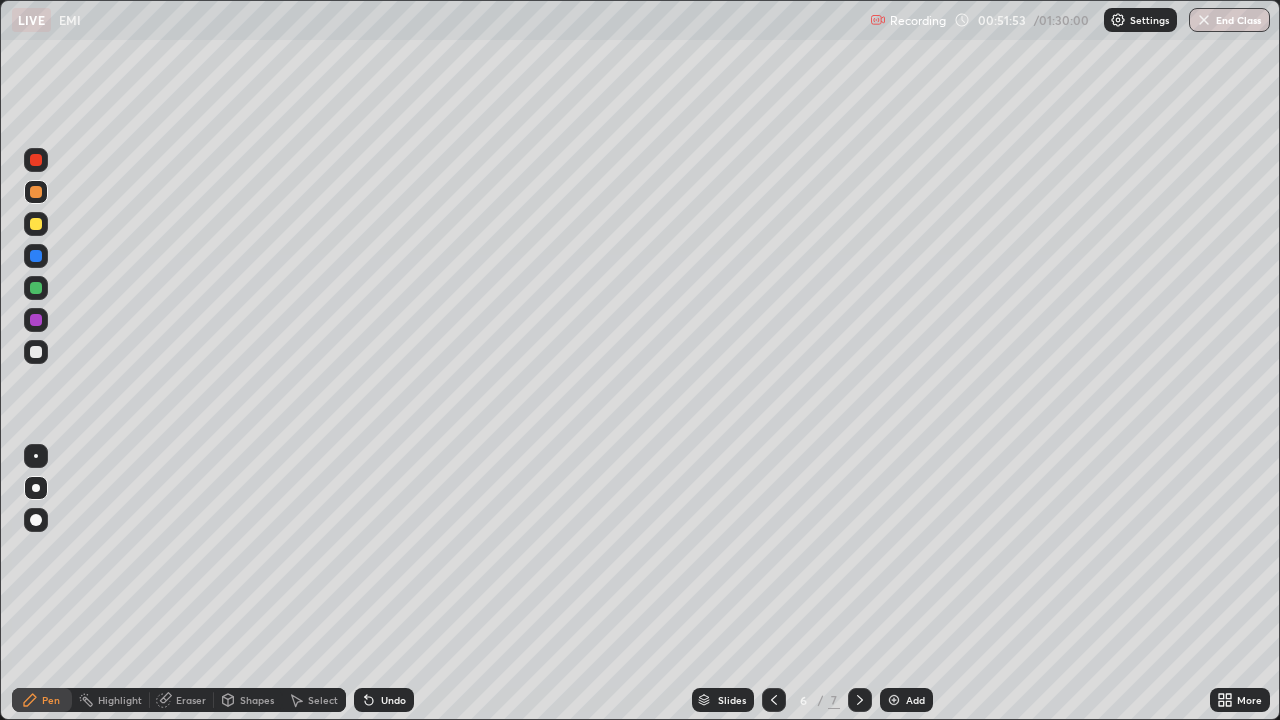 click at bounding box center [36, 224] 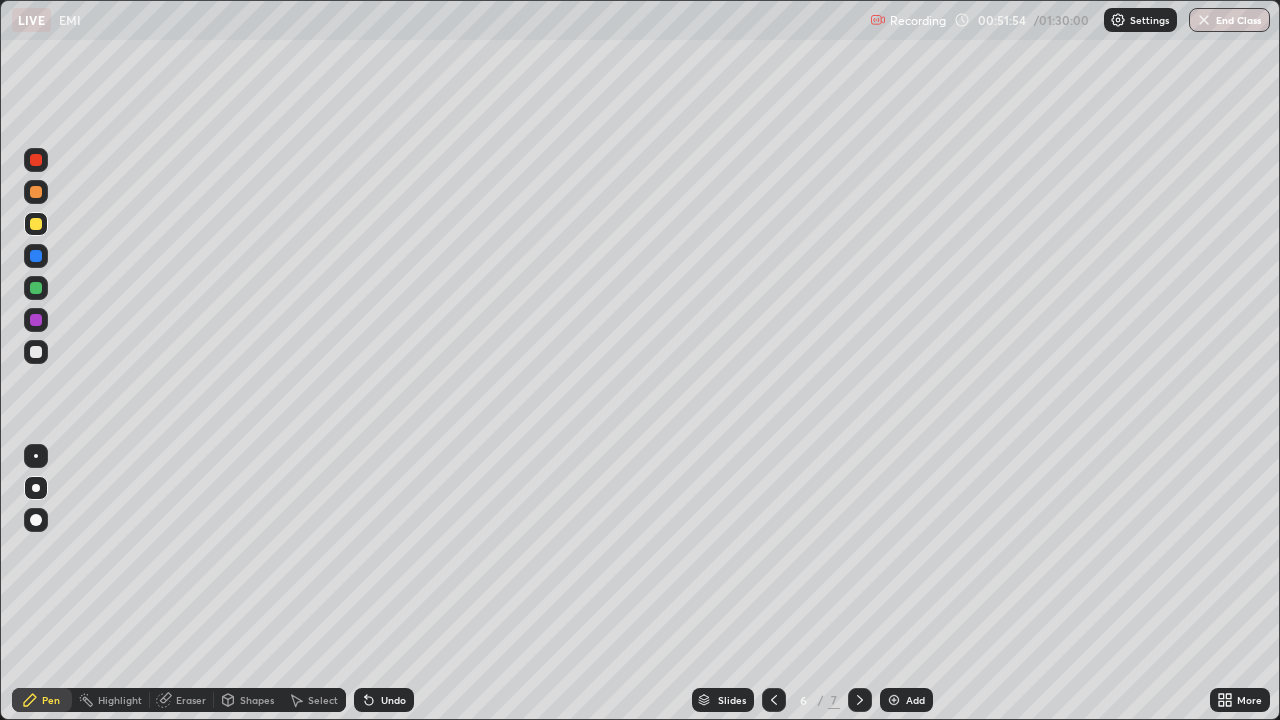 click at bounding box center (36, 352) 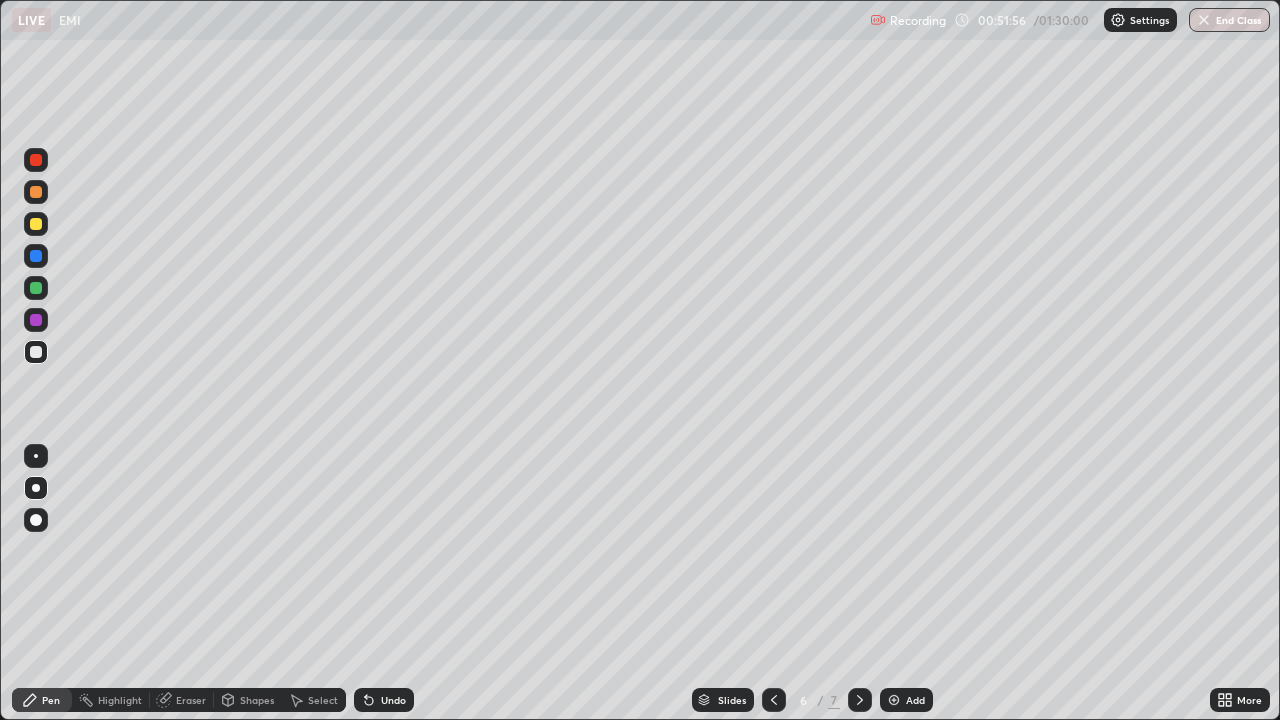 click at bounding box center [36, 320] 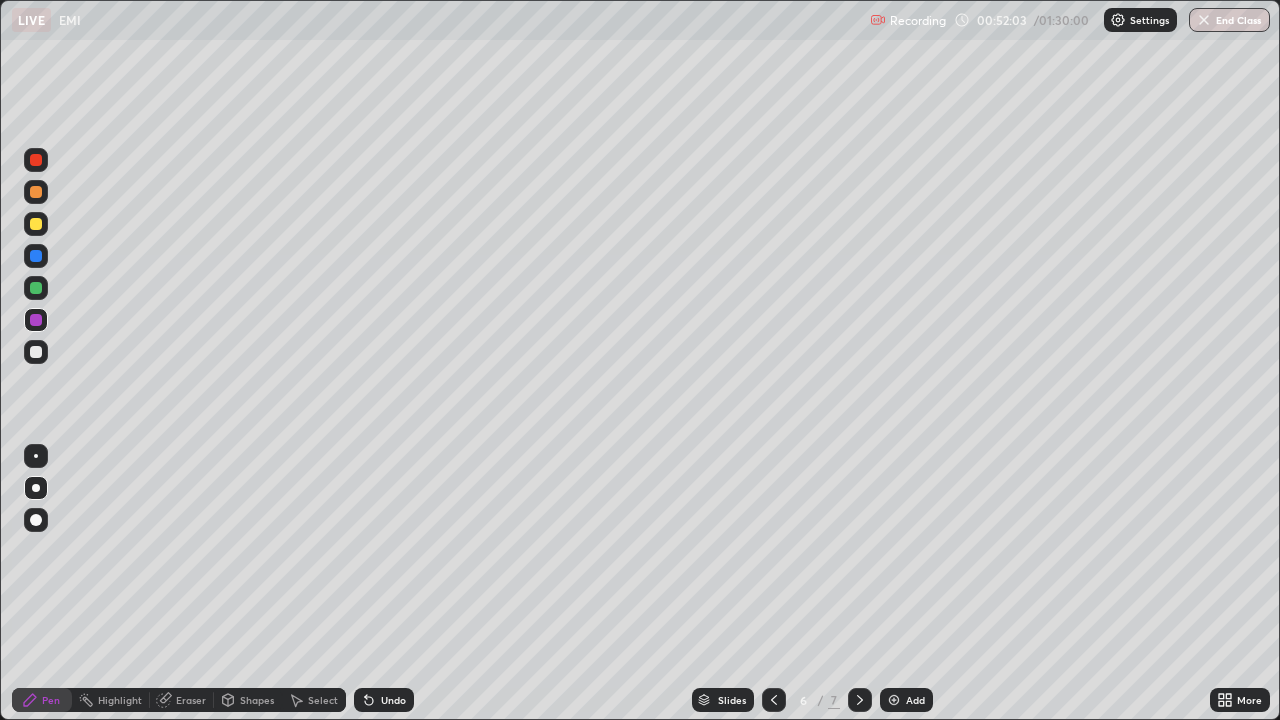 click 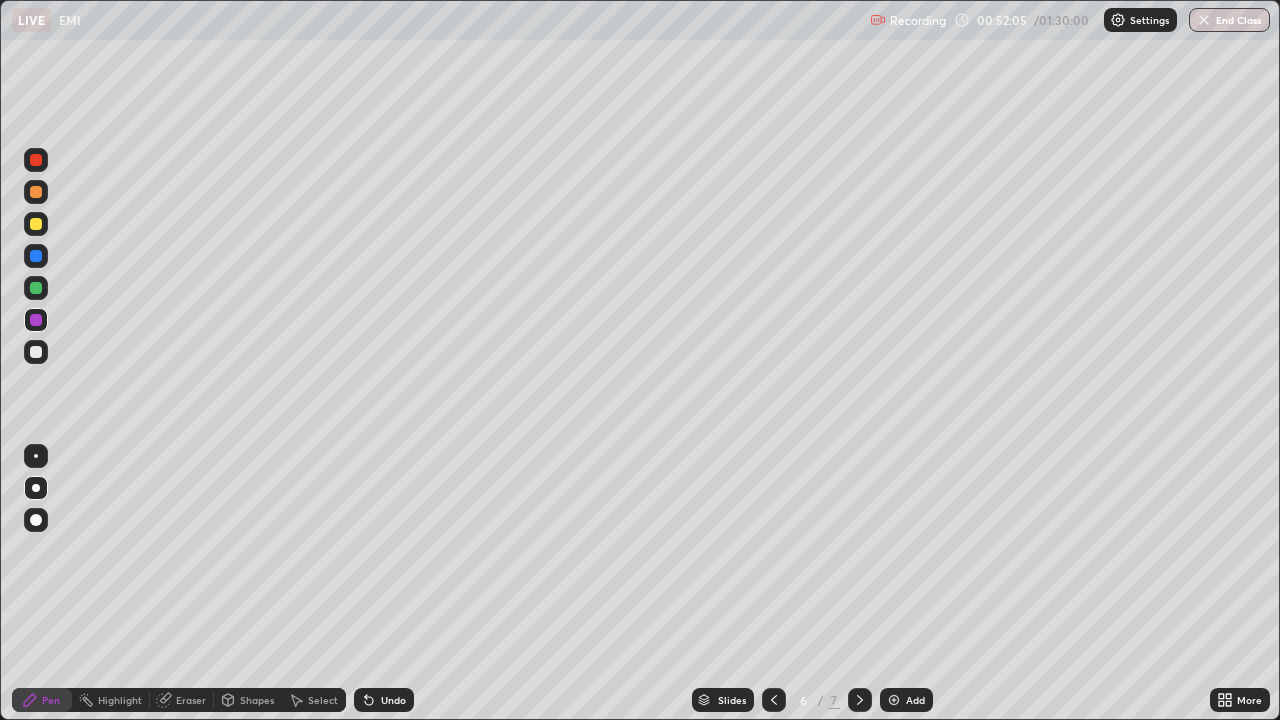 click at bounding box center [860, 700] 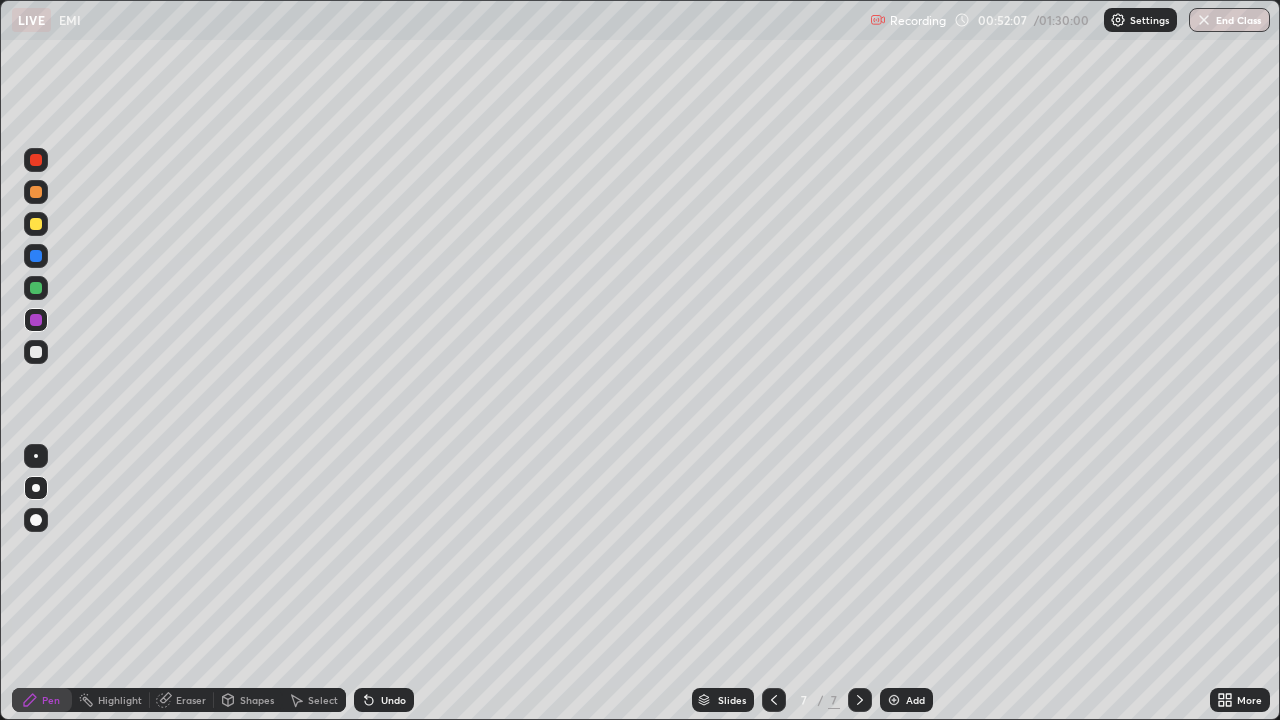click at bounding box center [36, 352] 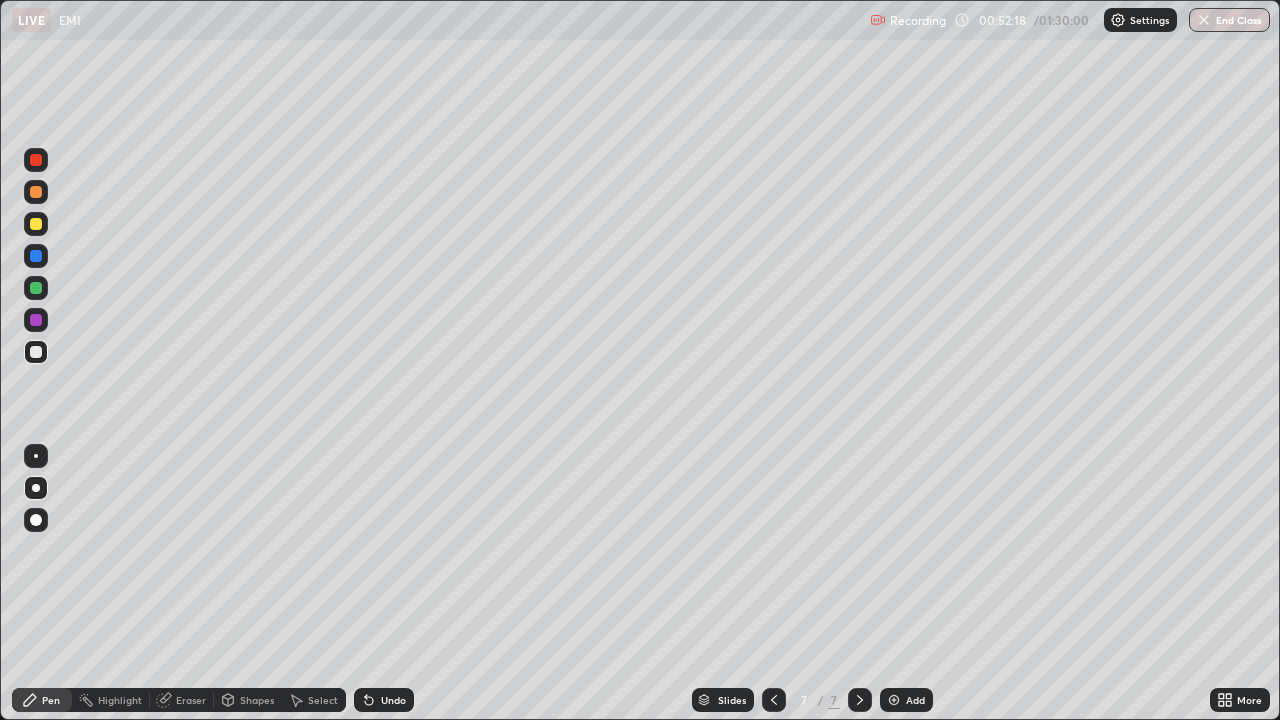 click 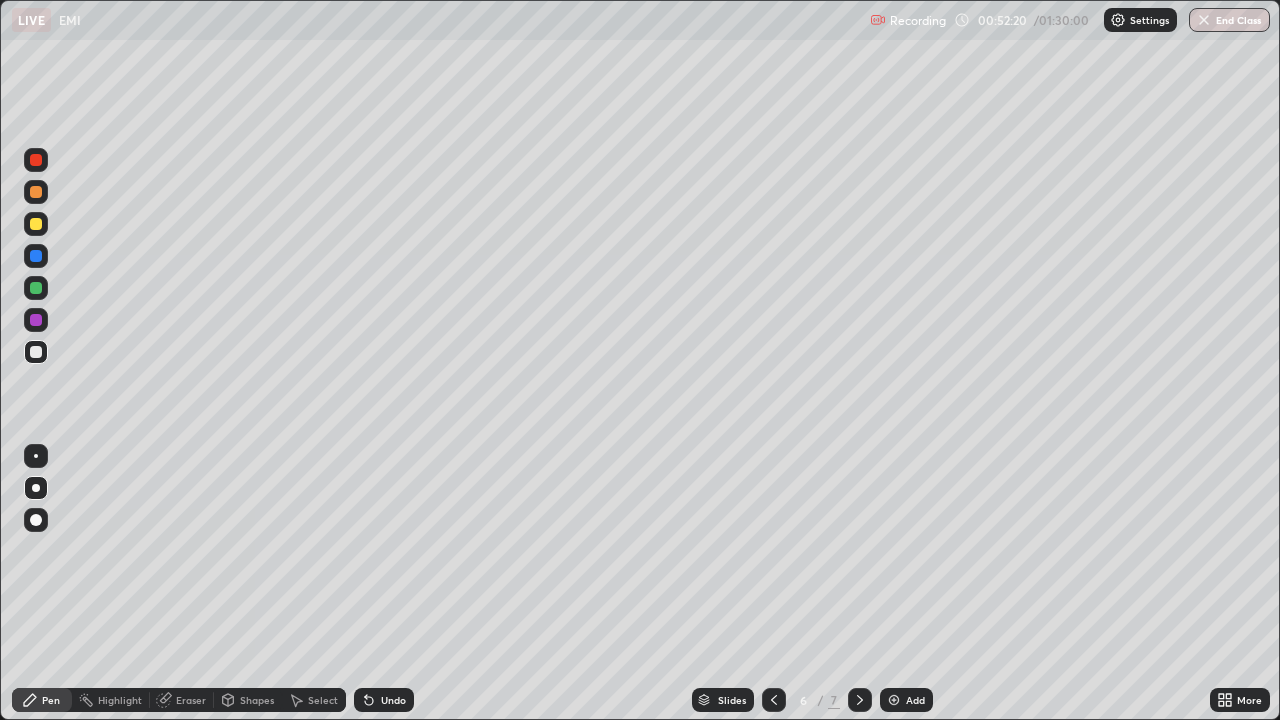 click 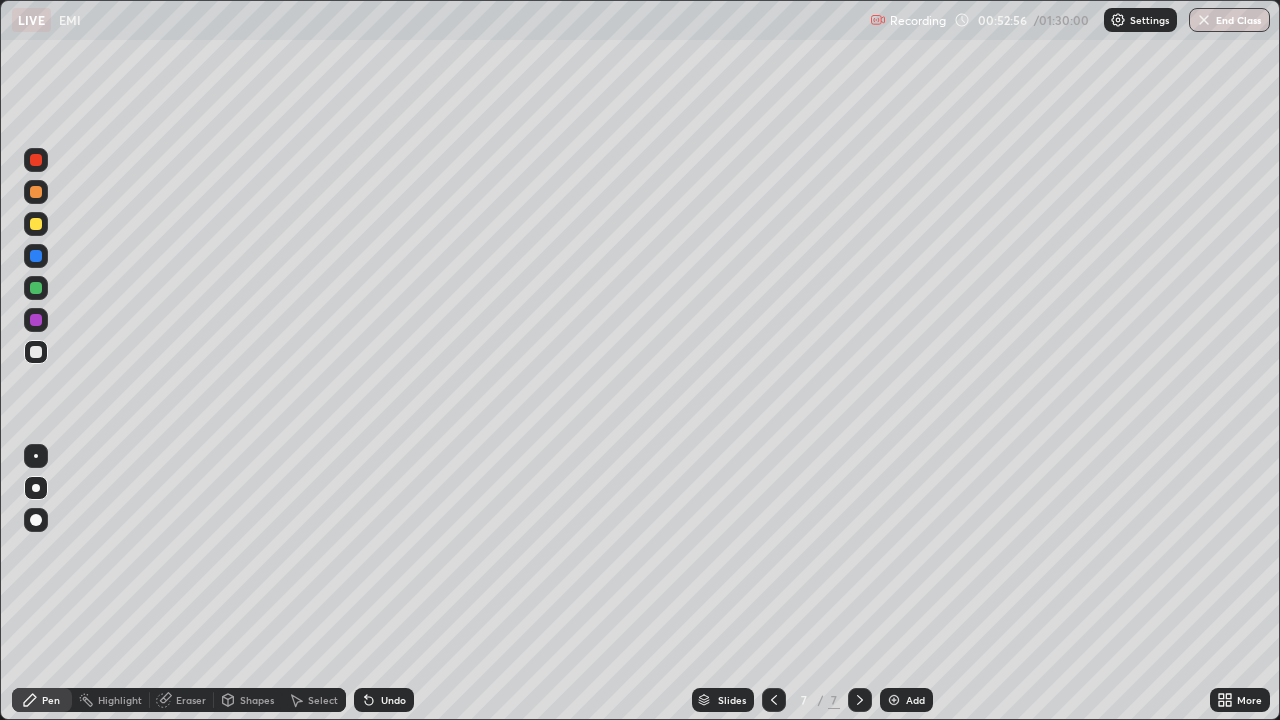 click 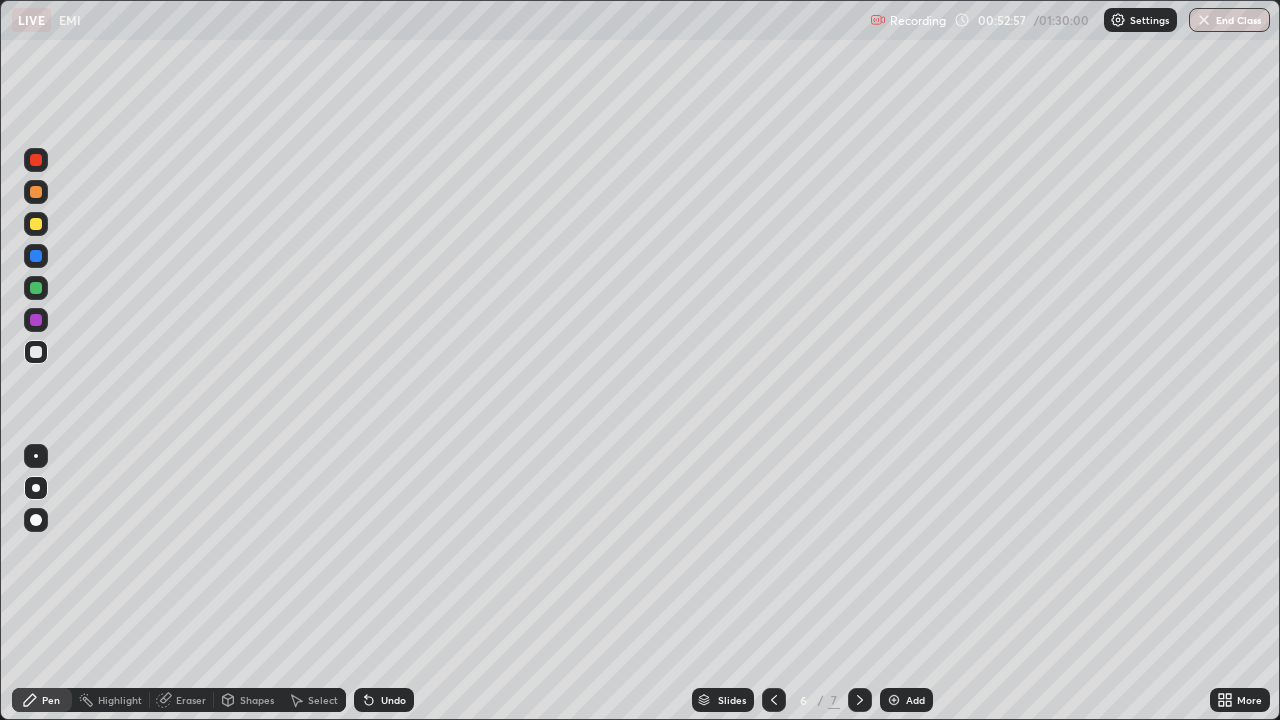 click 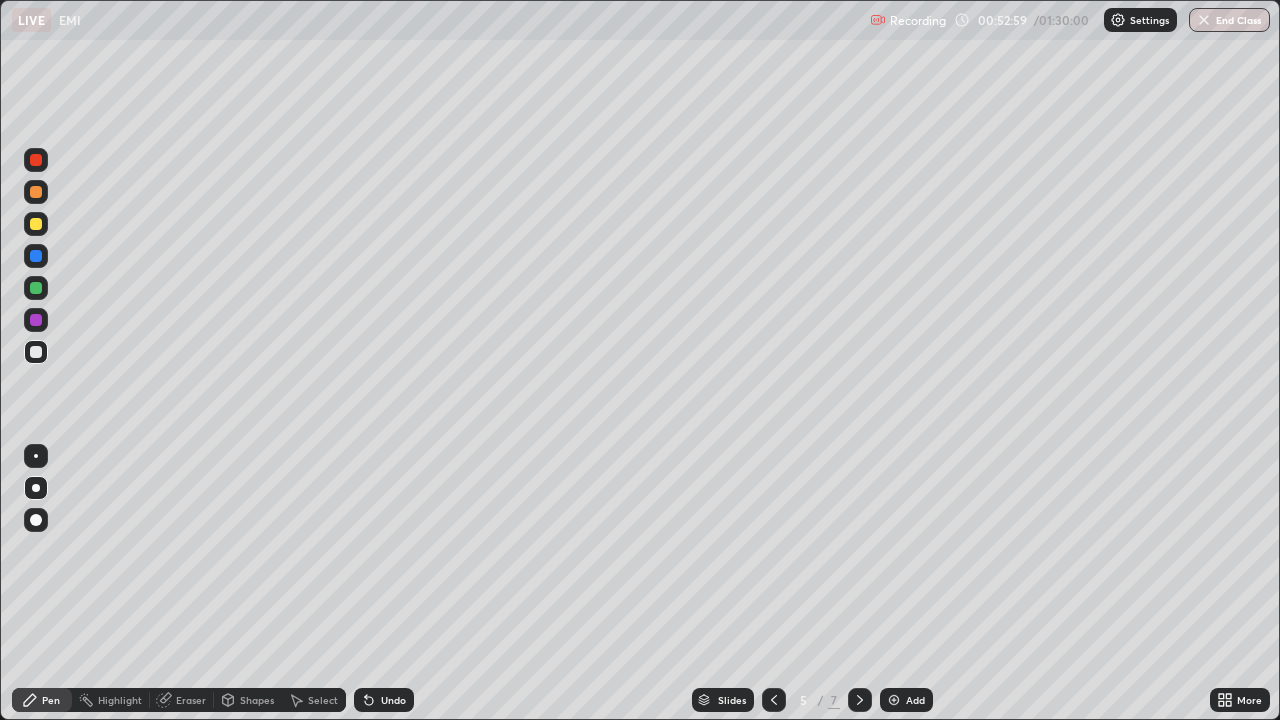 click 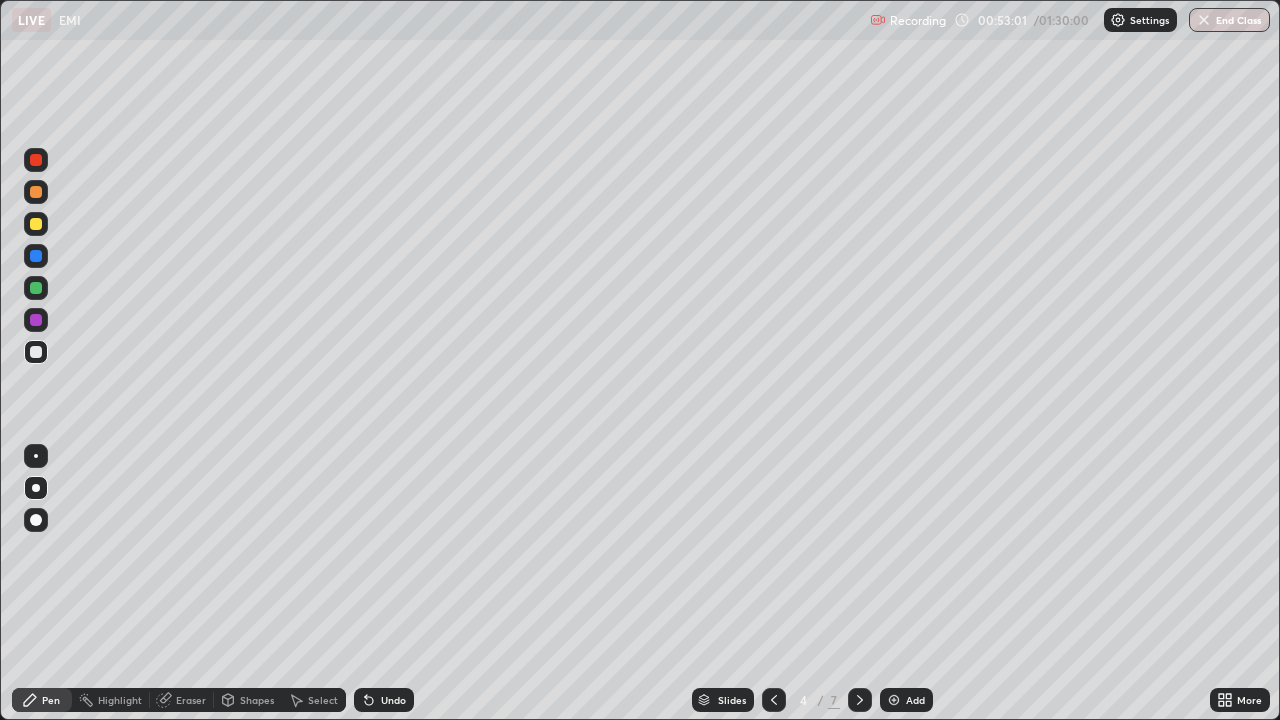 click 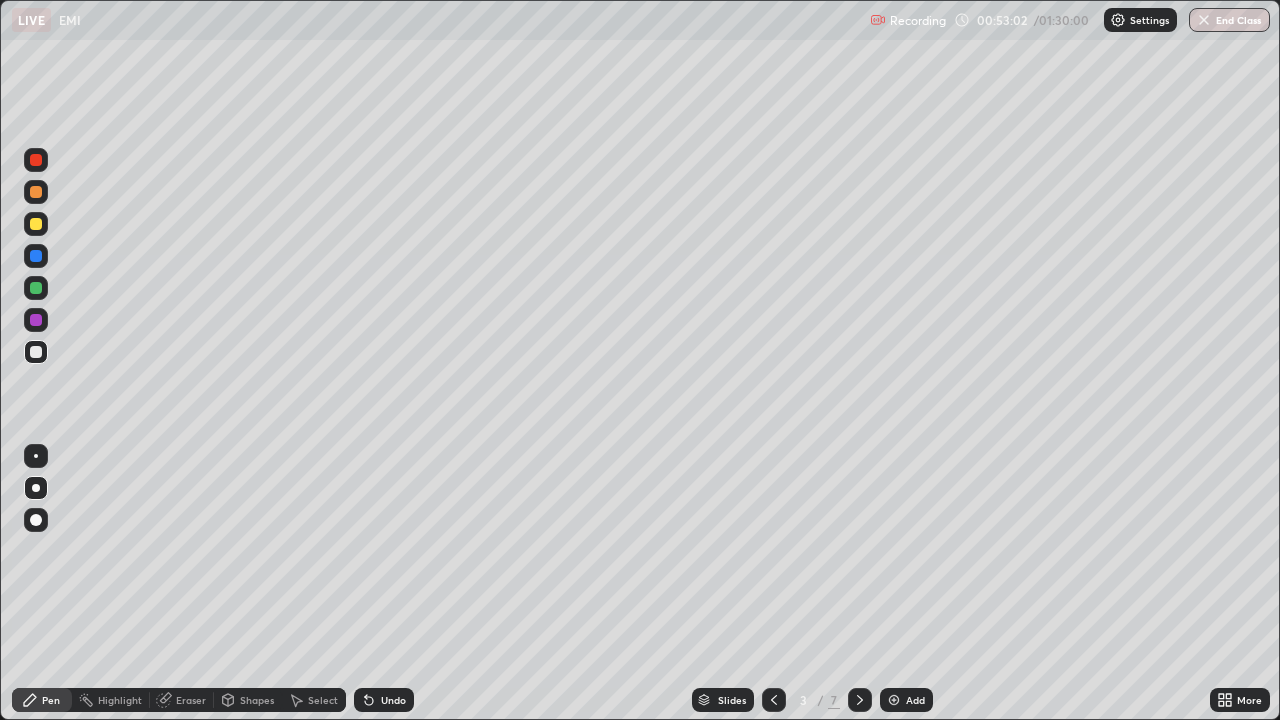 click 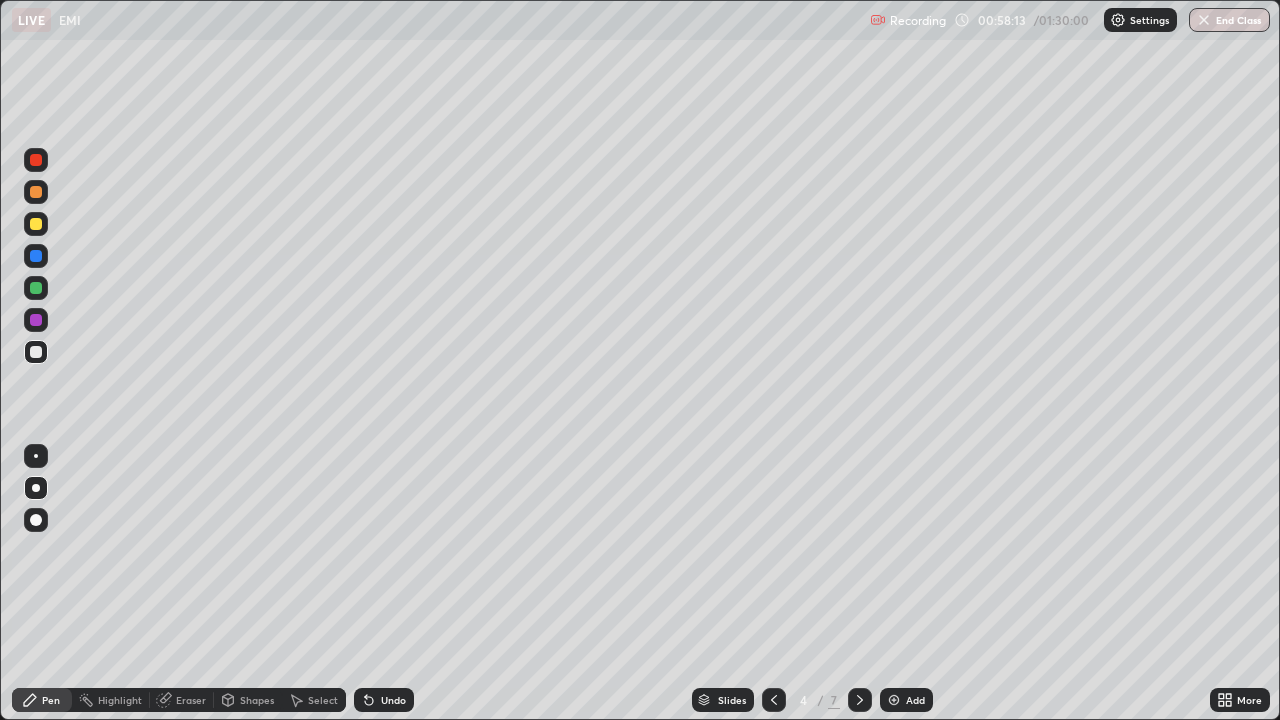 click at bounding box center [860, 700] 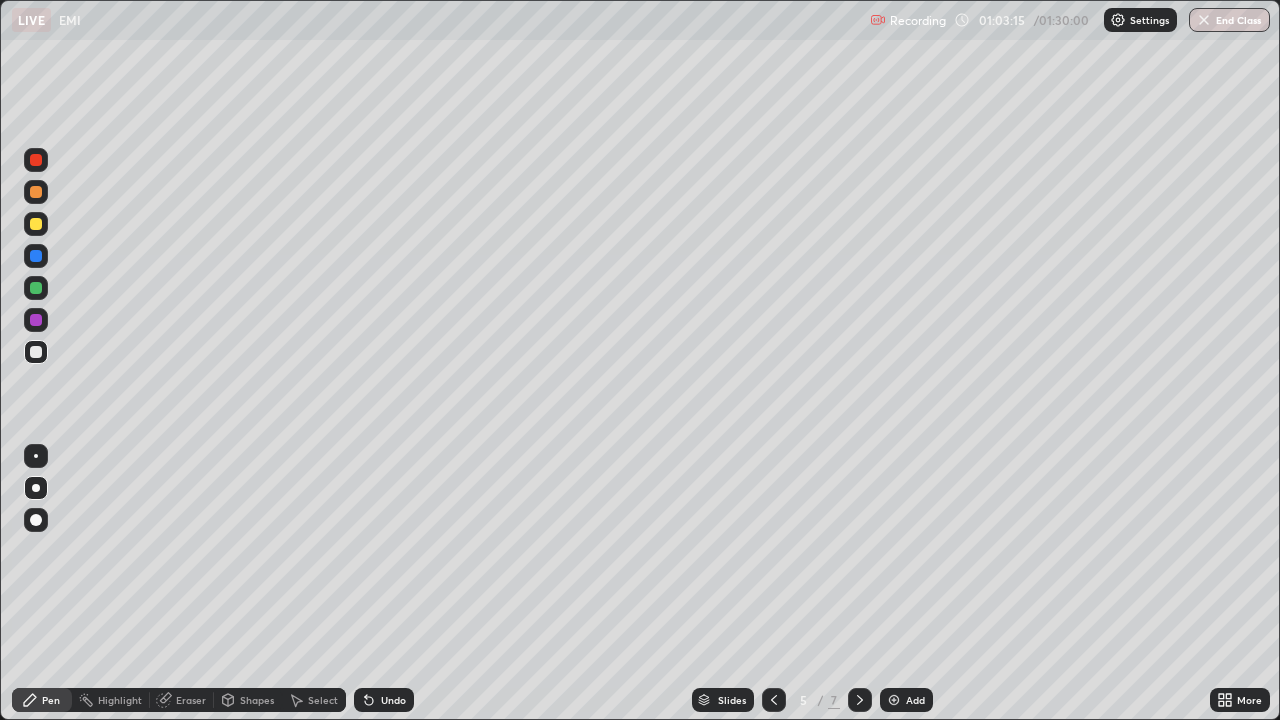 click 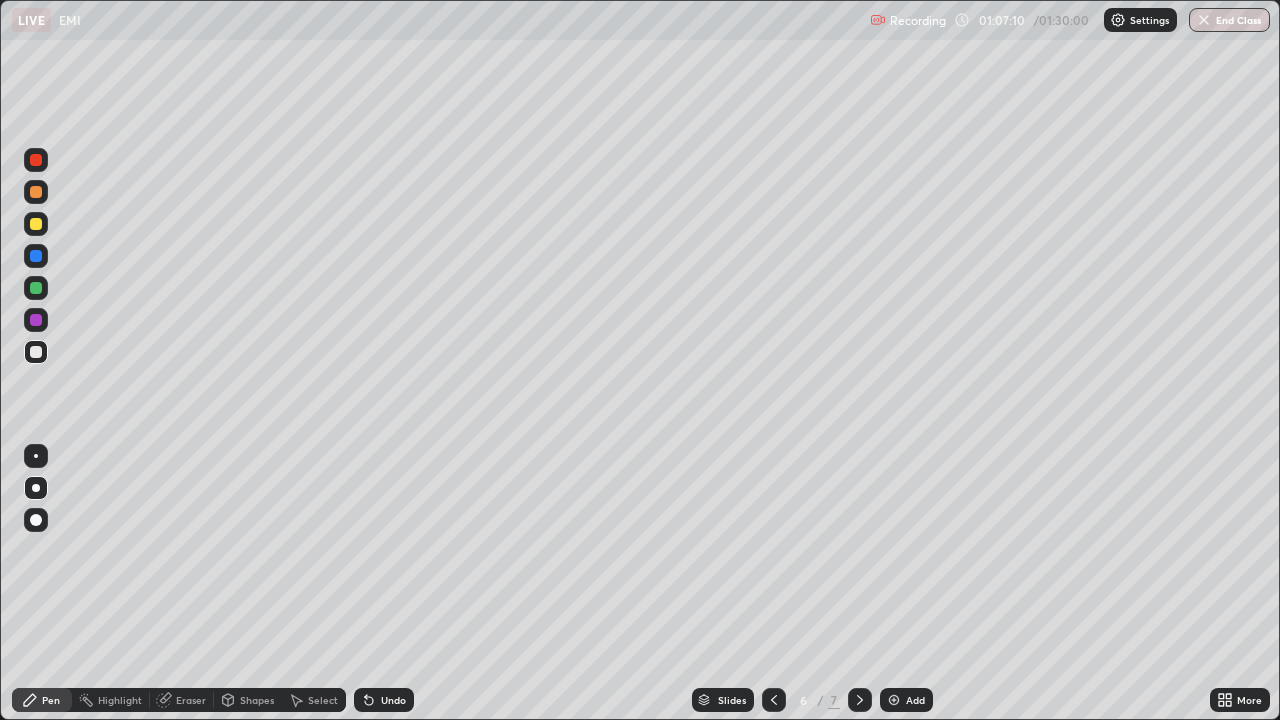 click 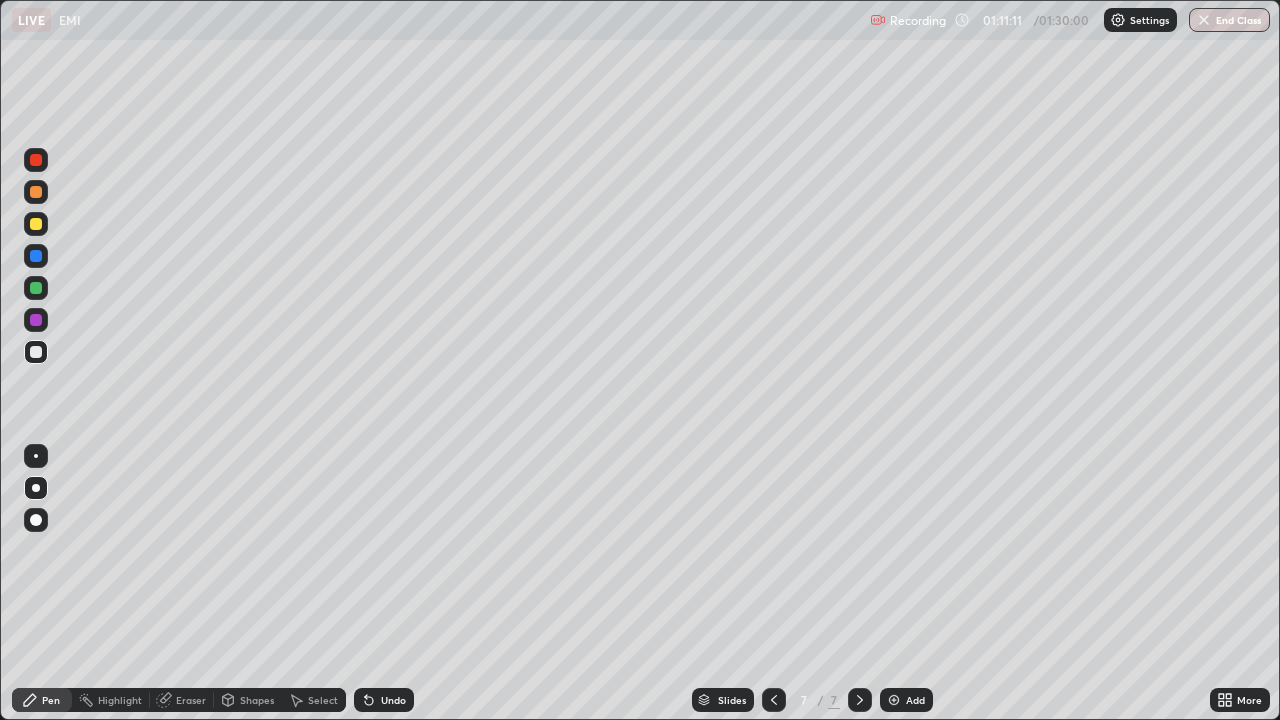 click at bounding box center (894, 700) 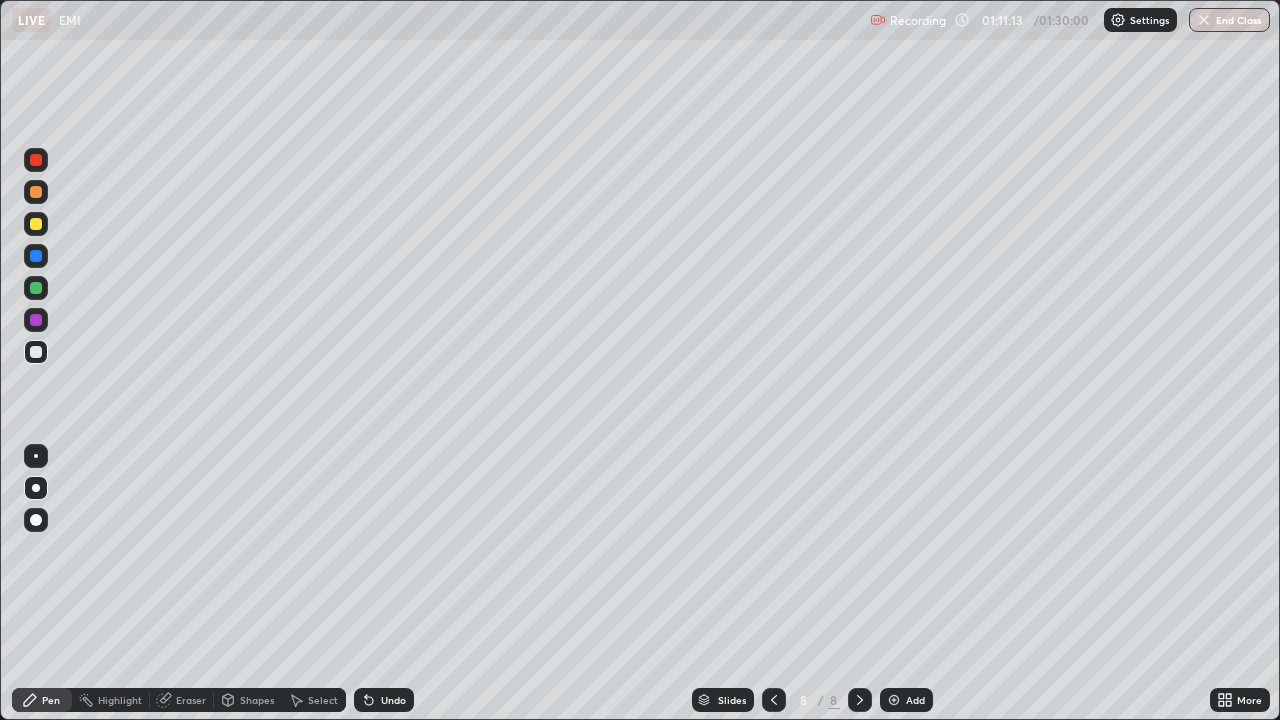 click at bounding box center (36, 224) 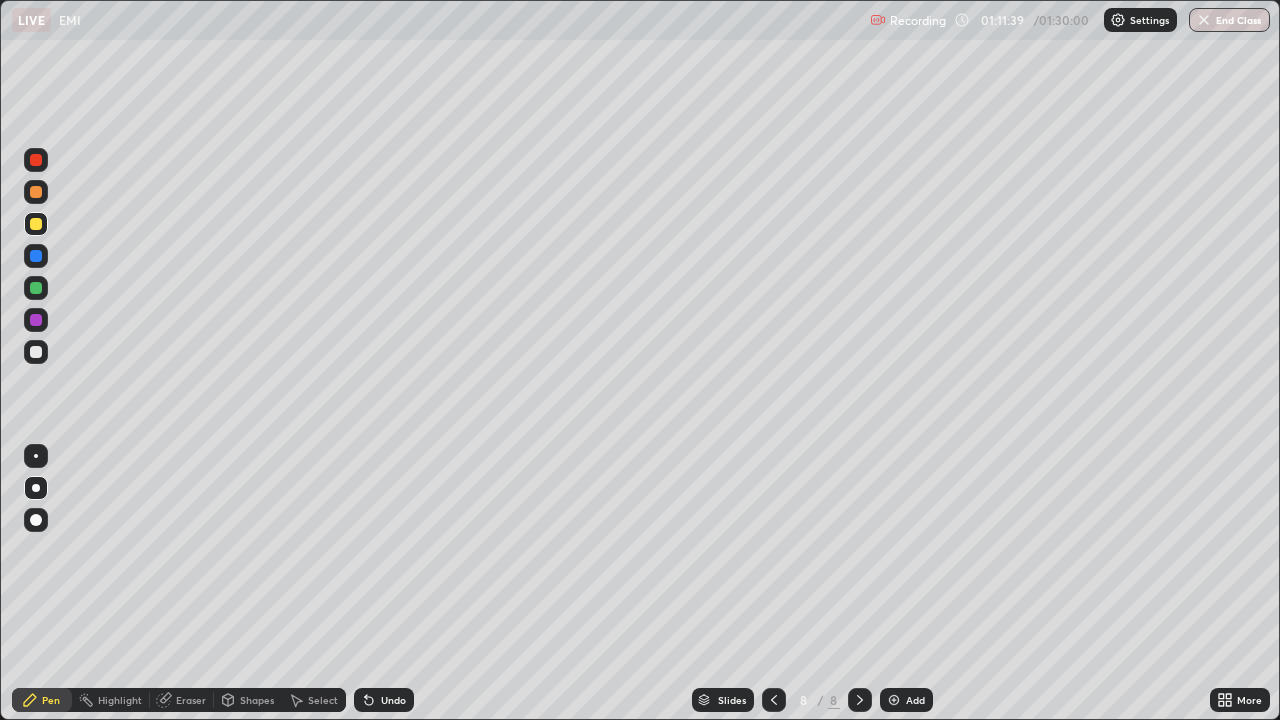 click at bounding box center (36, 352) 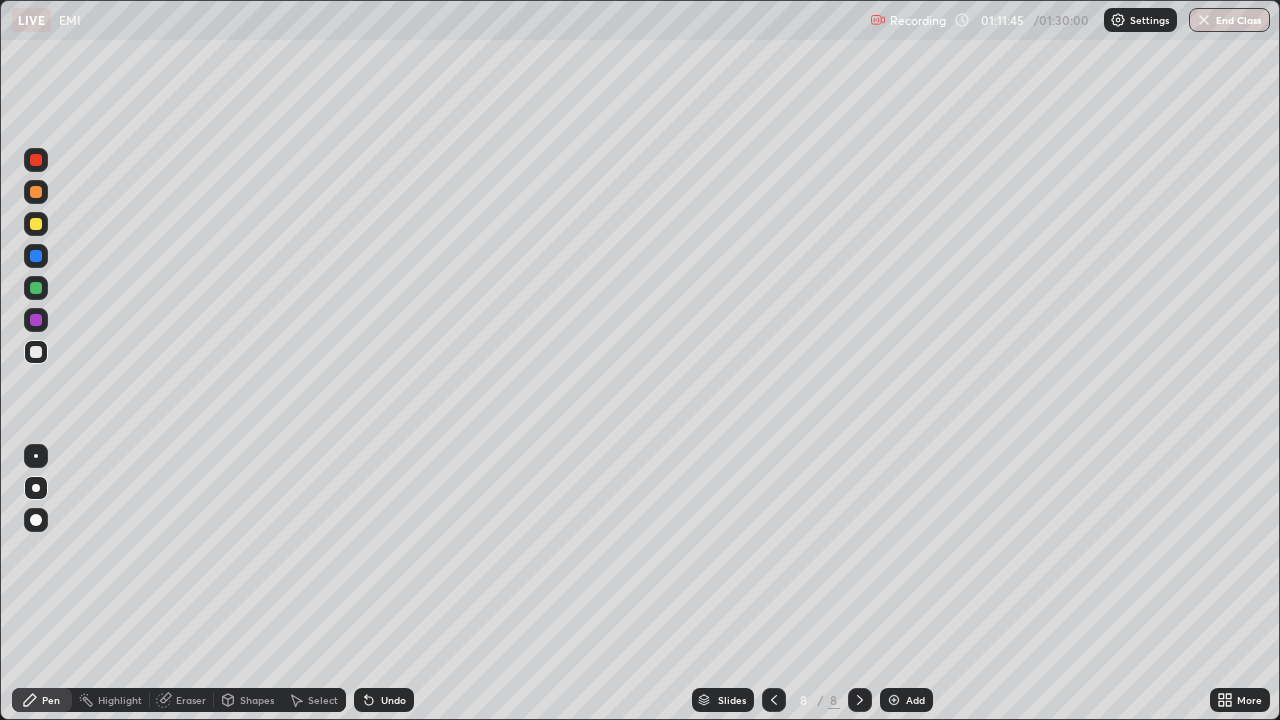 click at bounding box center (36, 224) 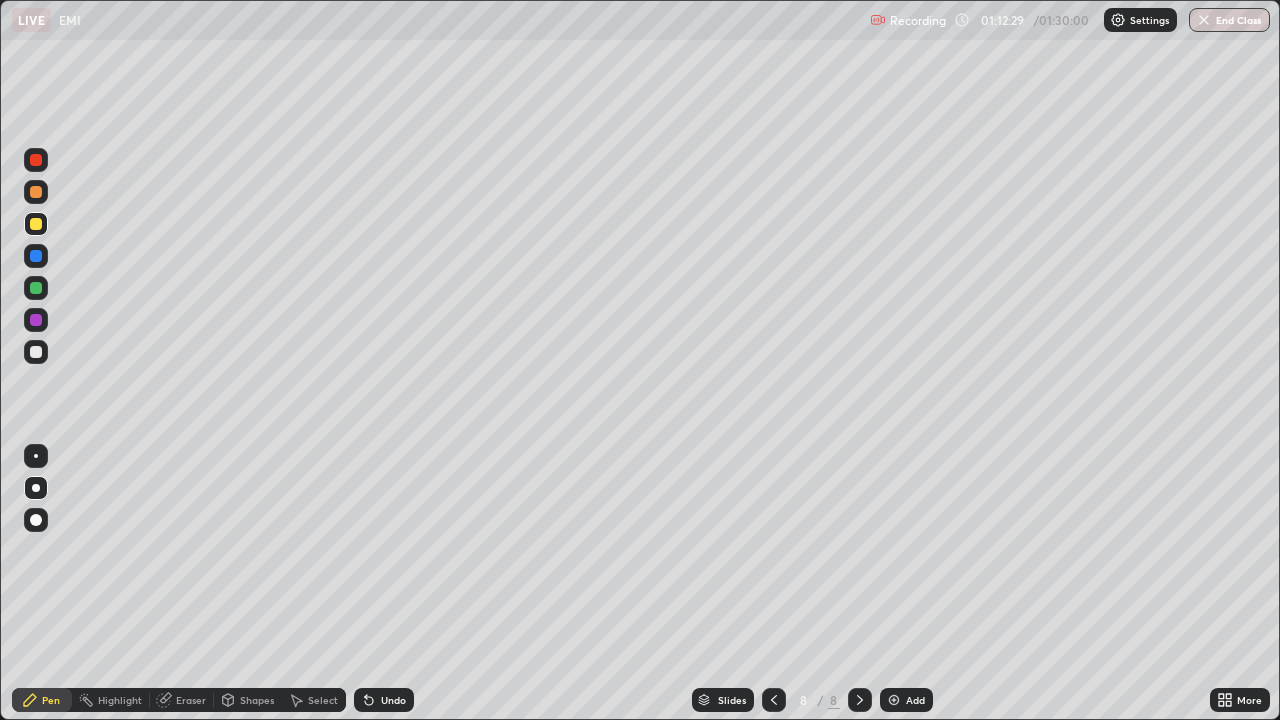 click at bounding box center [36, 192] 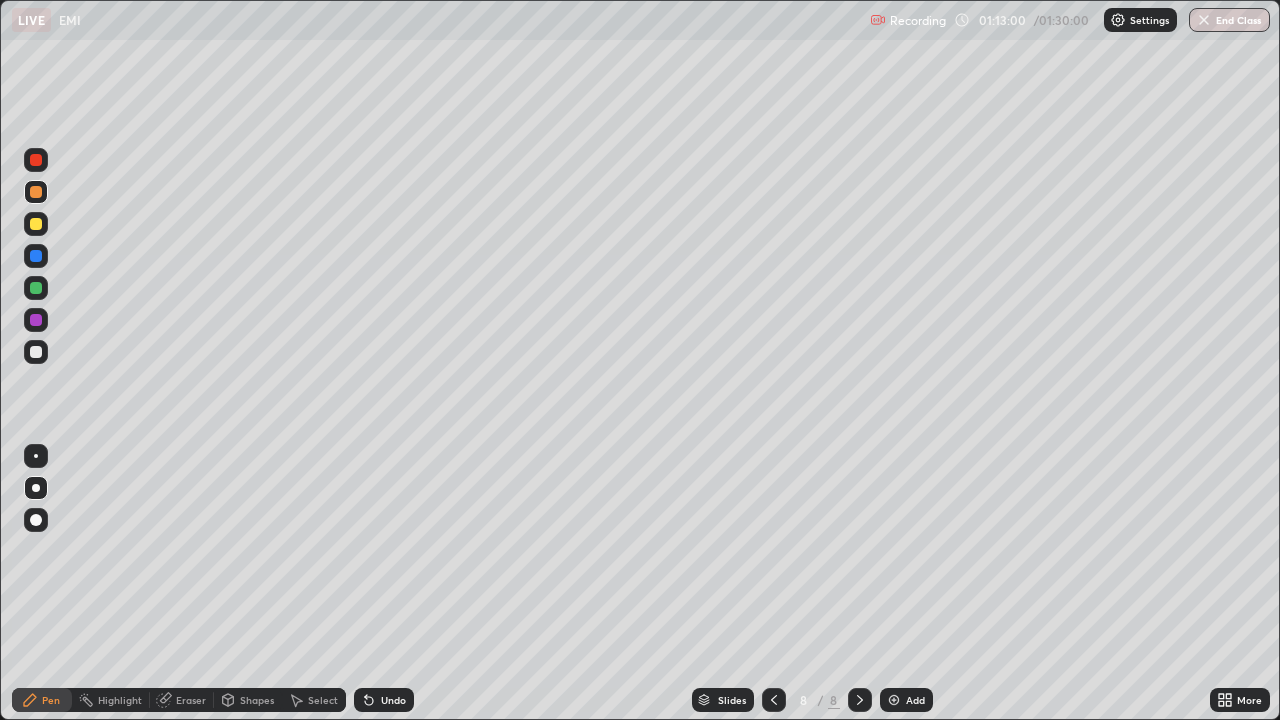 click at bounding box center [36, 352] 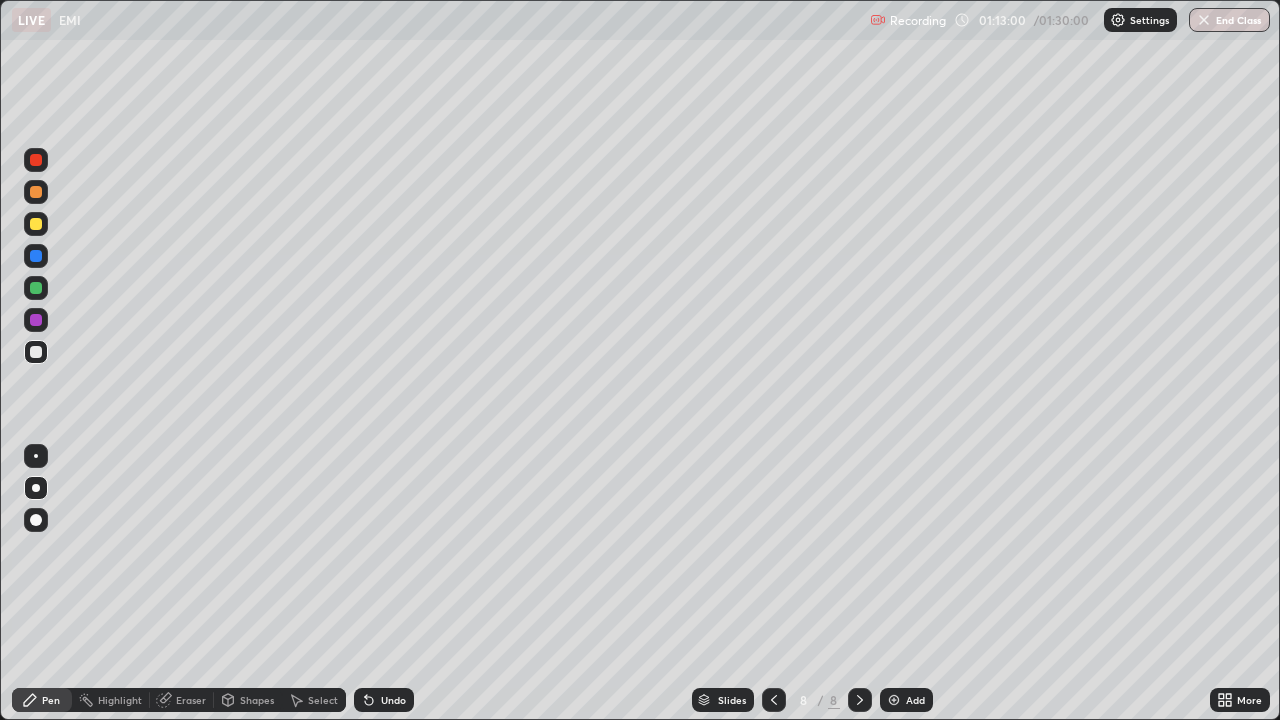 click at bounding box center [36, 352] 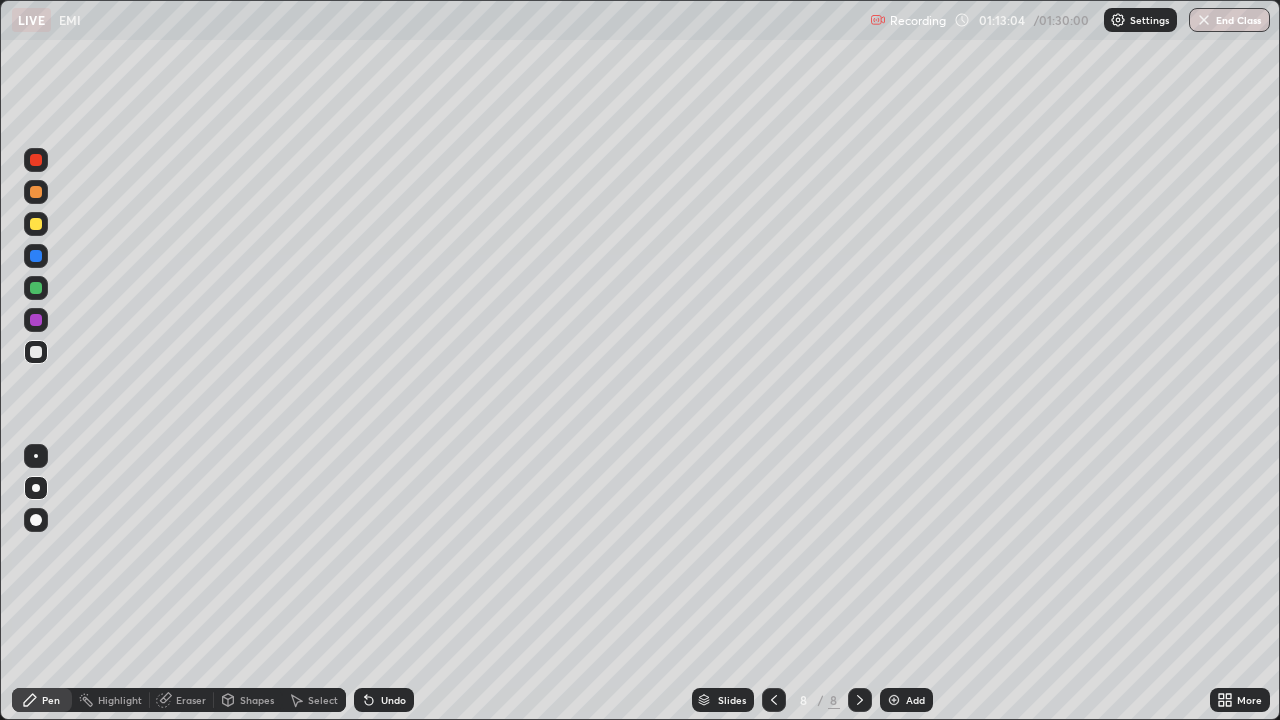 click 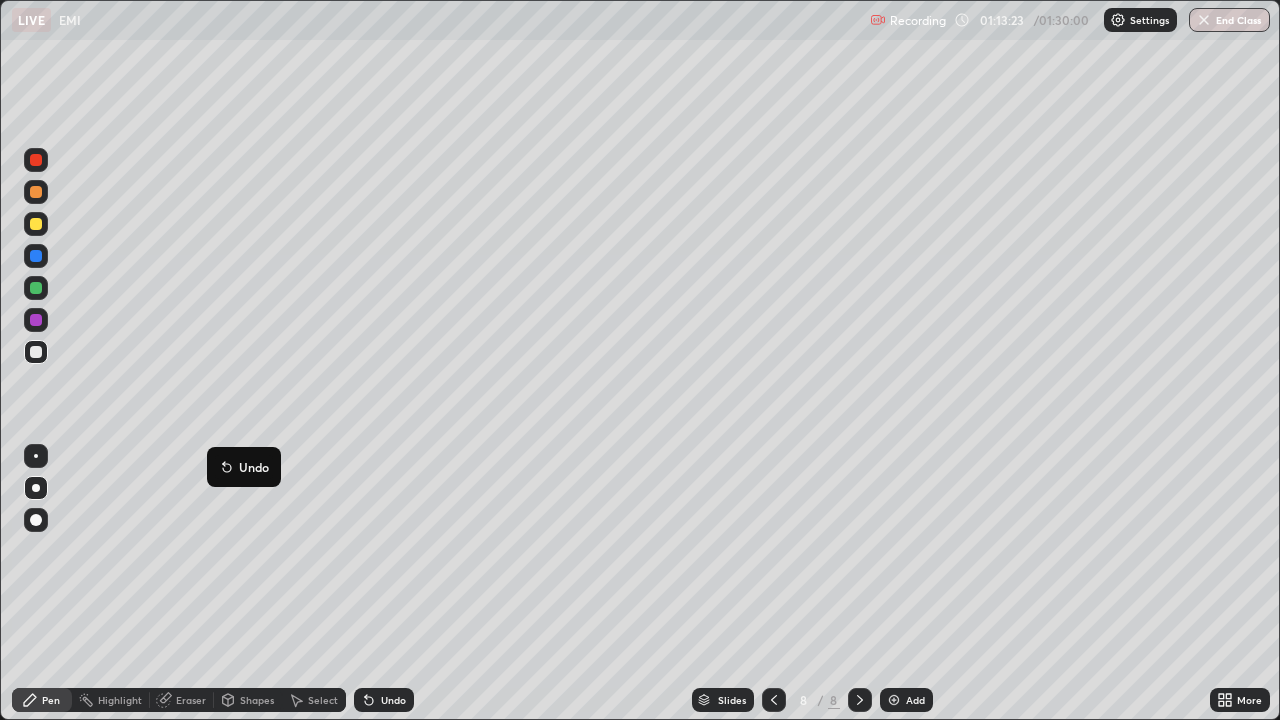 click 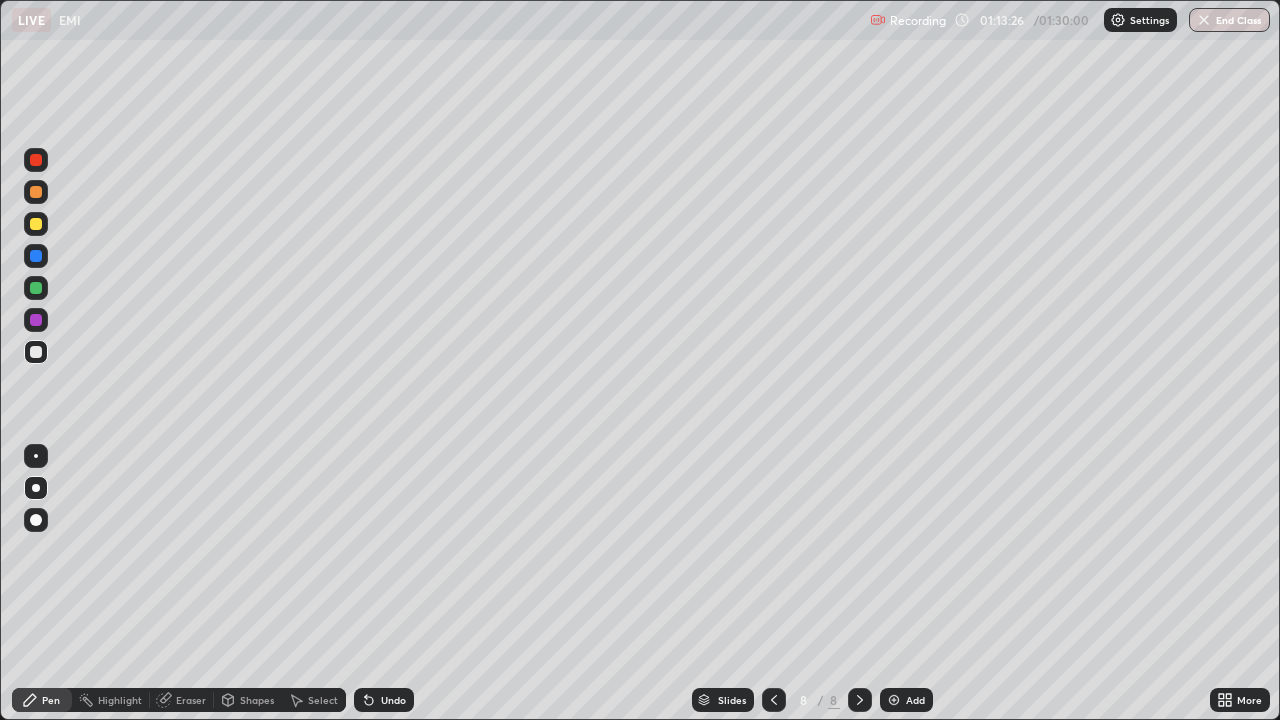 click at bounding box center (36, 224) 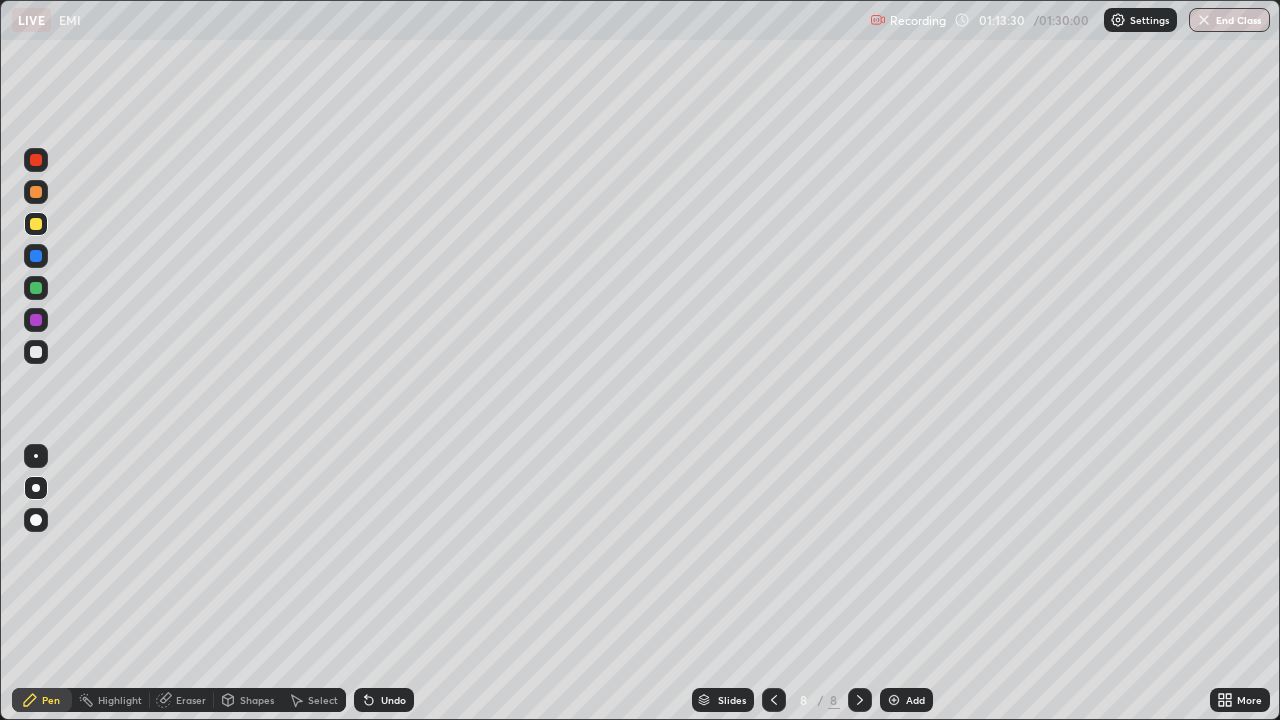 click at bounding box center (36, 224) 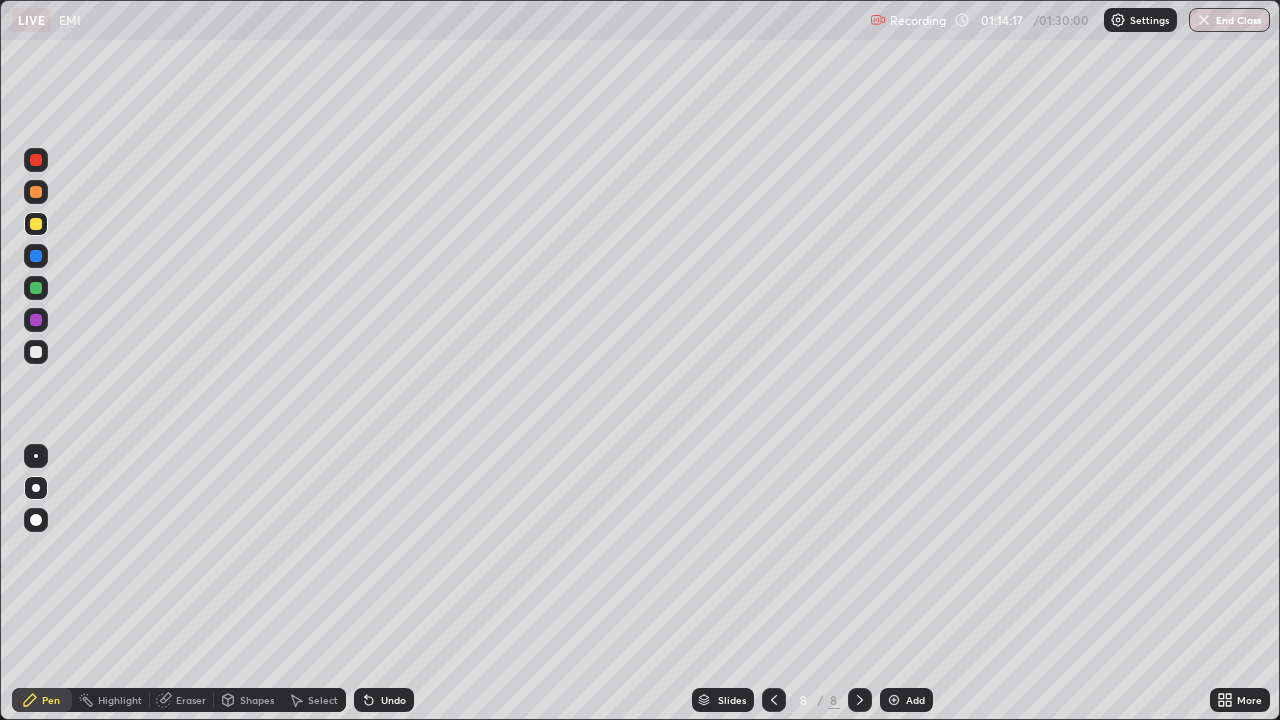click at bounding box center [36, 352] 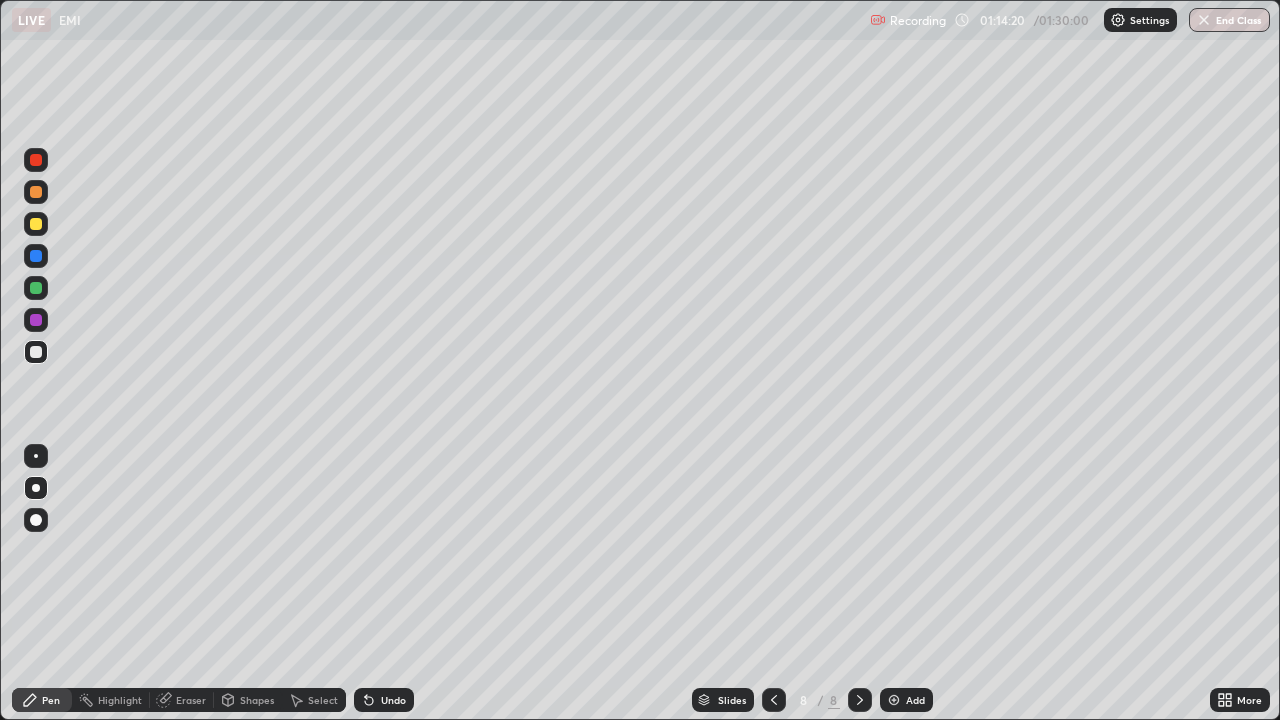 click on "Undo" at bounding box center (384, 700) 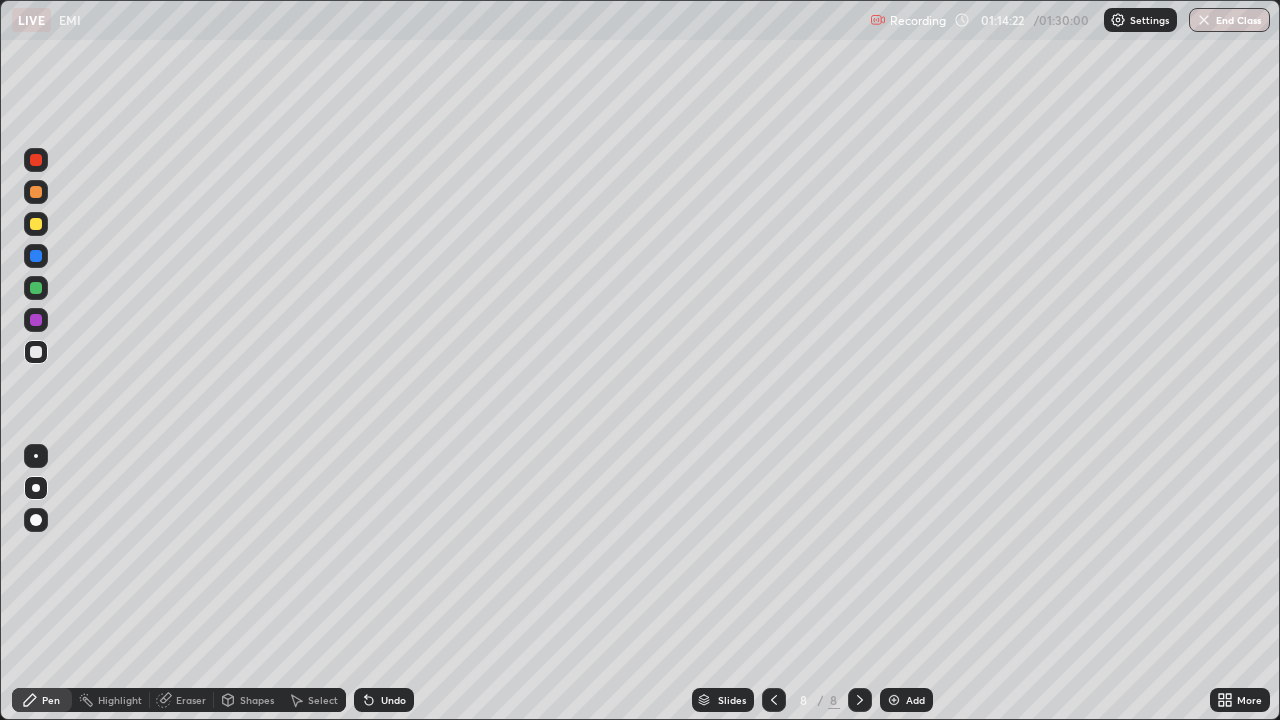 click 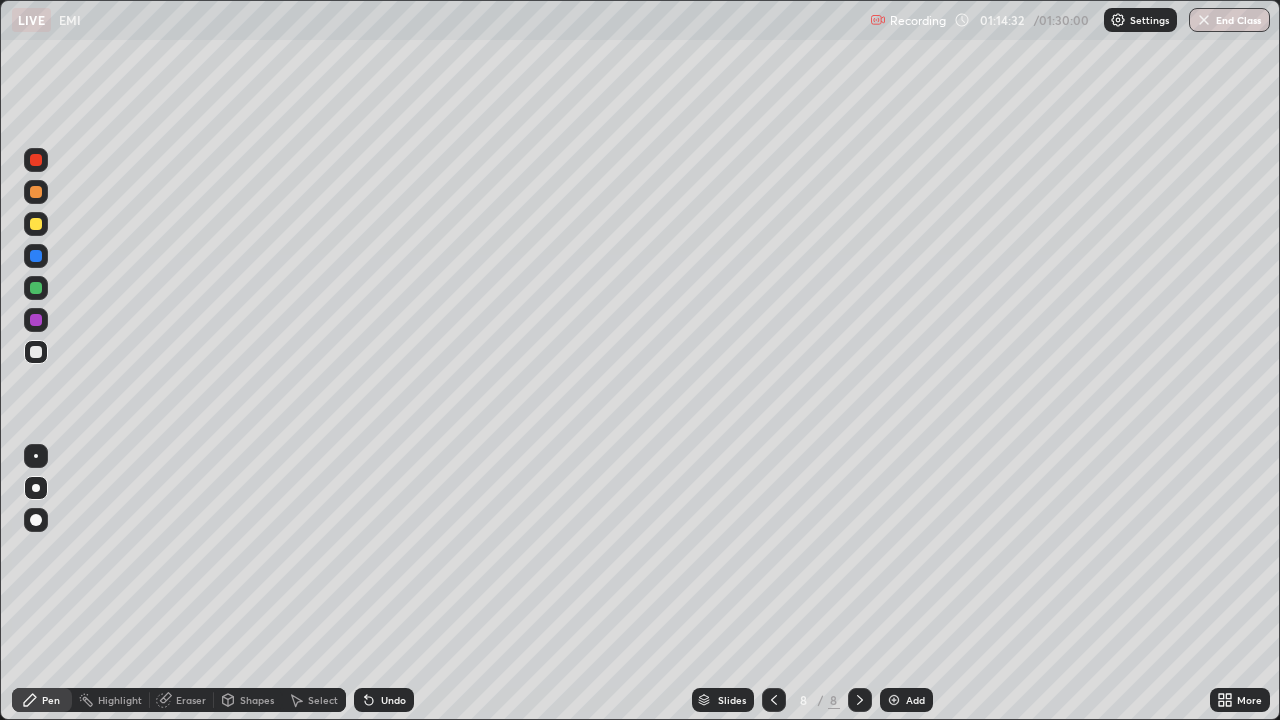 click at bounding box center (774, 700) 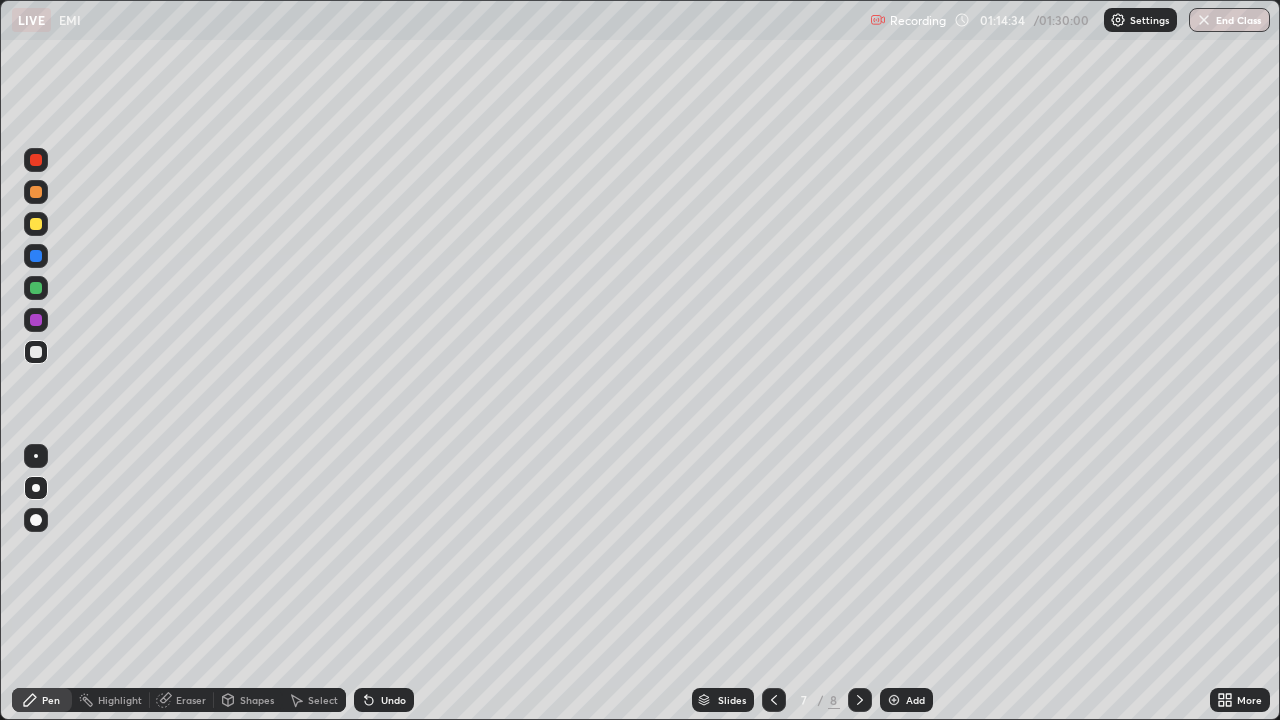 click 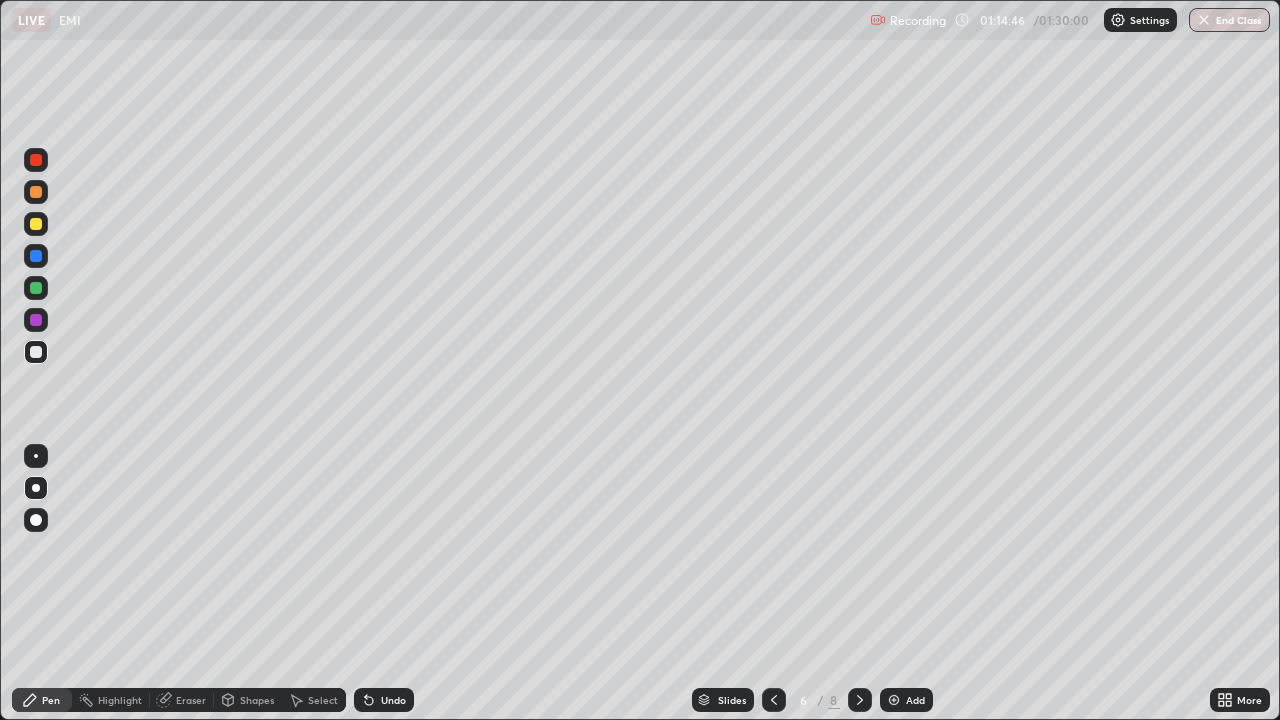 click 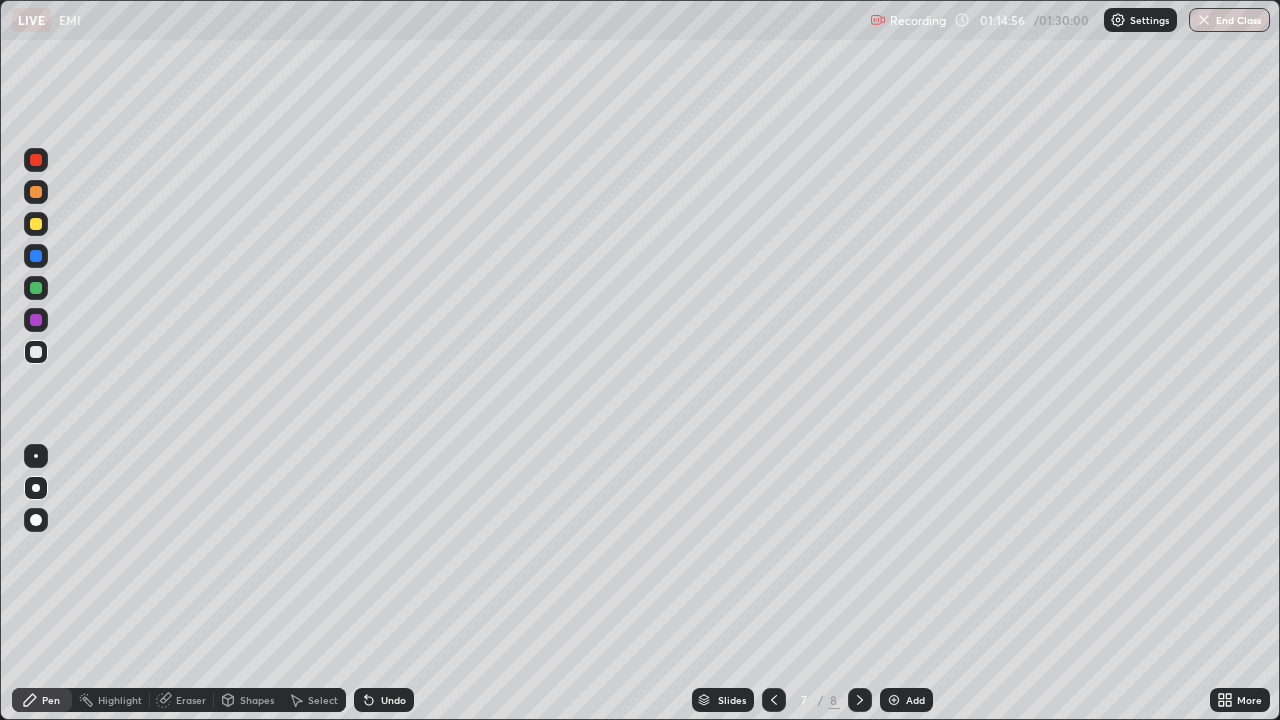 click 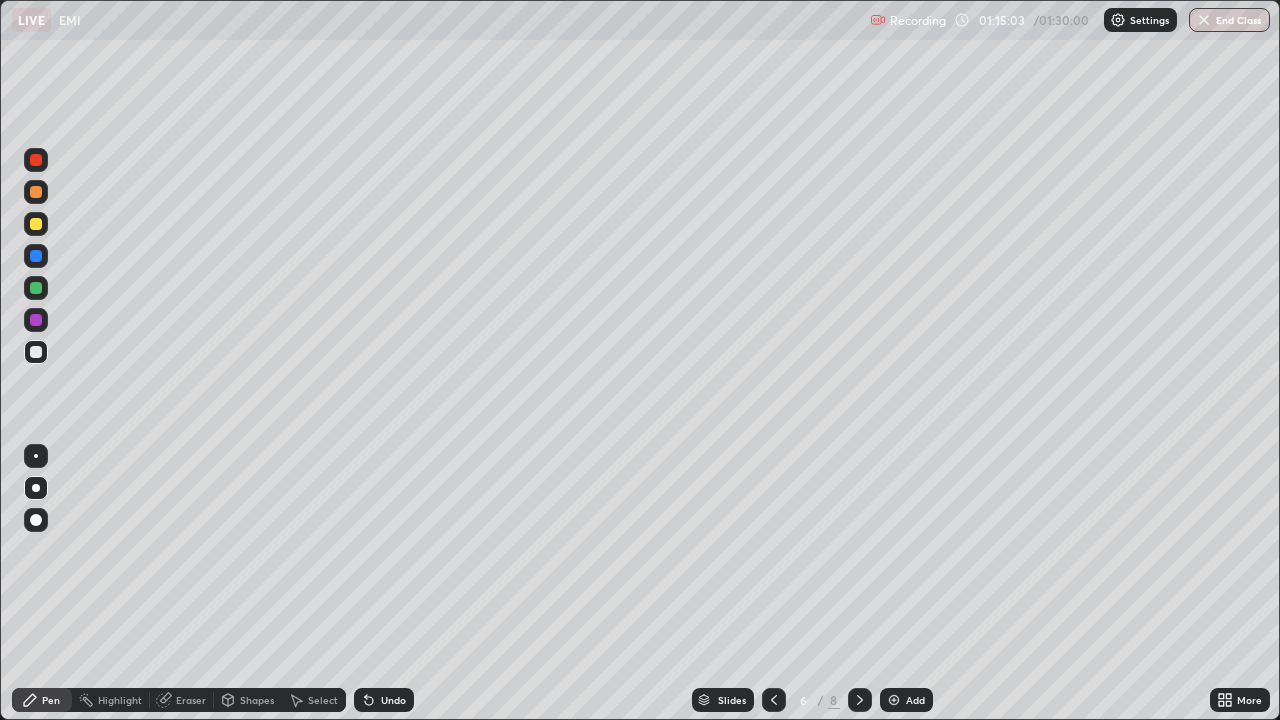 click at bounding box center [860, 700] 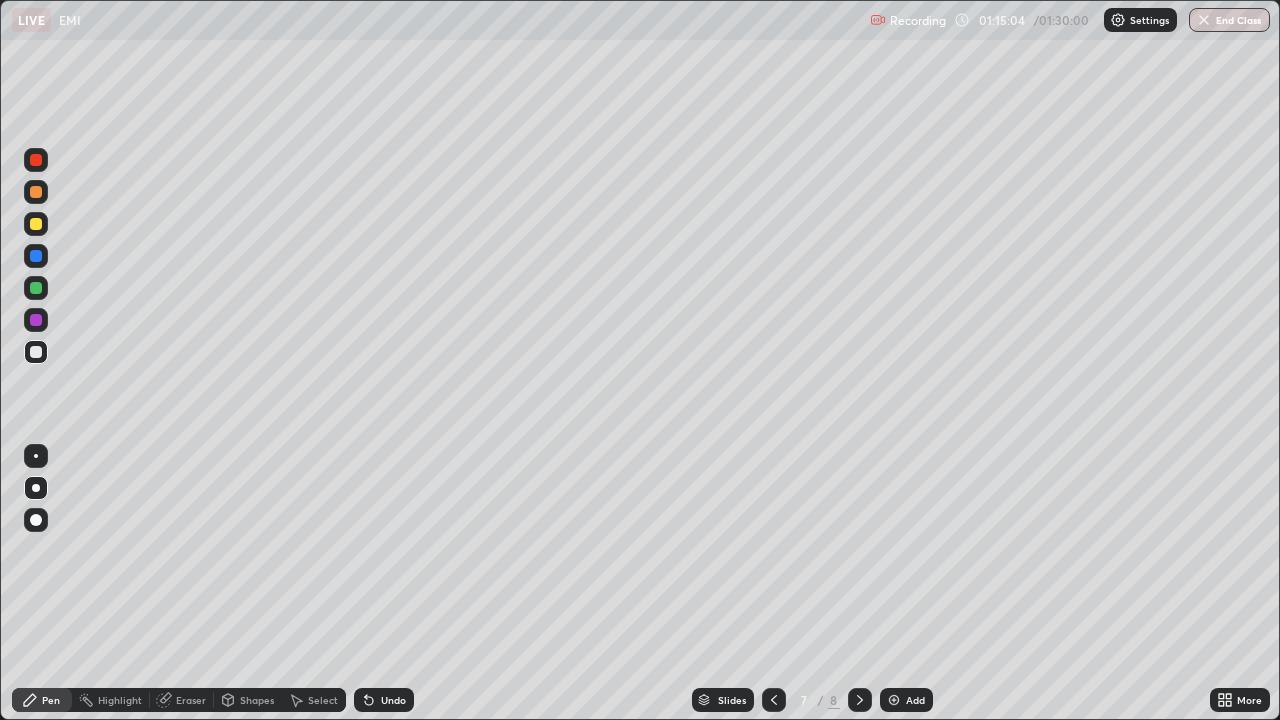 click 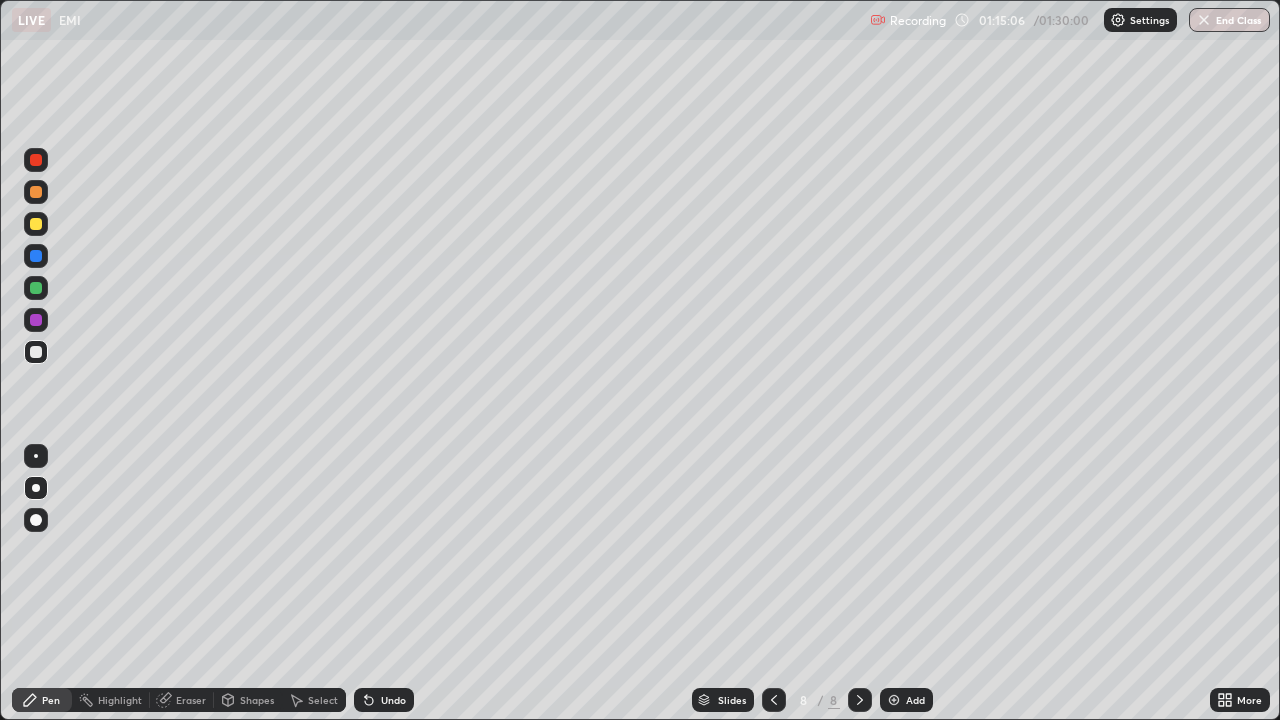 click on "Eraser" at bounding box center [182, 700] 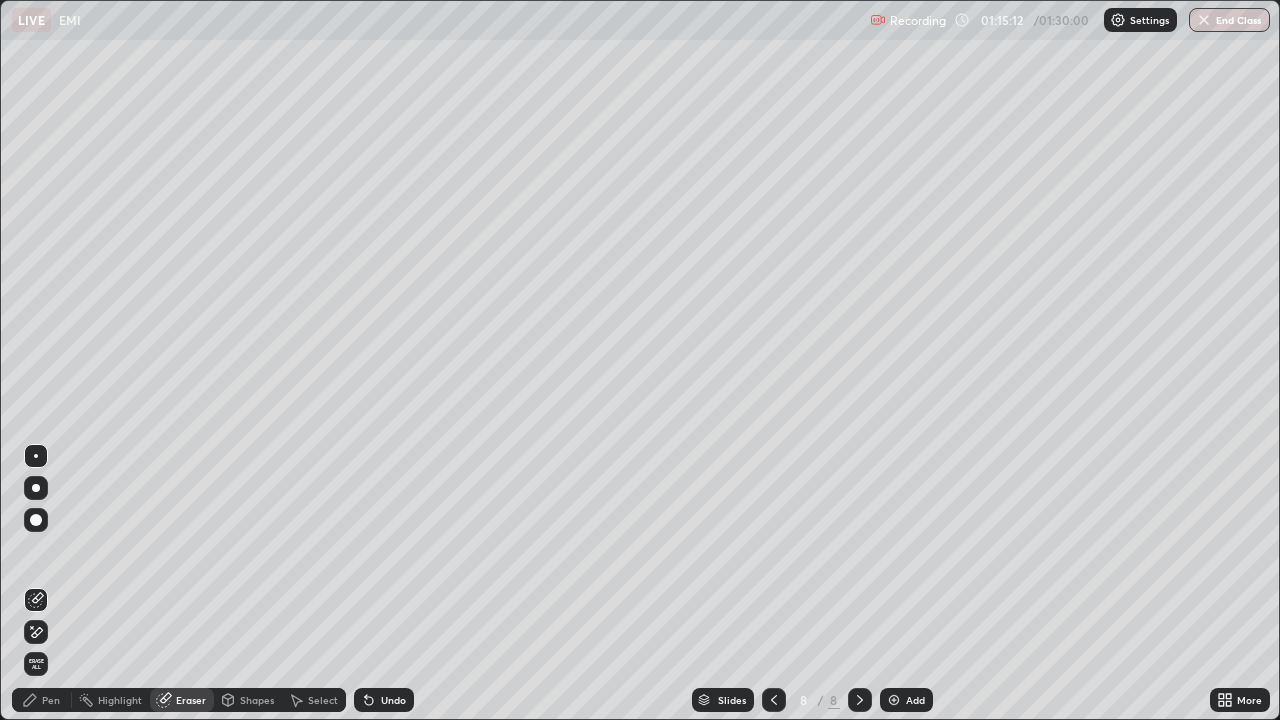 click on "Pen" at bounding box center (51, 700) 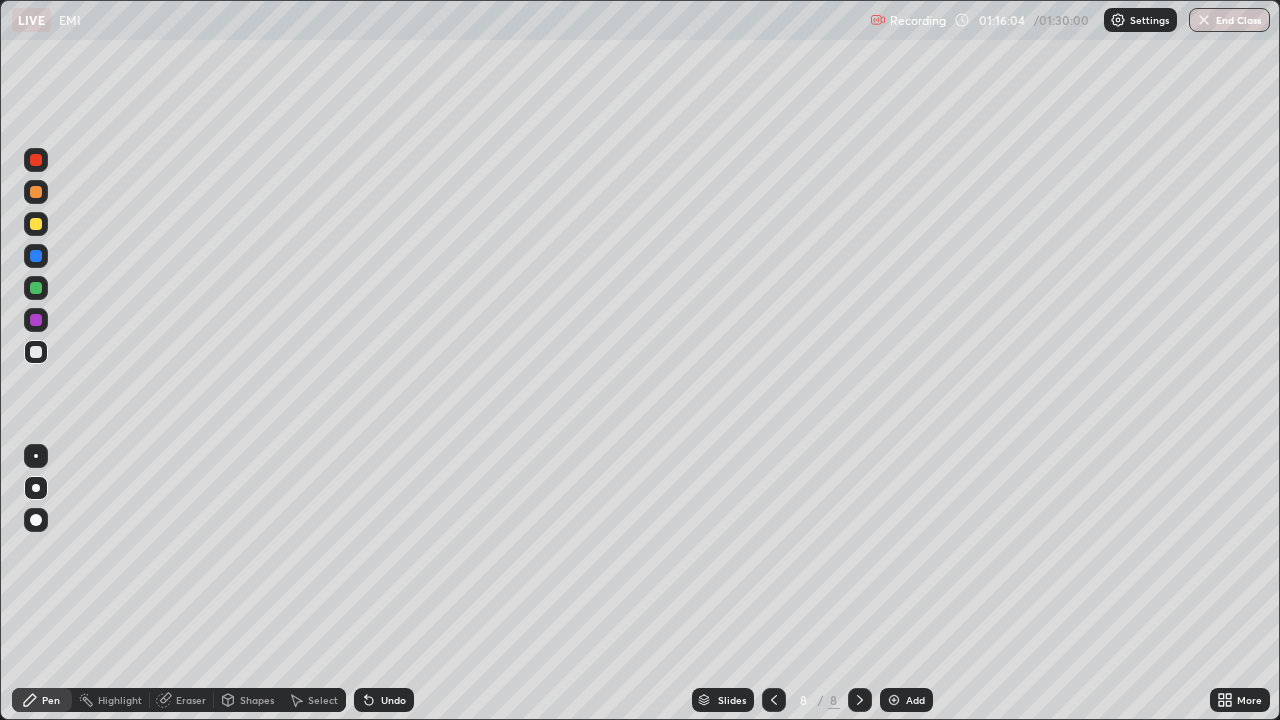 click on "Undo" at bounding box center (393, 700) 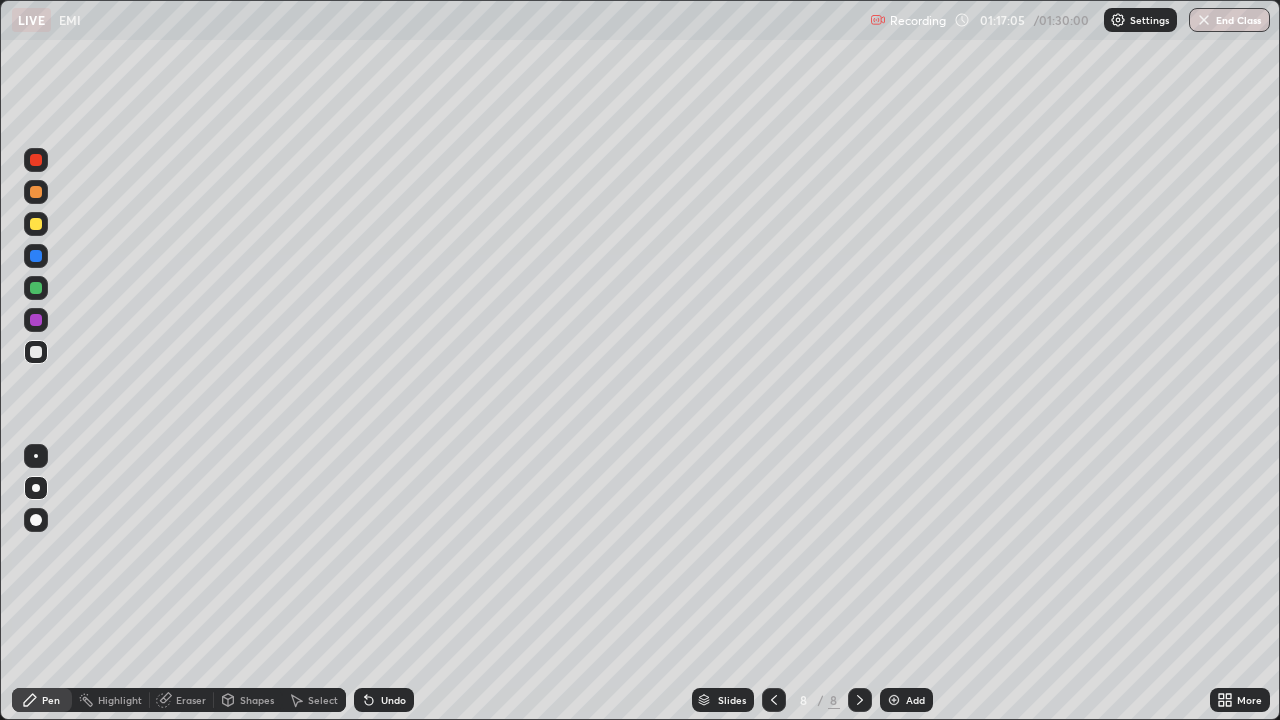 click 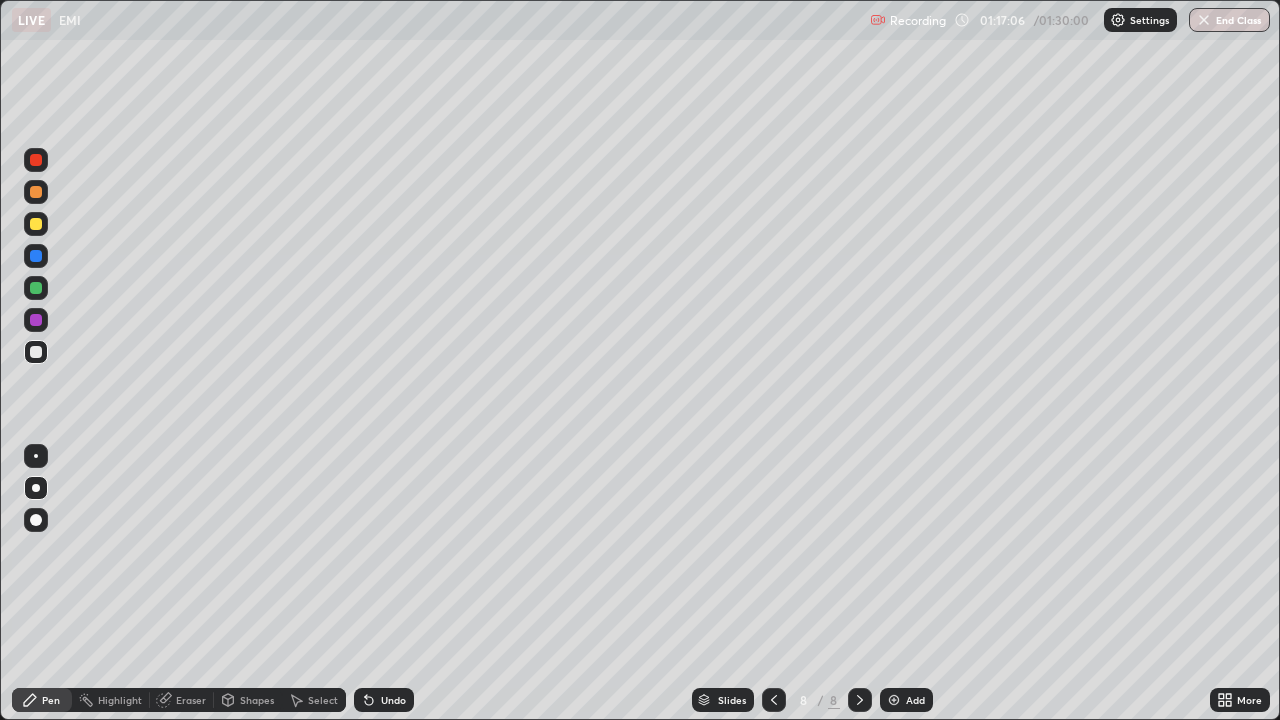 click 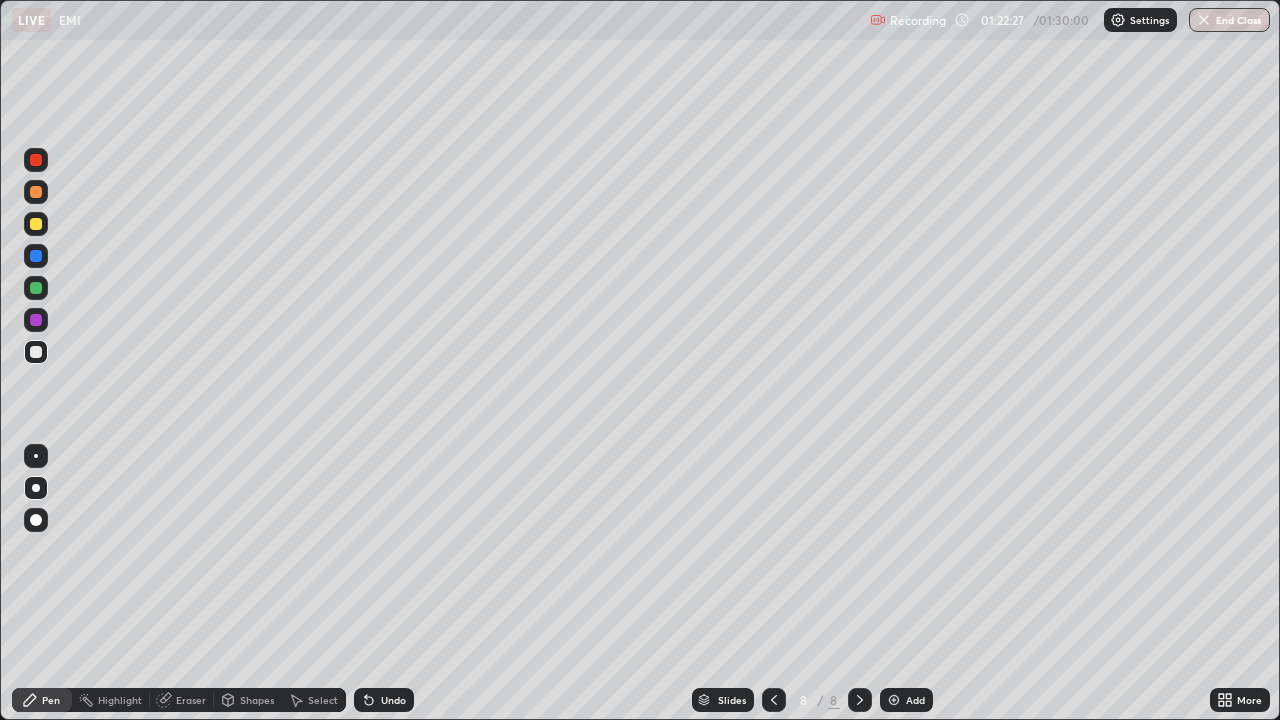 click on "End Class" at bounding box center (1229, 20) 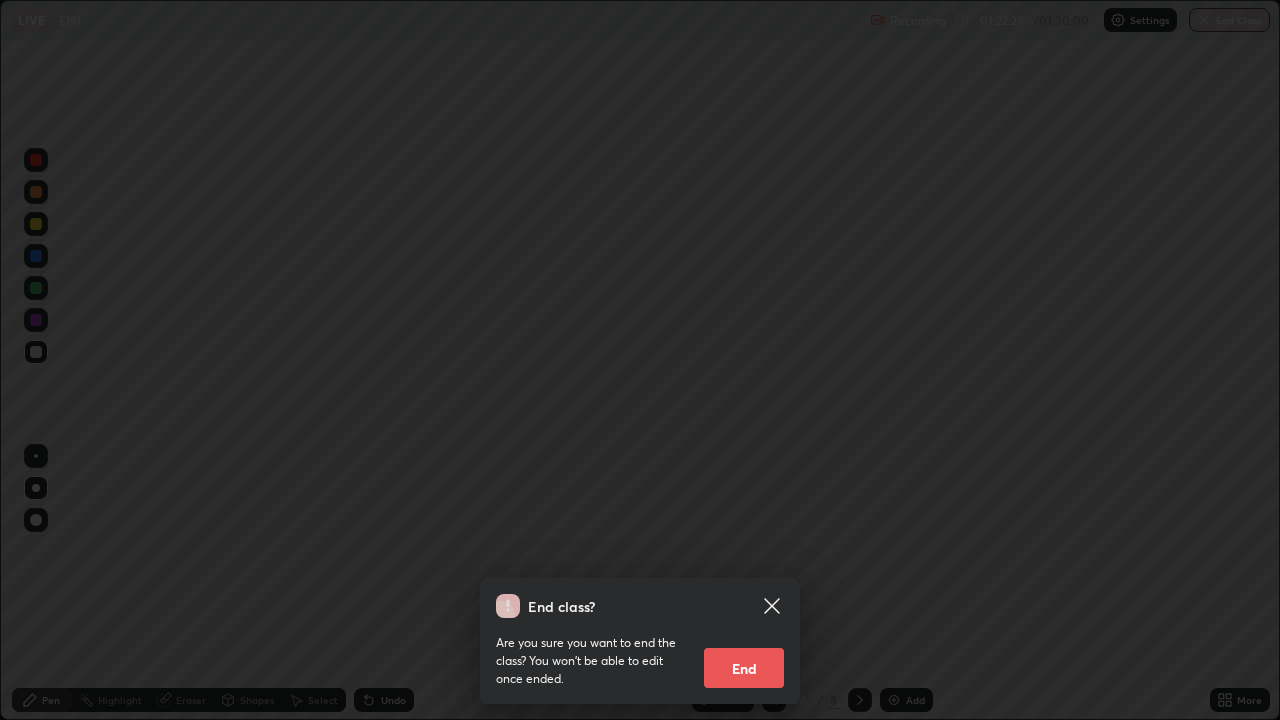 click on "End" at bounding box center (744, 668) 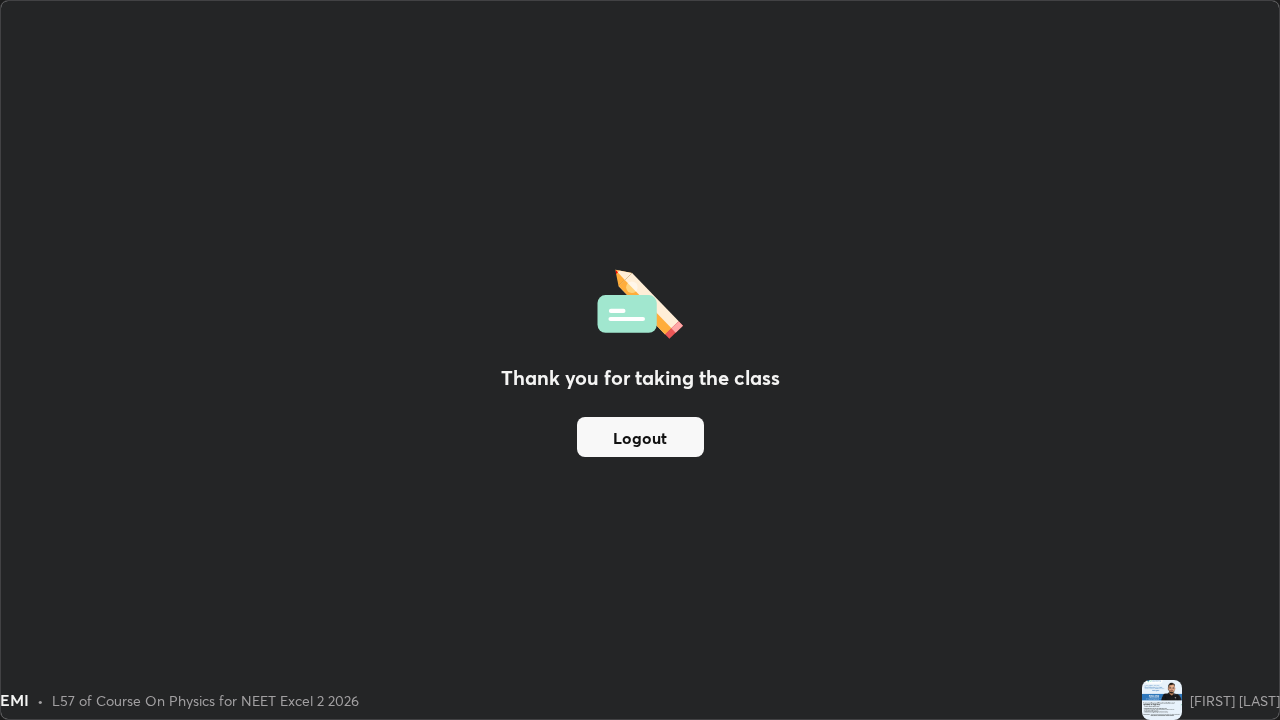 click on "Logout" at bounding box center (640, 437) 